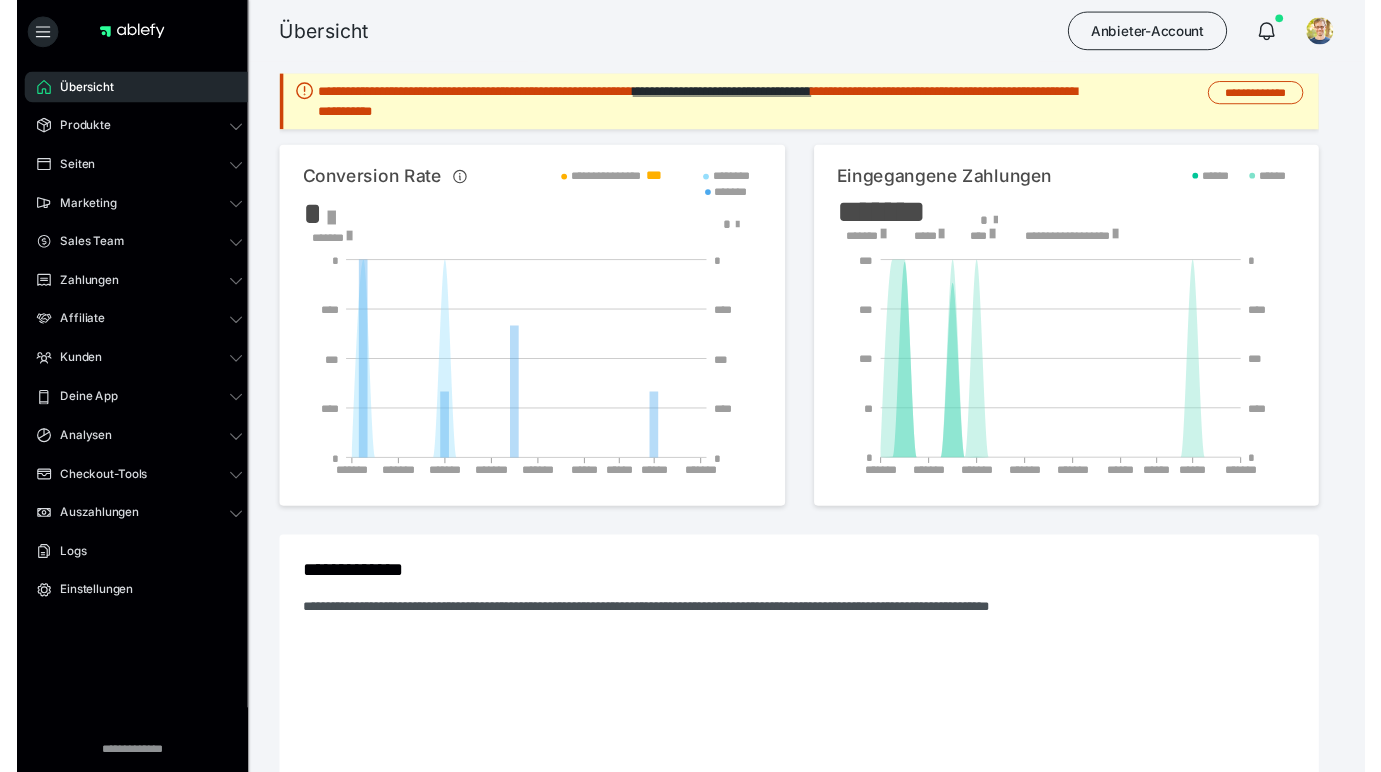 scroll, scrollTop: 0, scrollLeft: 0, axis: both 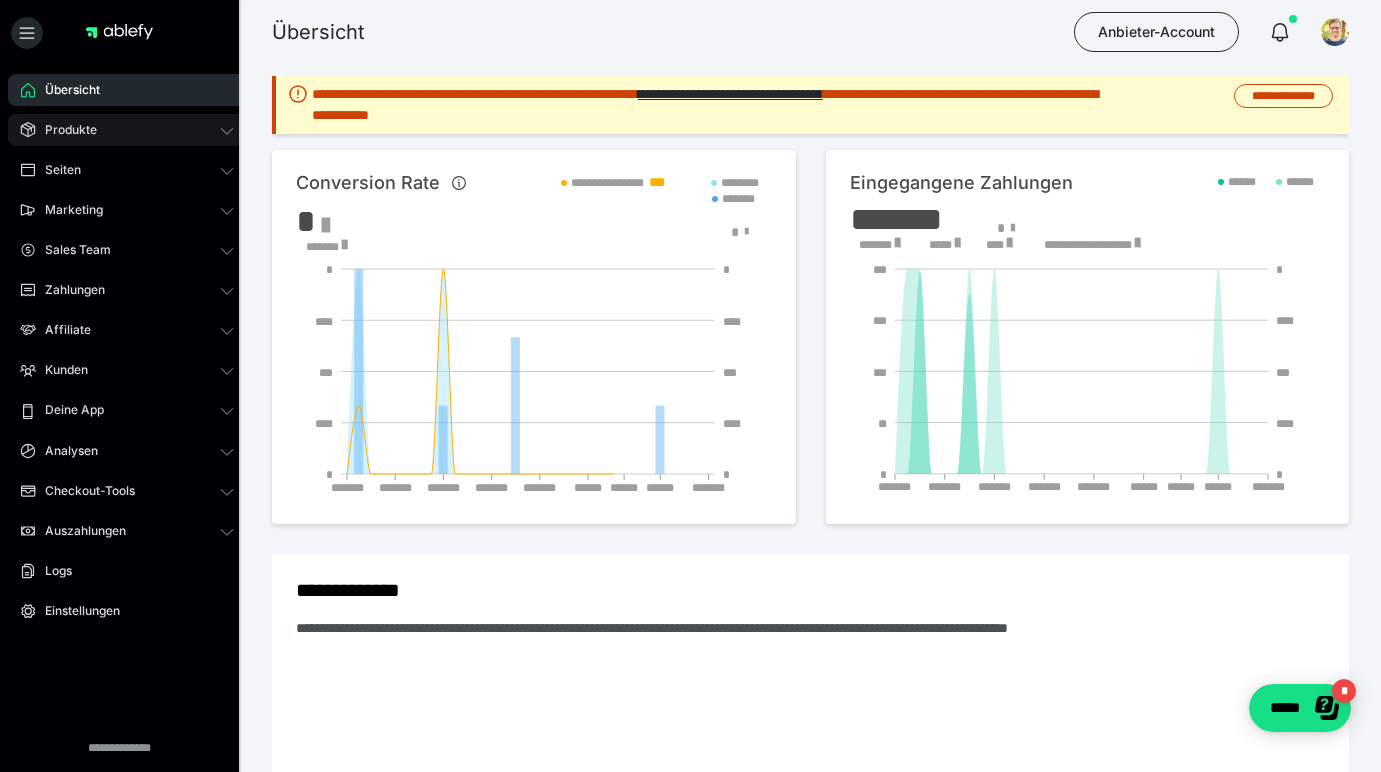 click on "Produkte" at bounding box center [127, 130] 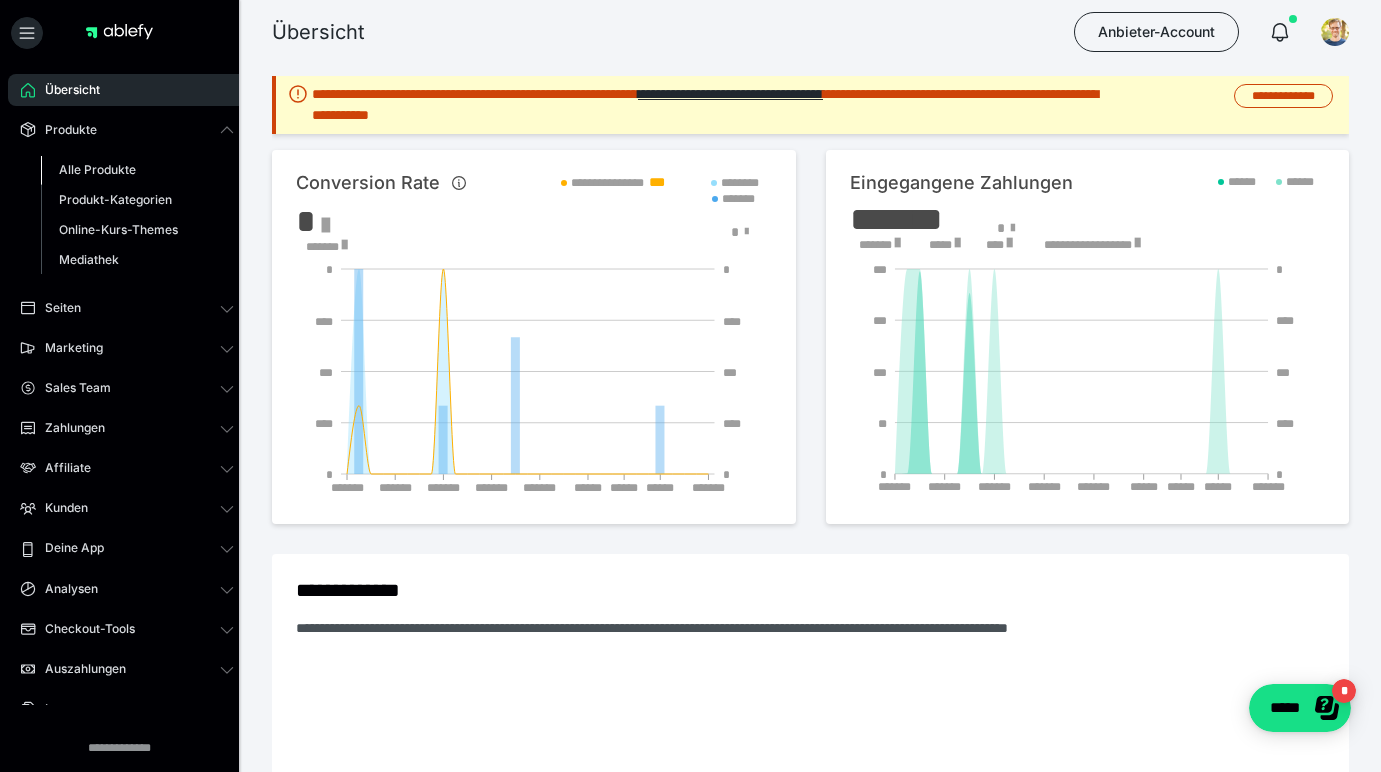 click on "Alle Produkte" at bounding box center [97, 169] 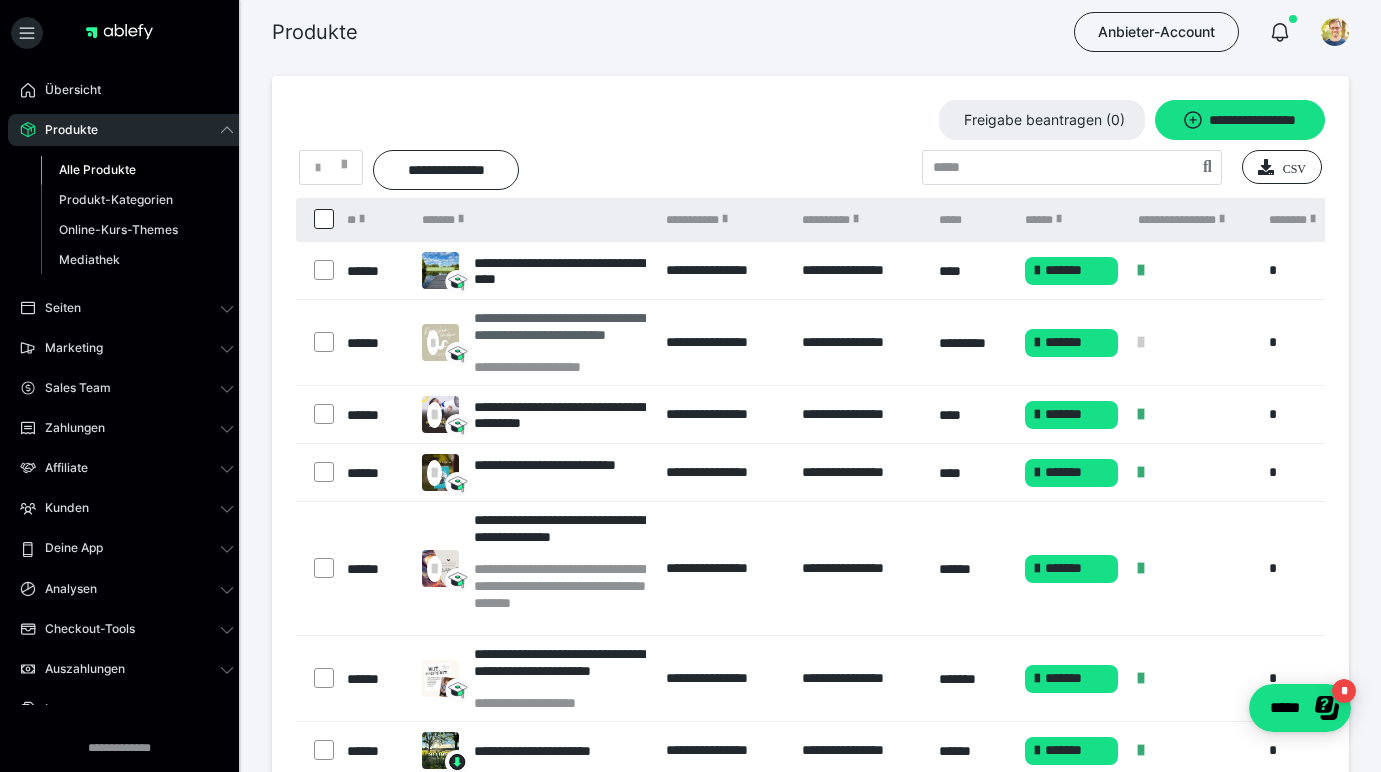 click on "**********" at bounding box center (560, 334) 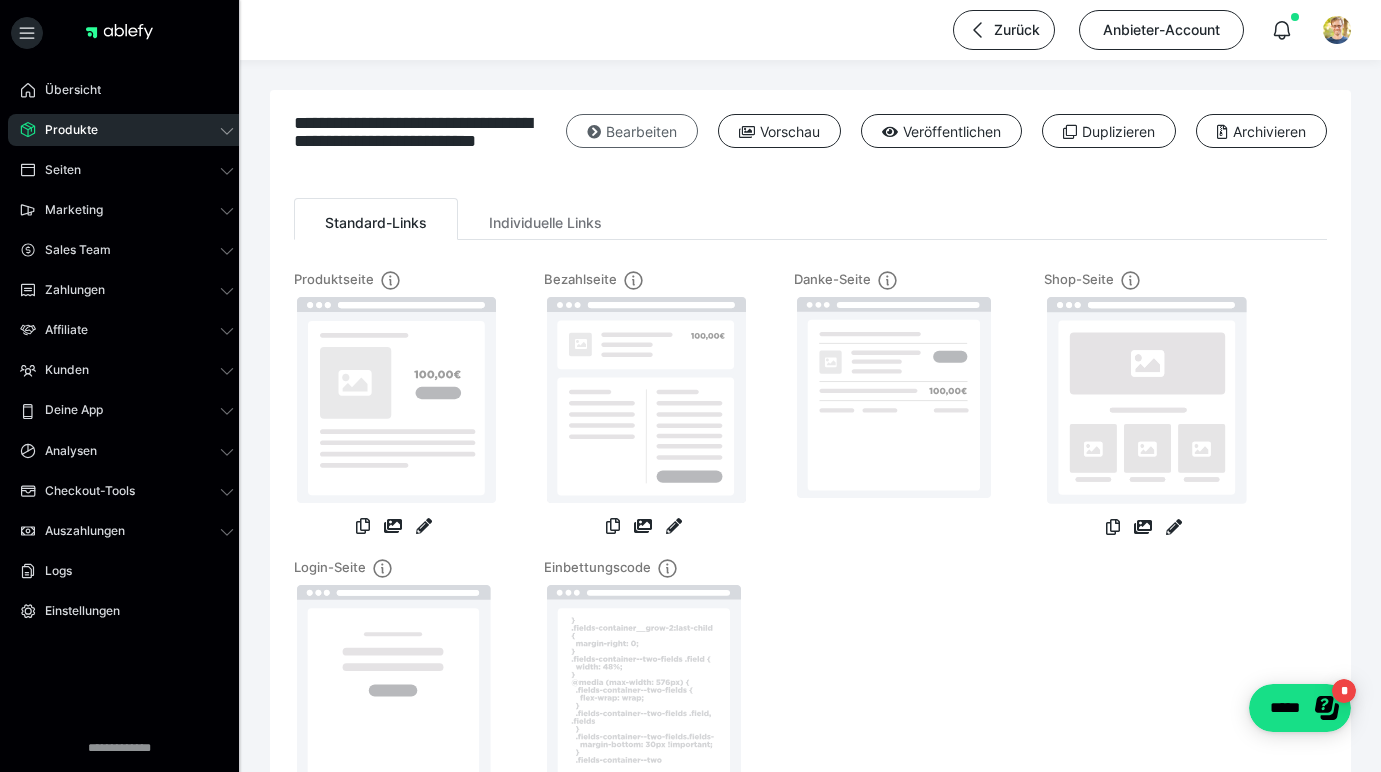 click on "Bearbeiten" at bounding box center [632, 131] 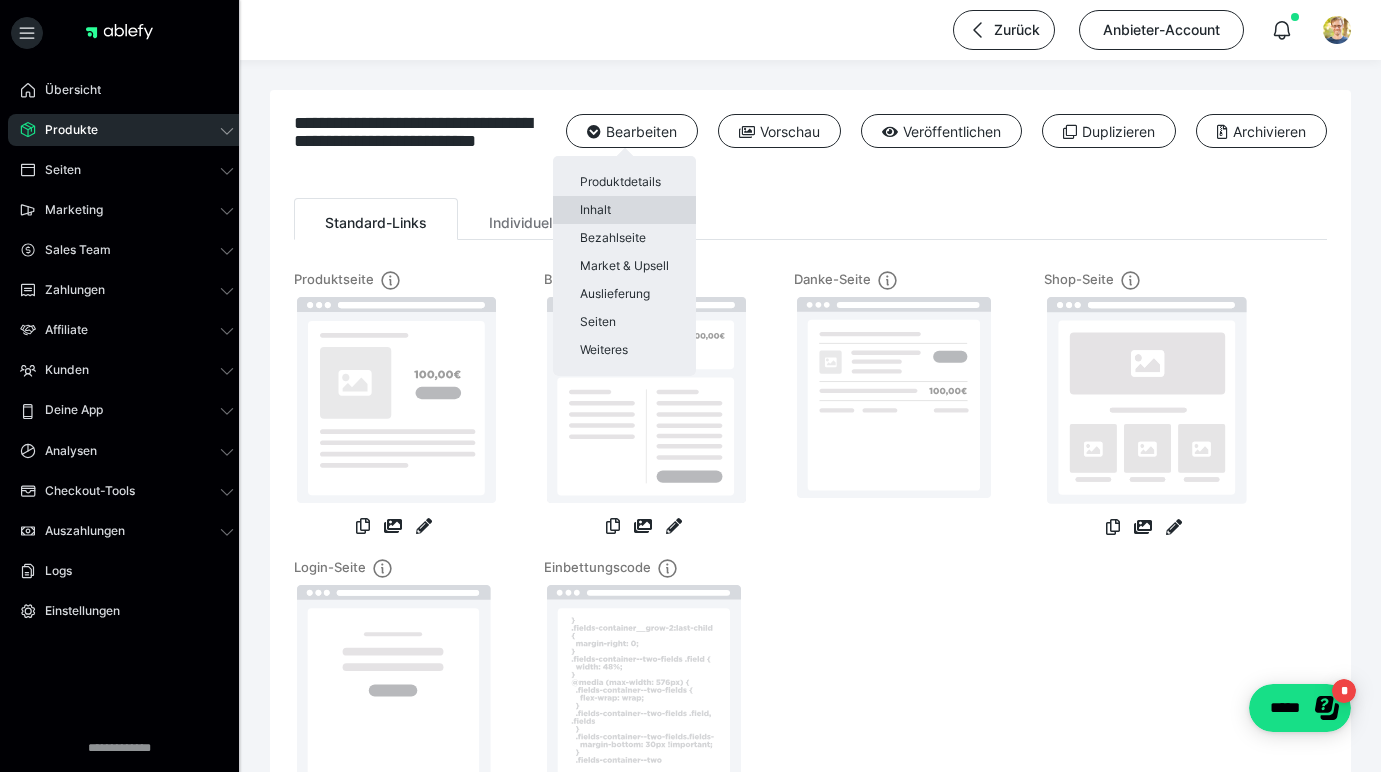 click on "Inhalt" at bounding box center (624, 210) 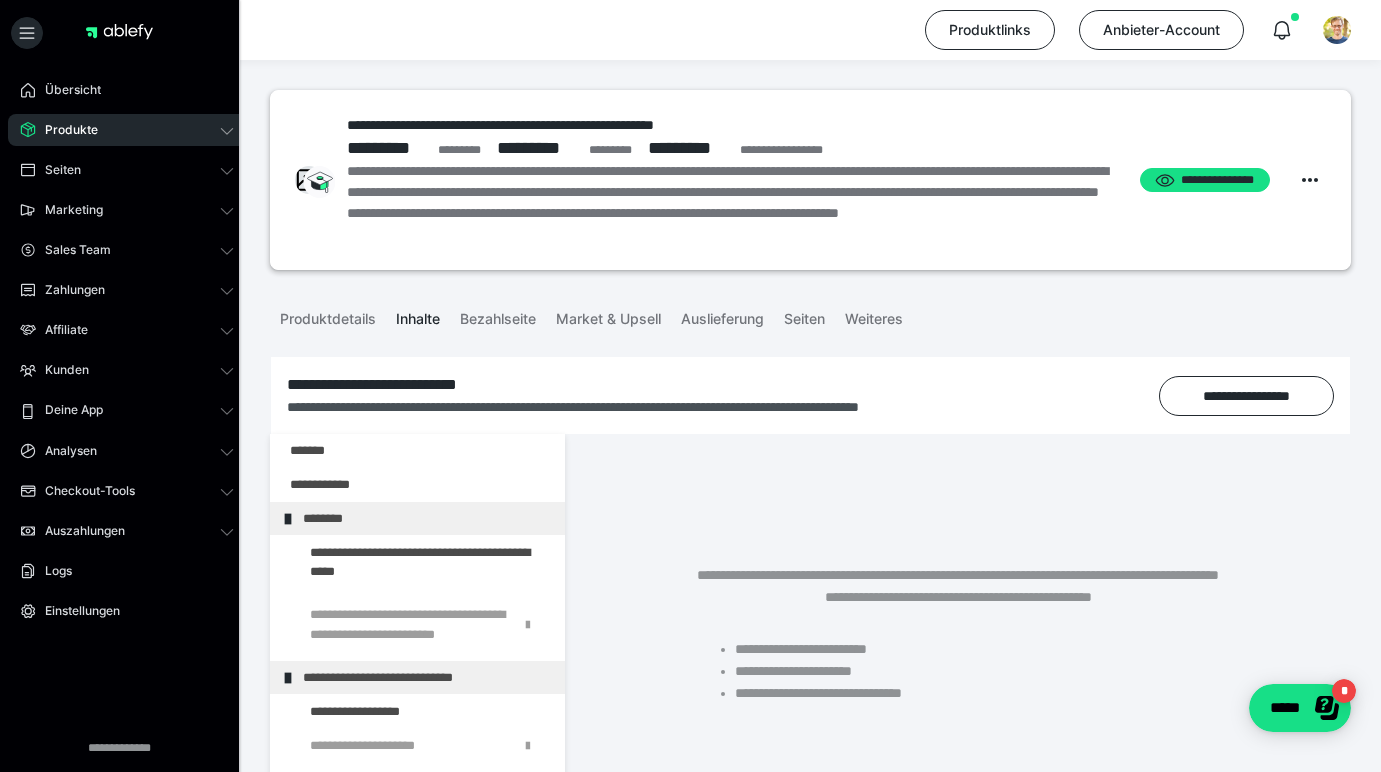 click on "Produkte" at bounding box center [64, 130] 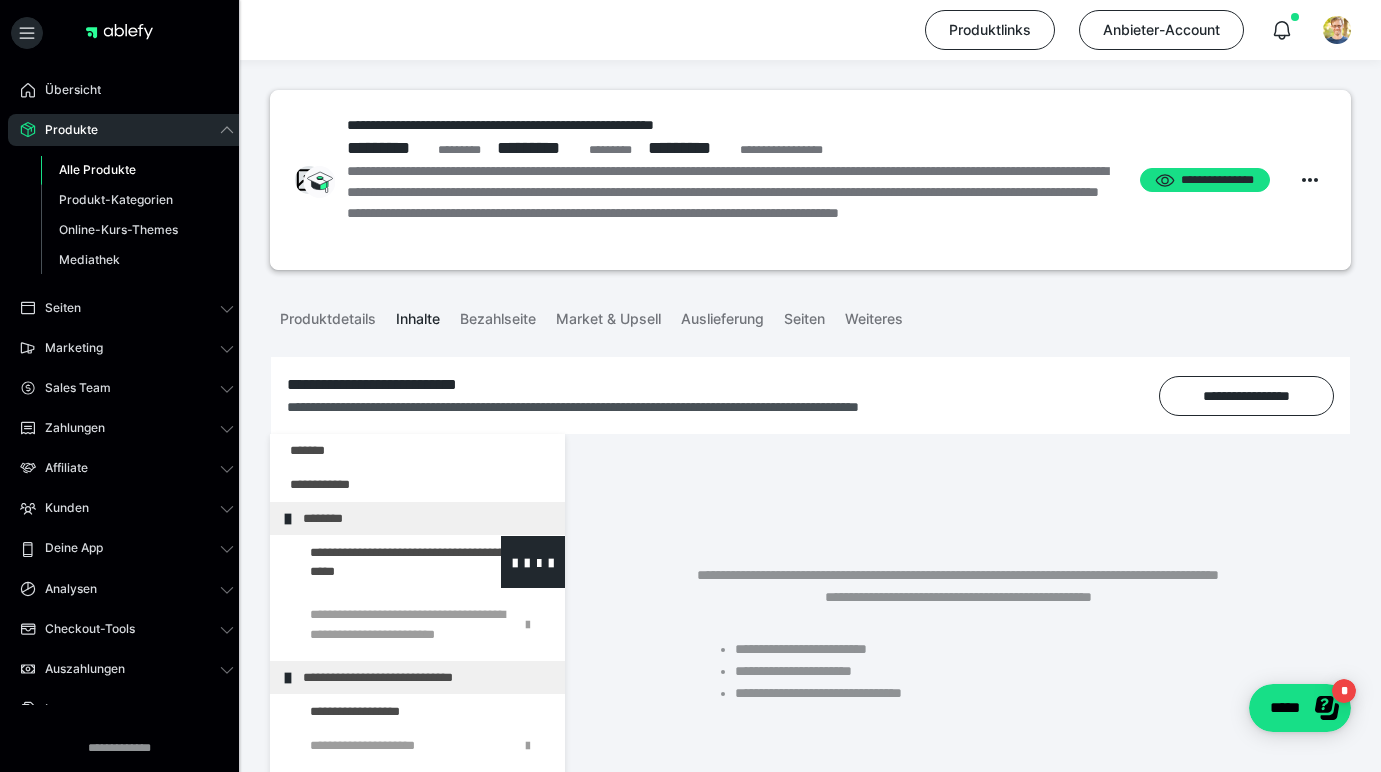 click at bounding box center [375, 562] 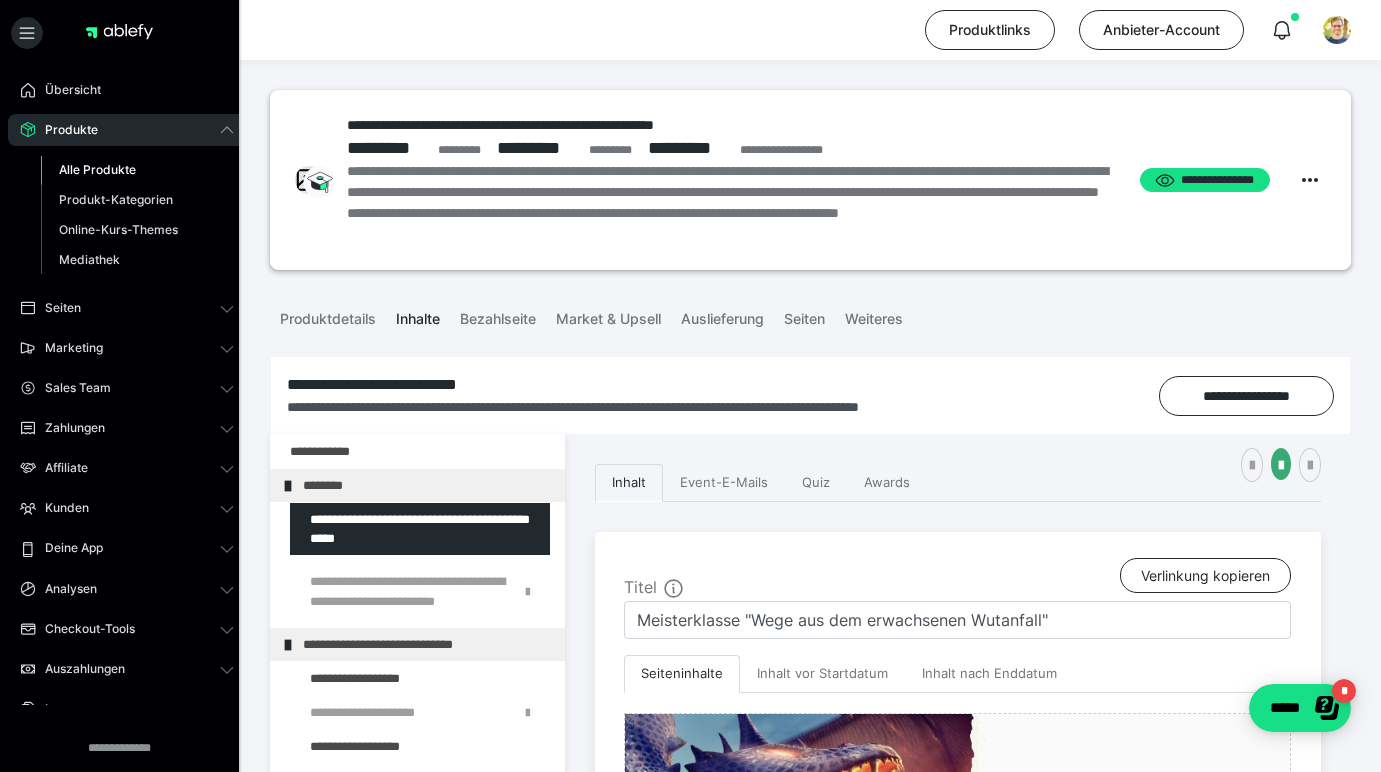scroll, scrollTop: 226, scrollLeft: 0, axis: vertical 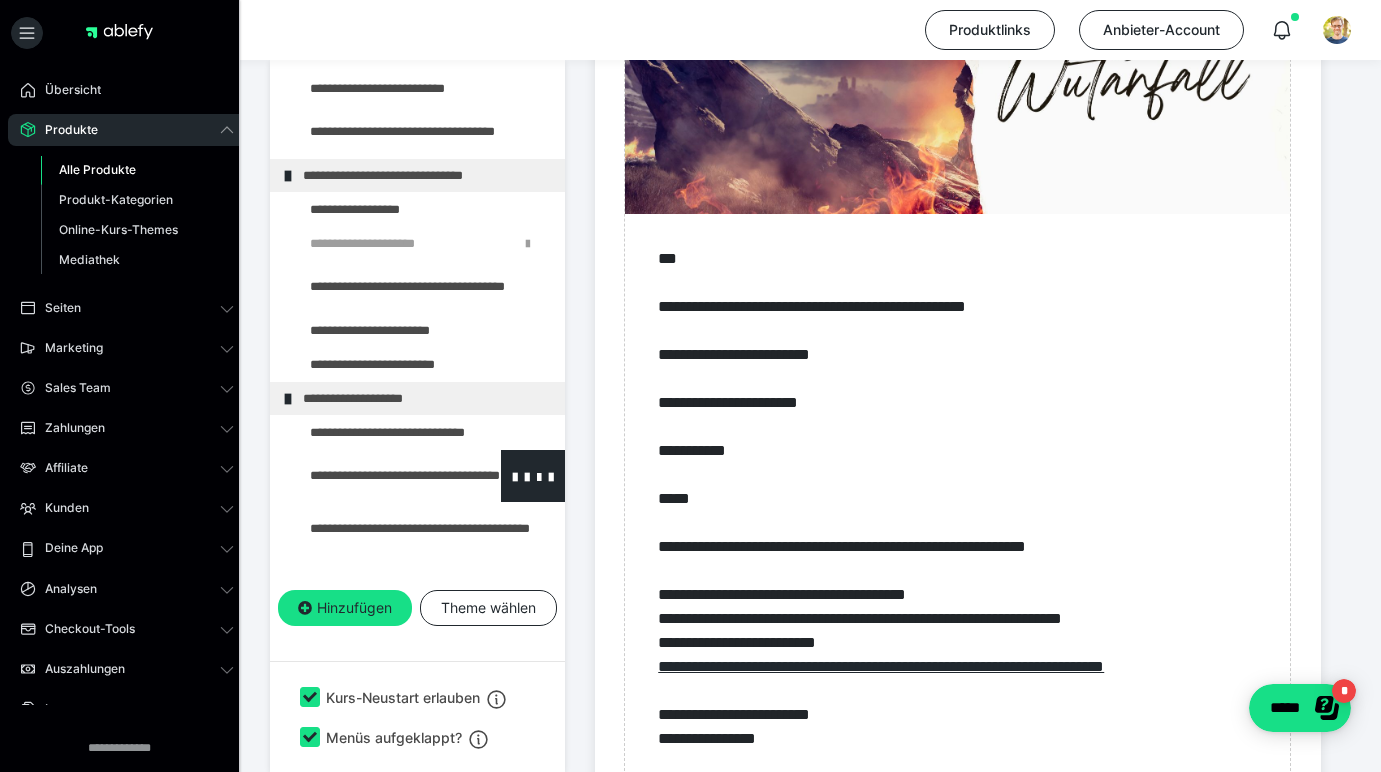 click at bounding box center [375, 476] 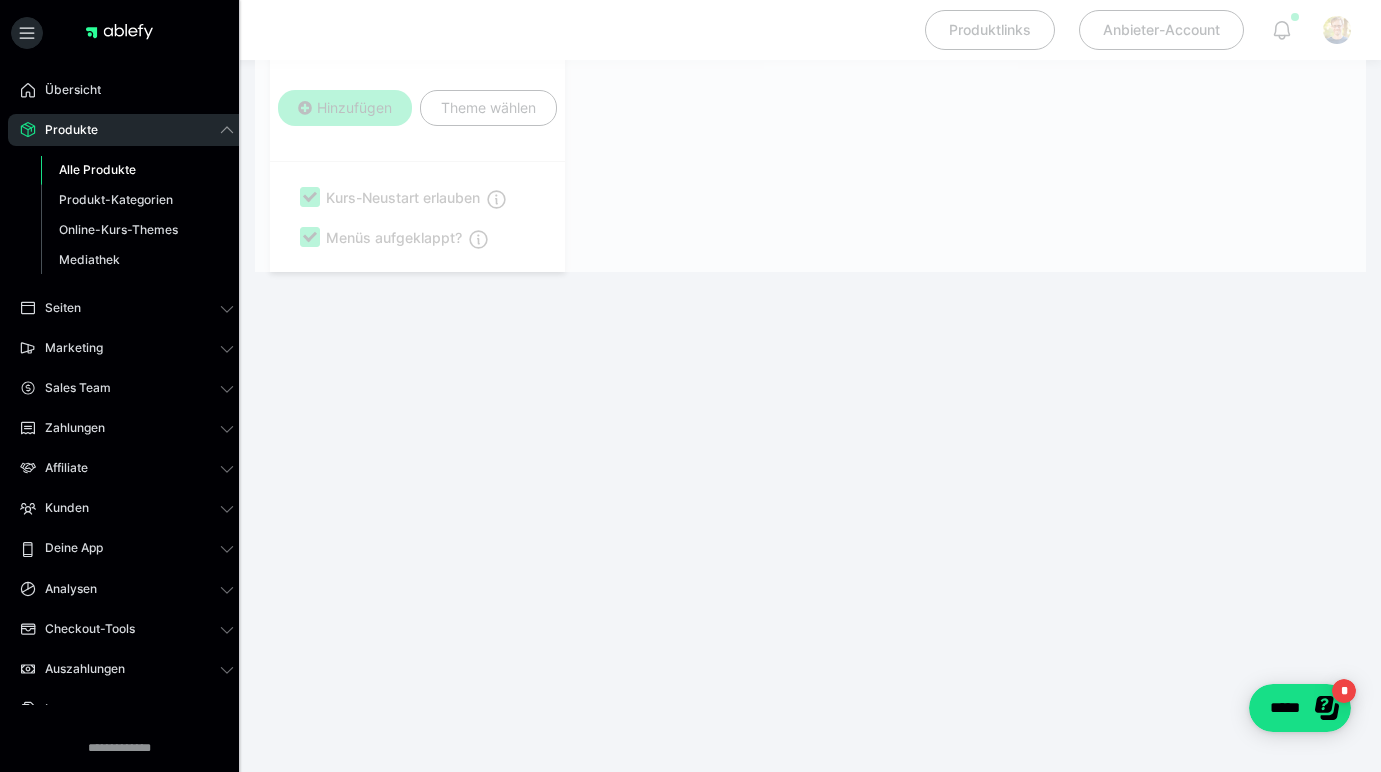 scroll, scrollTop: 374, scrollLeft: 0, axis: vertical 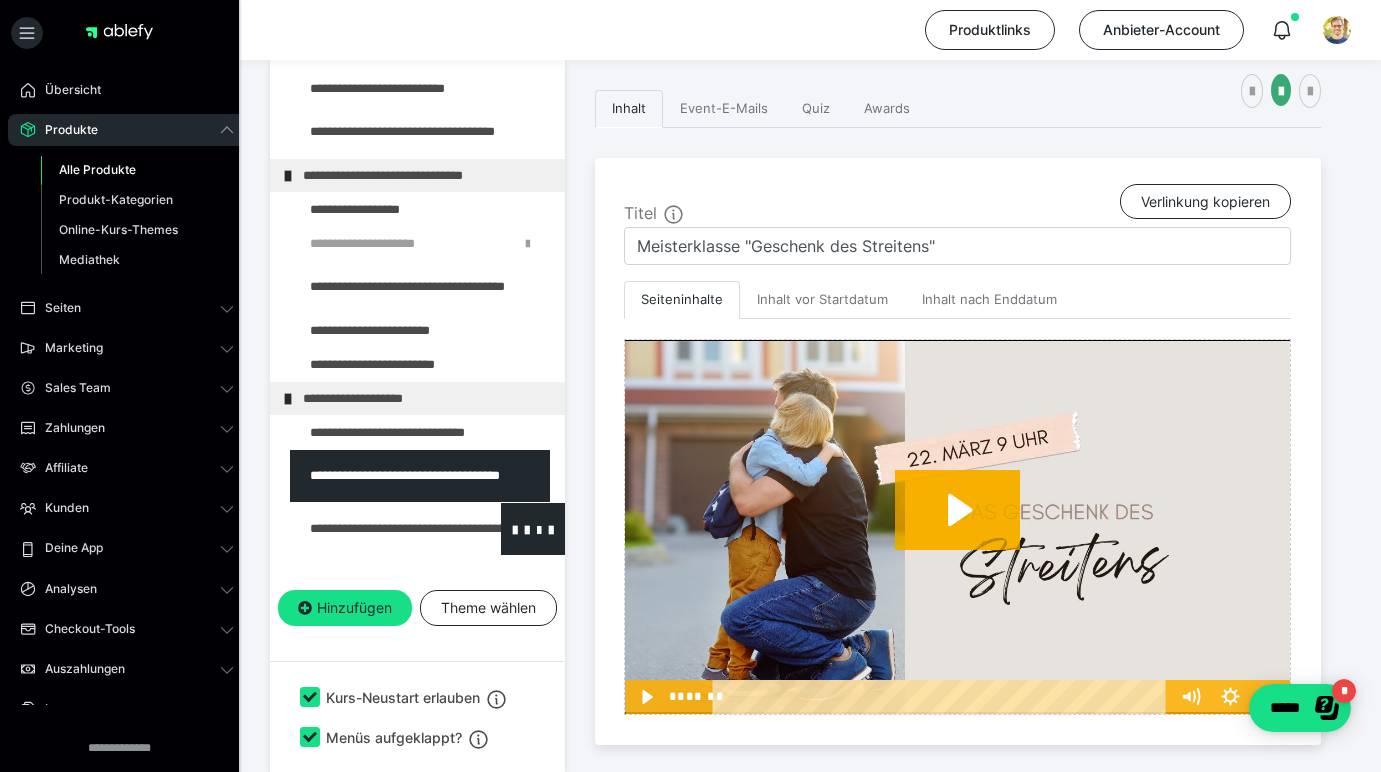 click at bounding box center [375, 529] 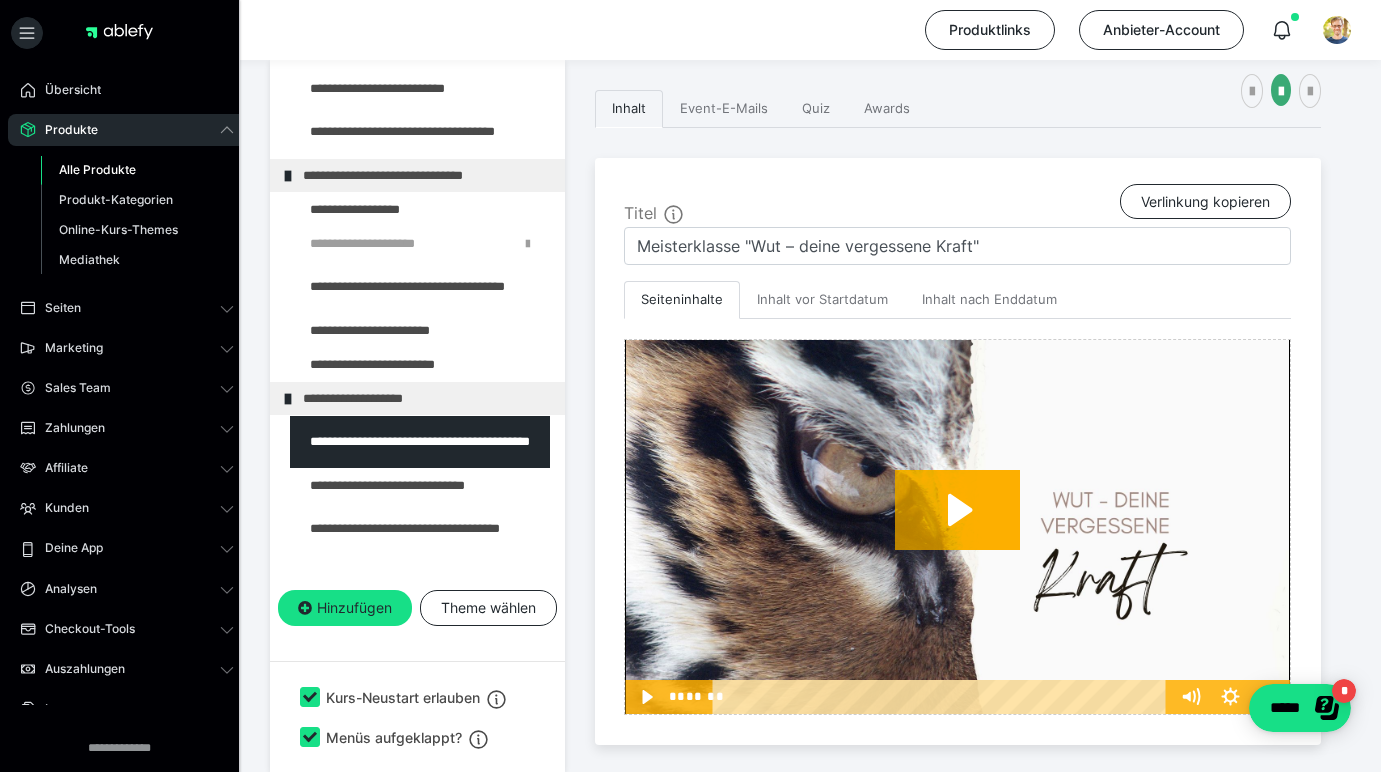 click on "**********" at bounding box center [810, 486] 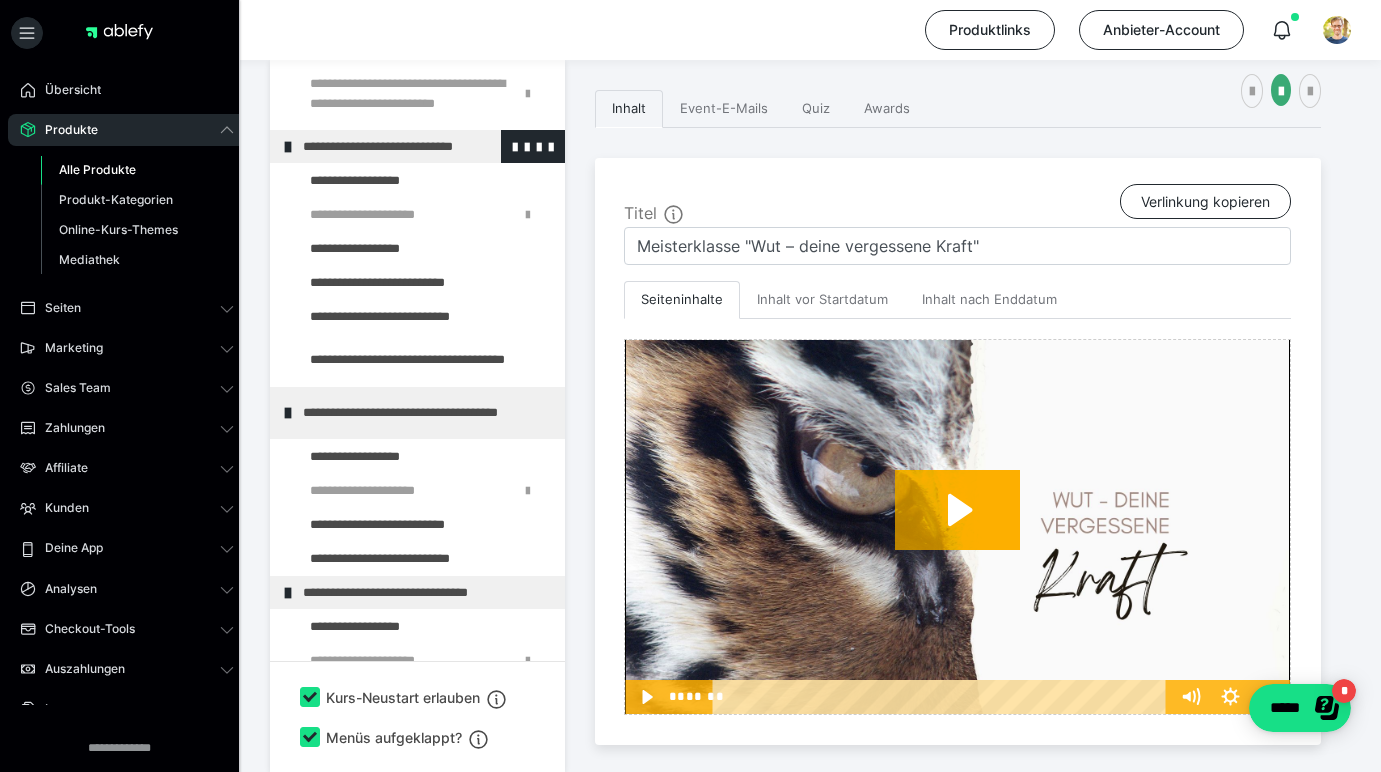 scroll, scrollTop: 0, scrollLeft: 0, axis: both 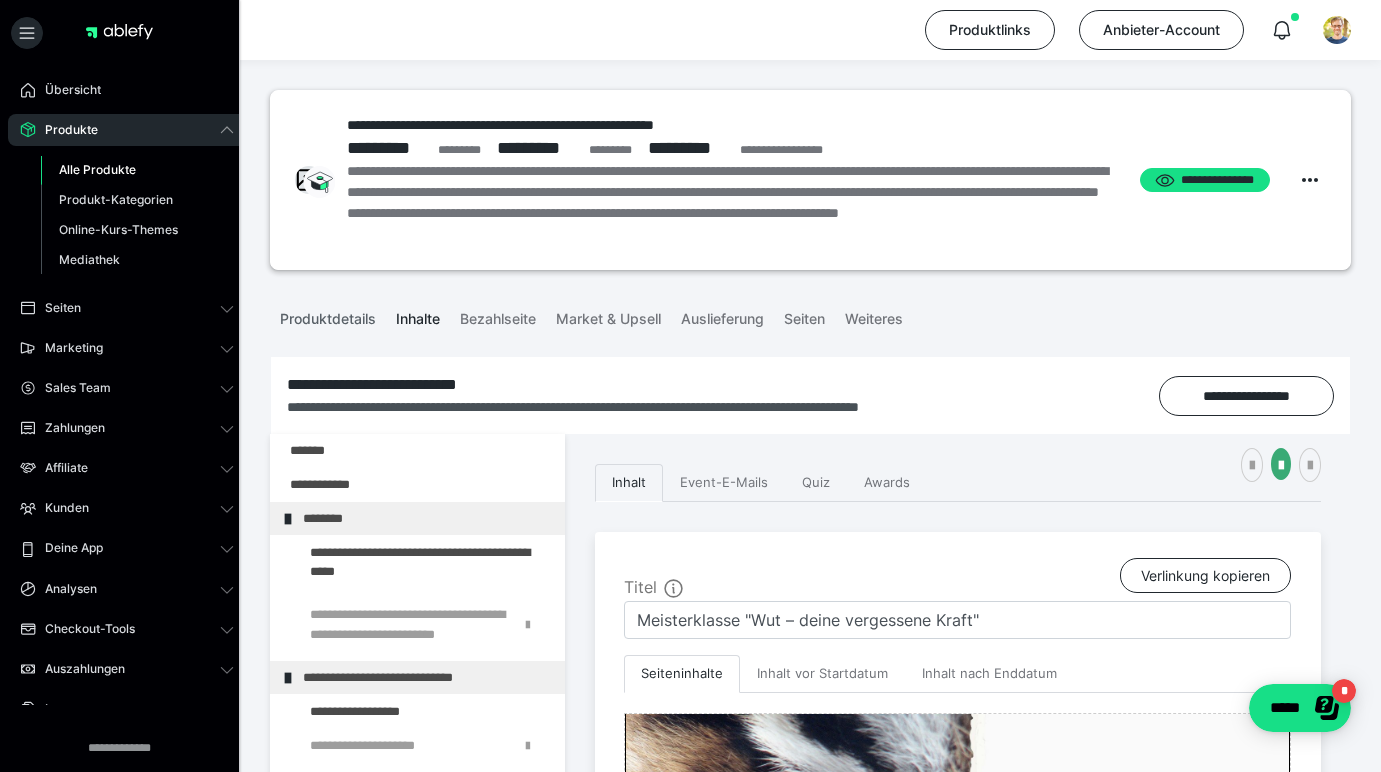 click on "Produktdetails" at bounding box center [328, 315] 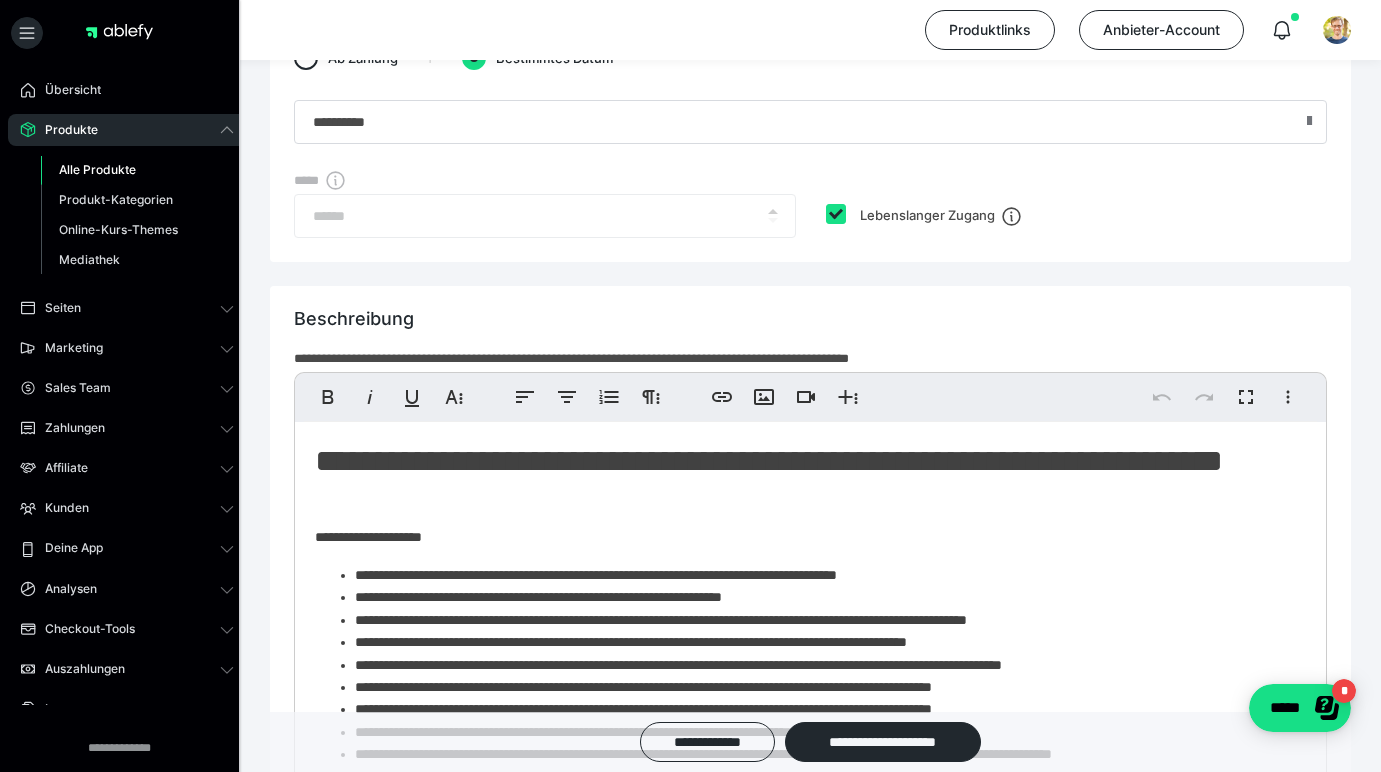 scroll, scrollTop: 1338, scrollLeft: 0, axis: vertical 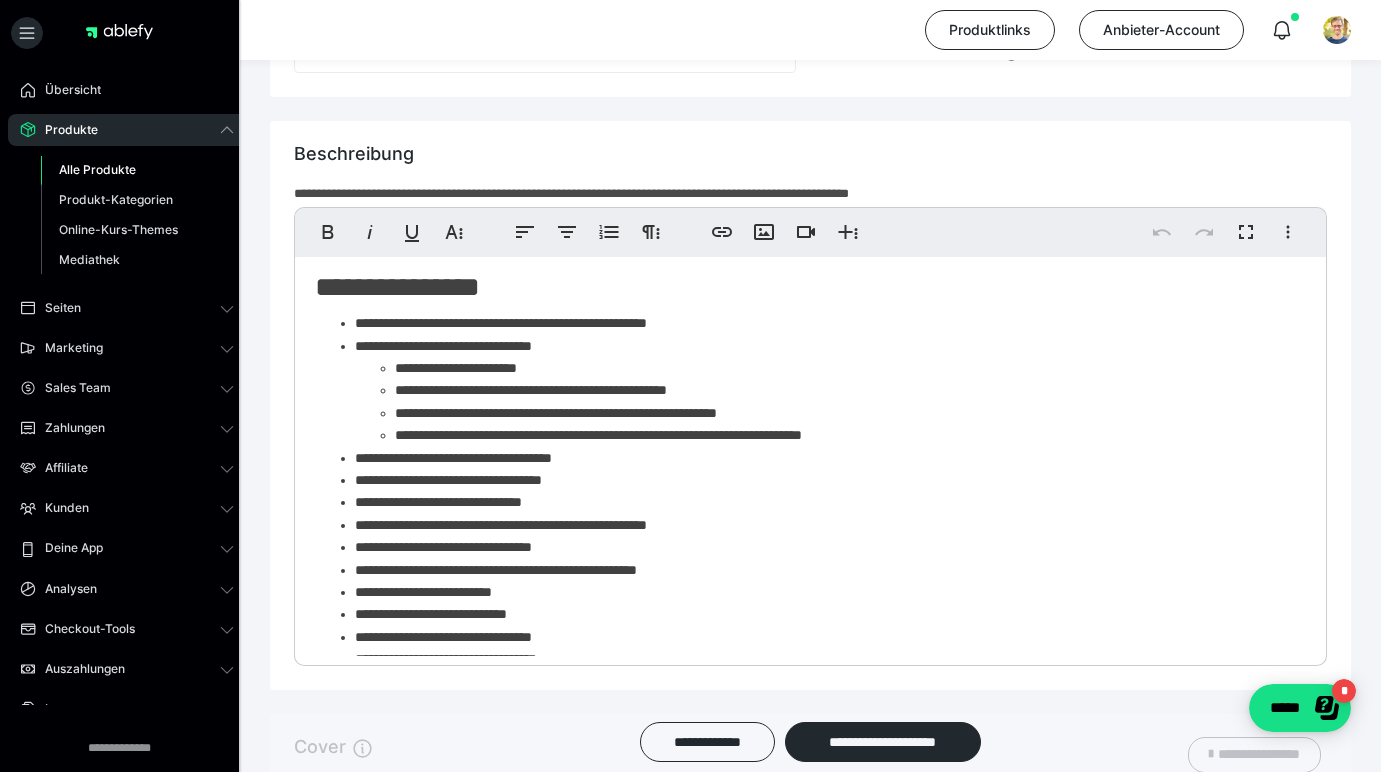 click on "**********" at bounding box center [843, 390] 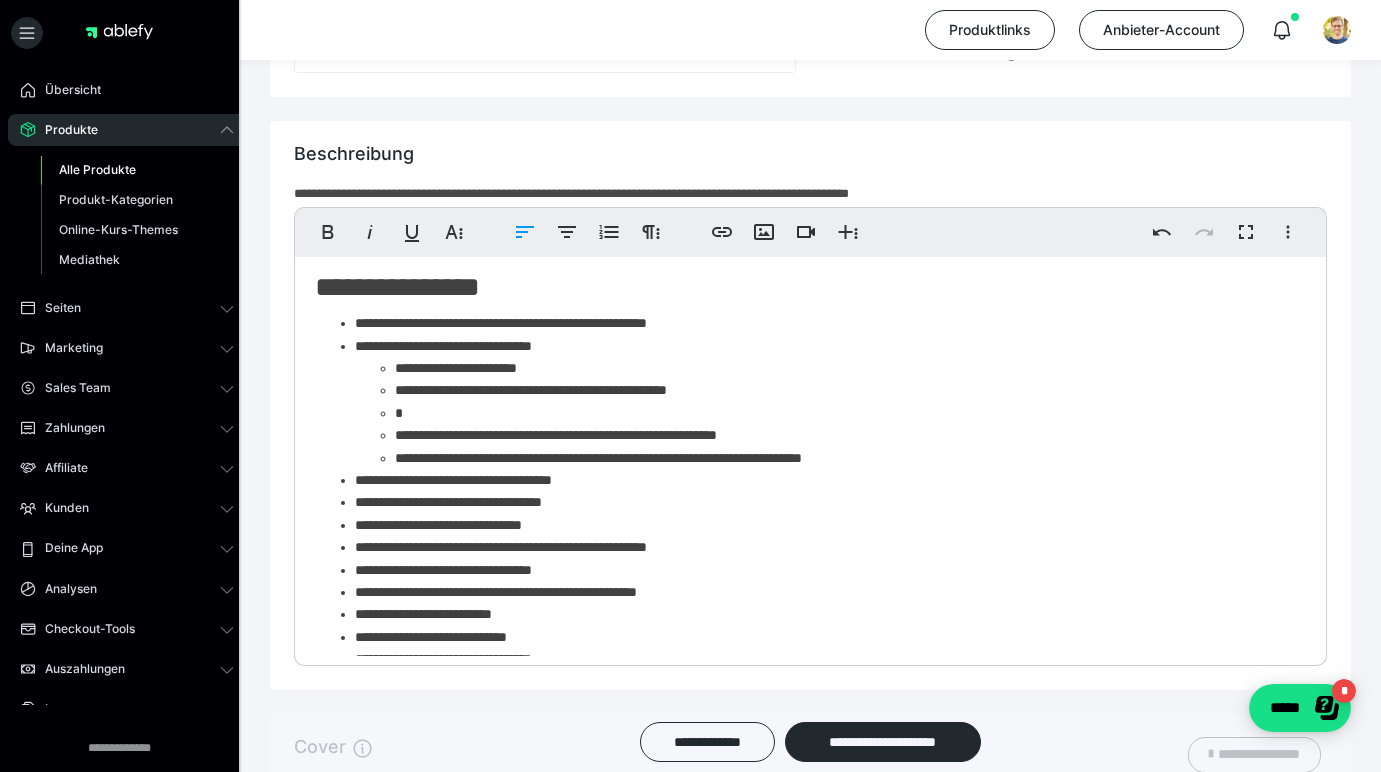 type 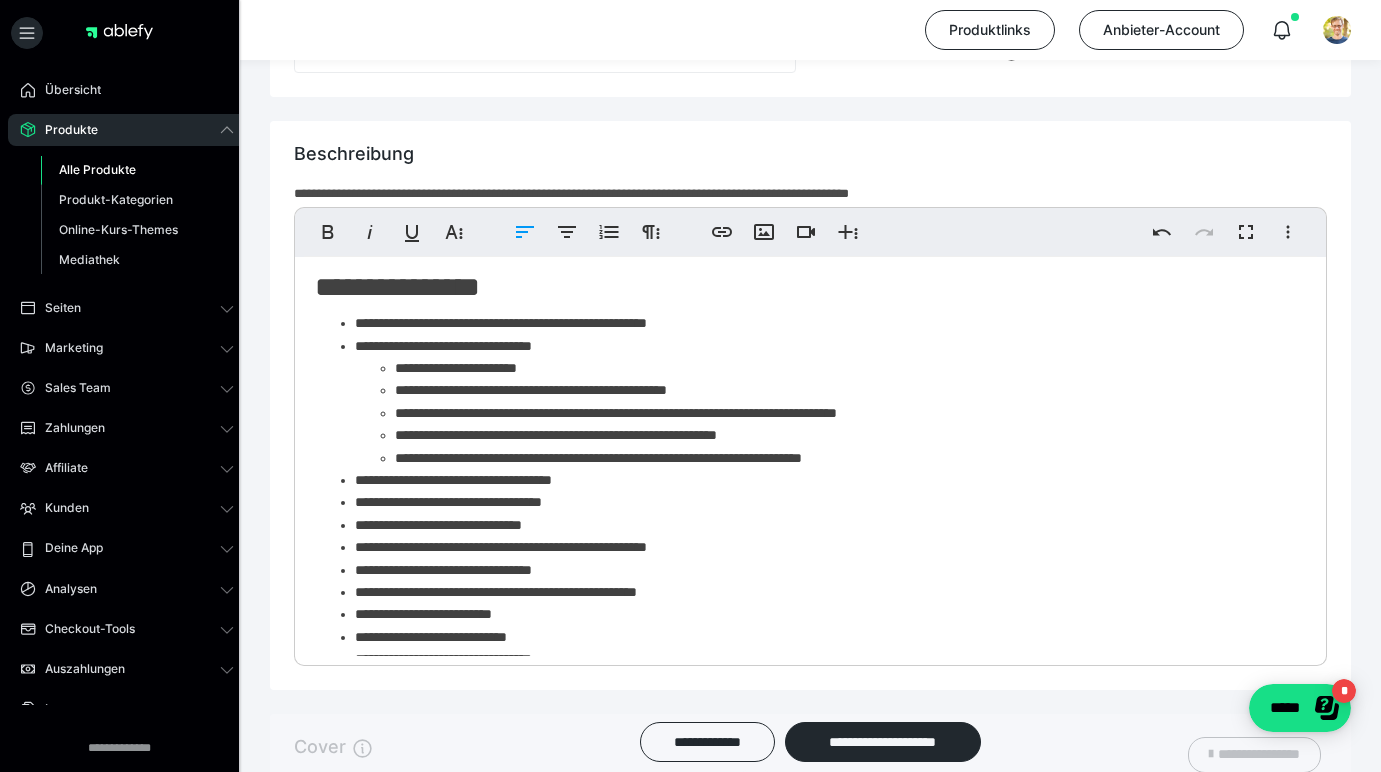 click on "**********" at bounding box center [843, 413] 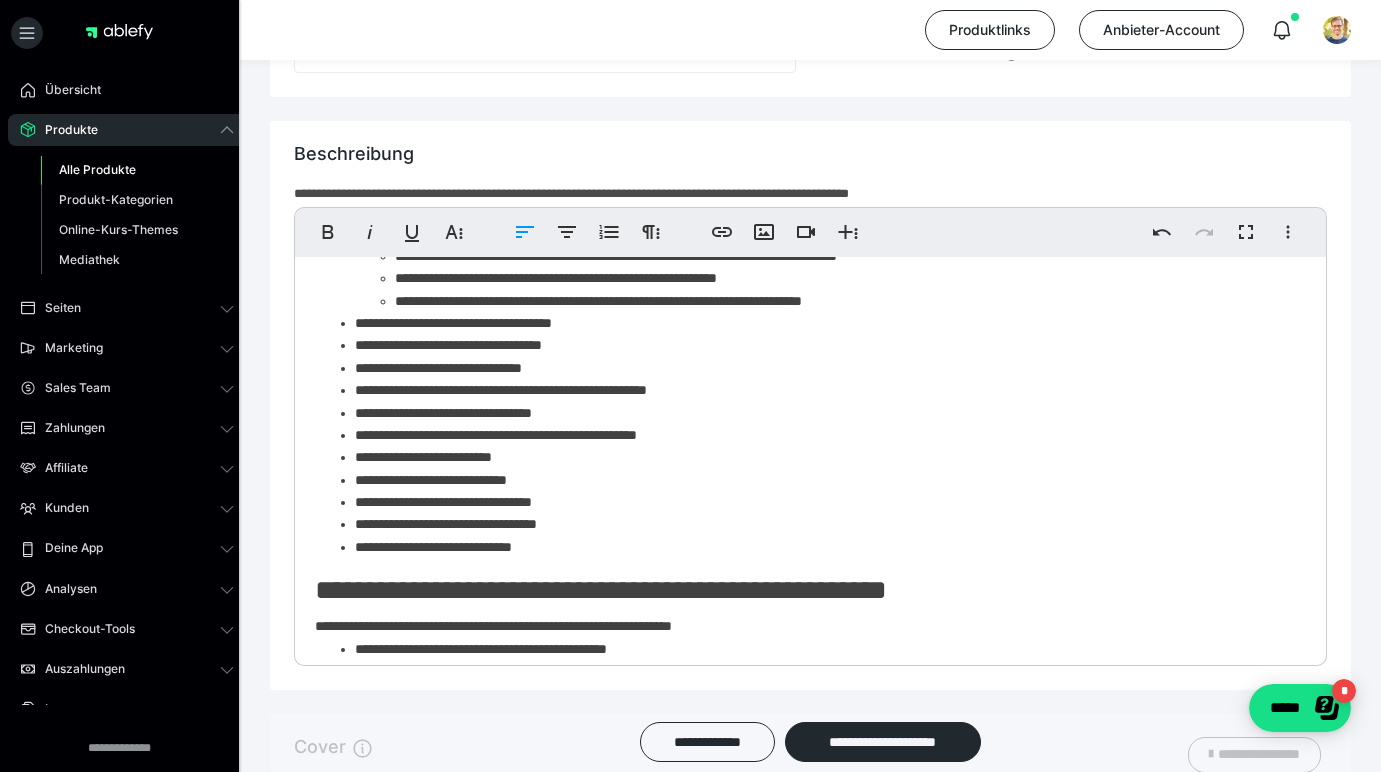 scroll, scrollTop: 1471, scrollLeft: 0, axis: vertical 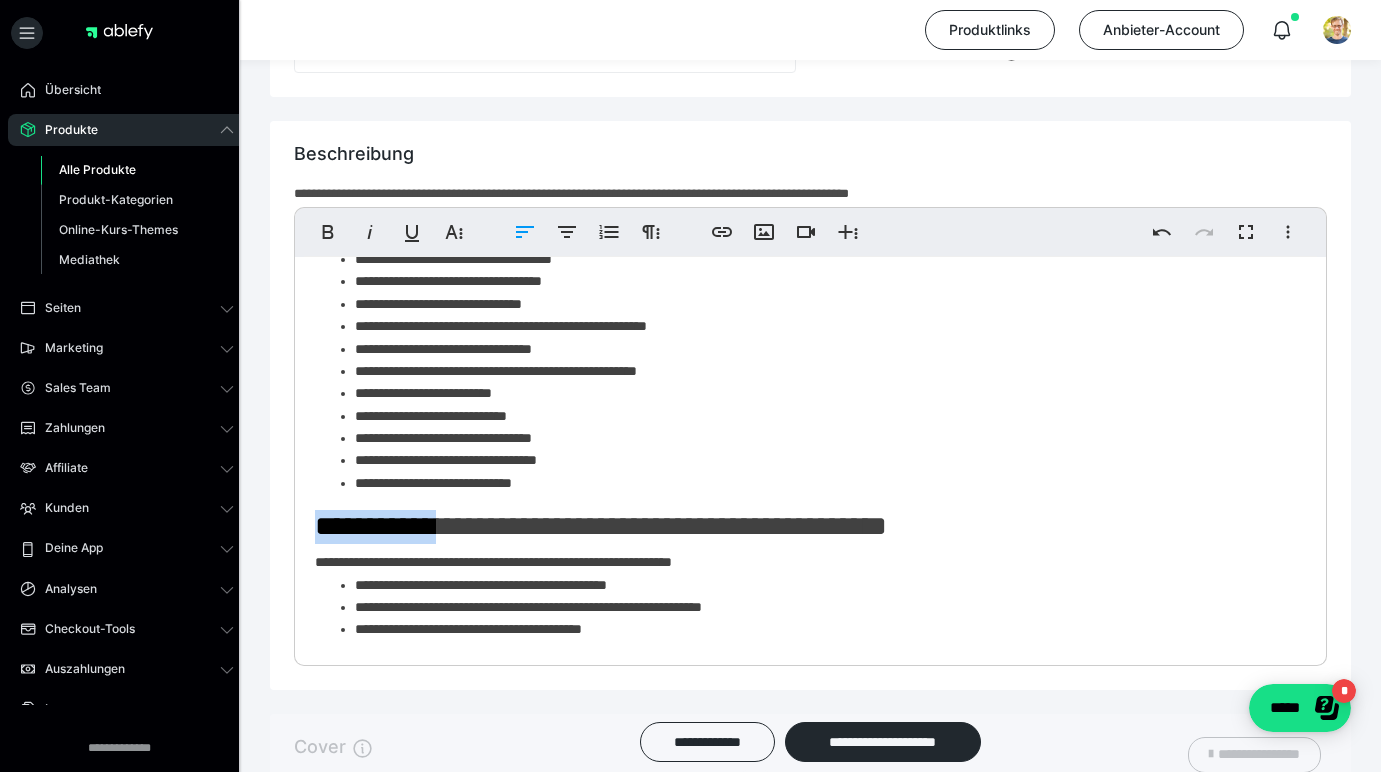 drag, startPoint x: 449, startPoint y: 538, endPoint x: 274, endPoint y: 531, distance: 175.13994 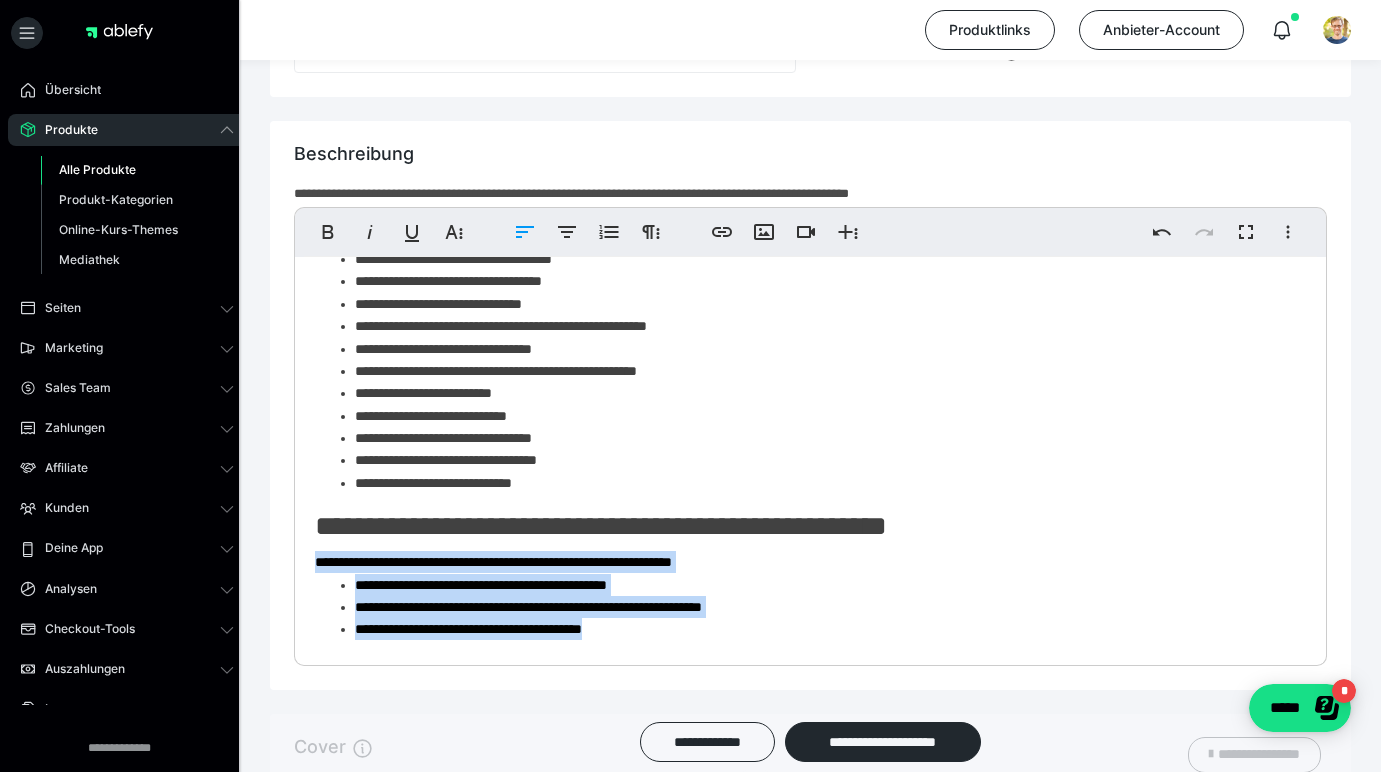 drag, startPoint x: 671, startPoint y: 646, endPoint x: 312, endPoint y: 570, distance: 366.9564 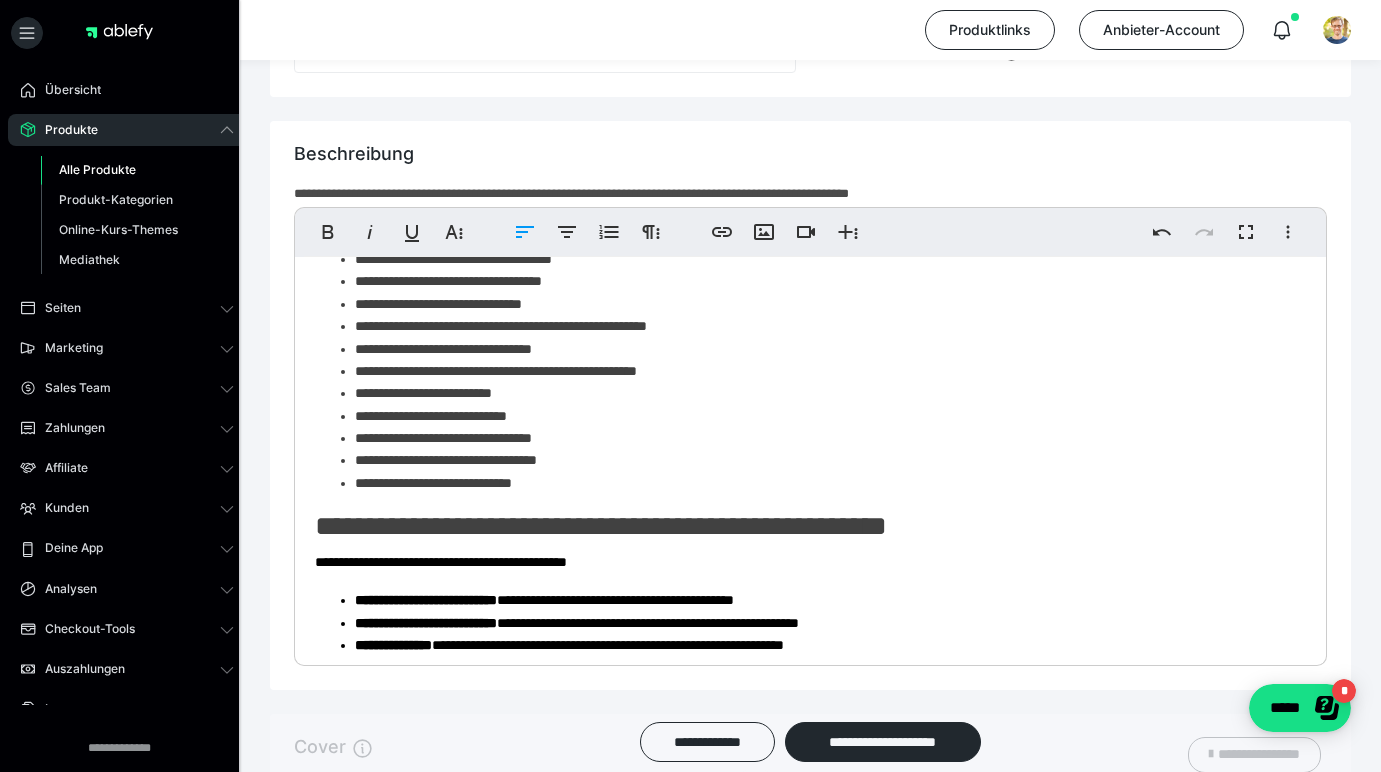 scroll, scrollTop: 1483, scrollLeft: 0, axis: vertical 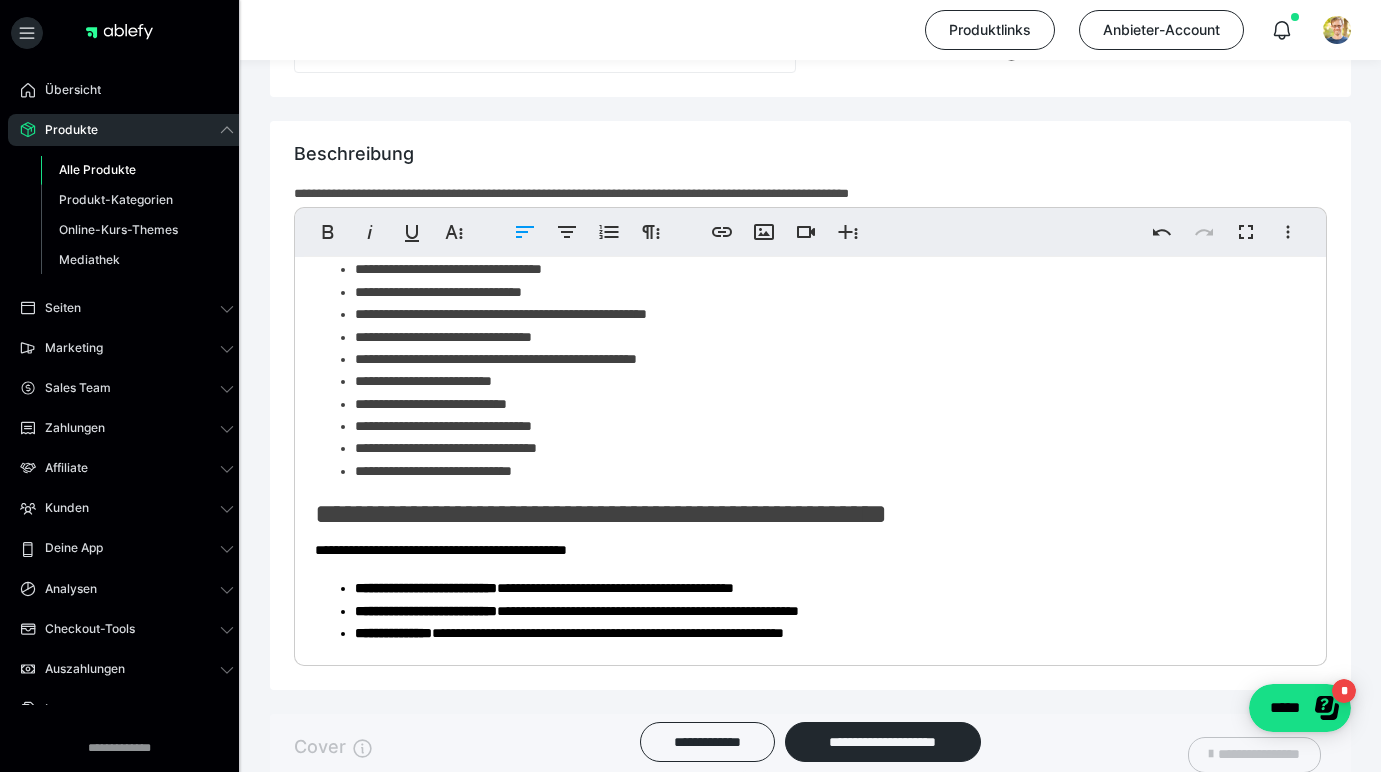 click on "**********" at bounding box center (803, 514) 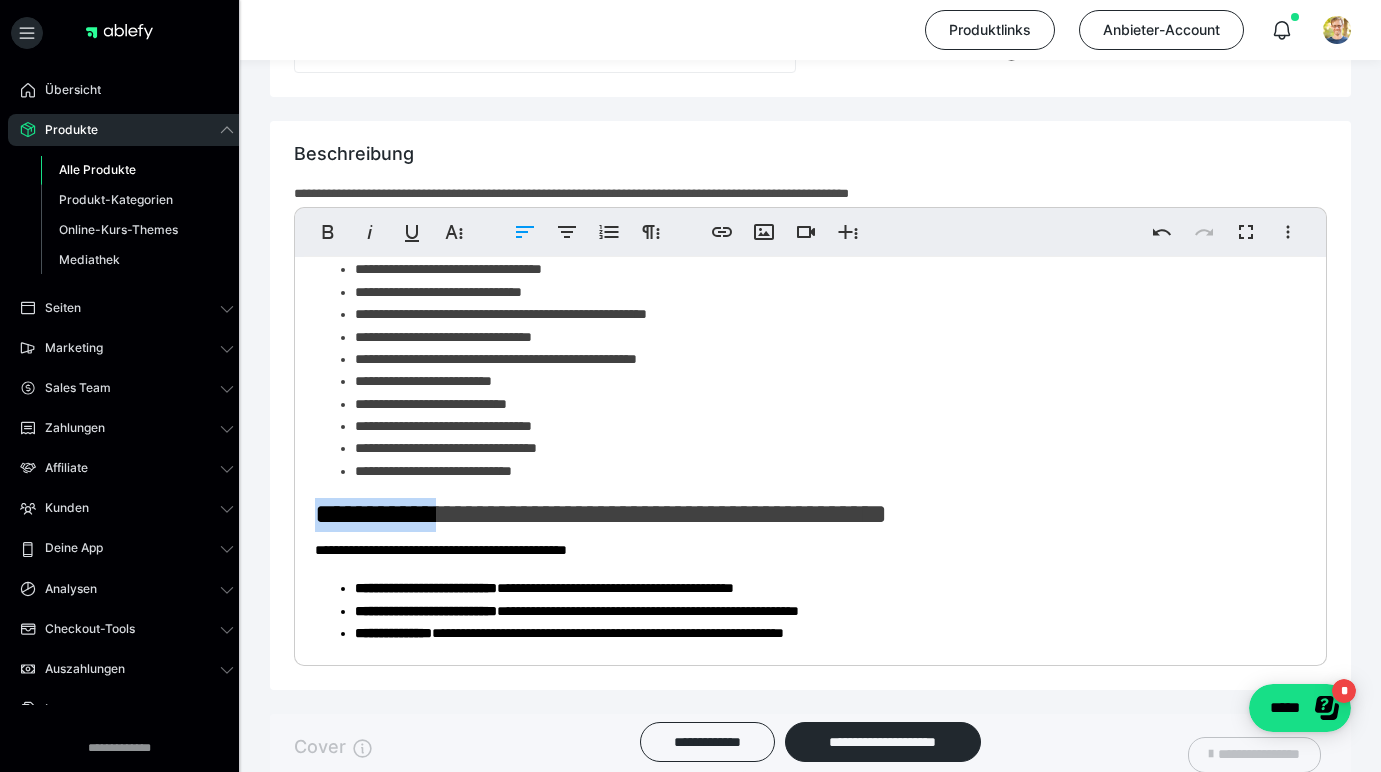 drag, startPoint x: 359, startPoint y: 530, endPoint x: 440, endPoint y: 533, distance: 81.055534 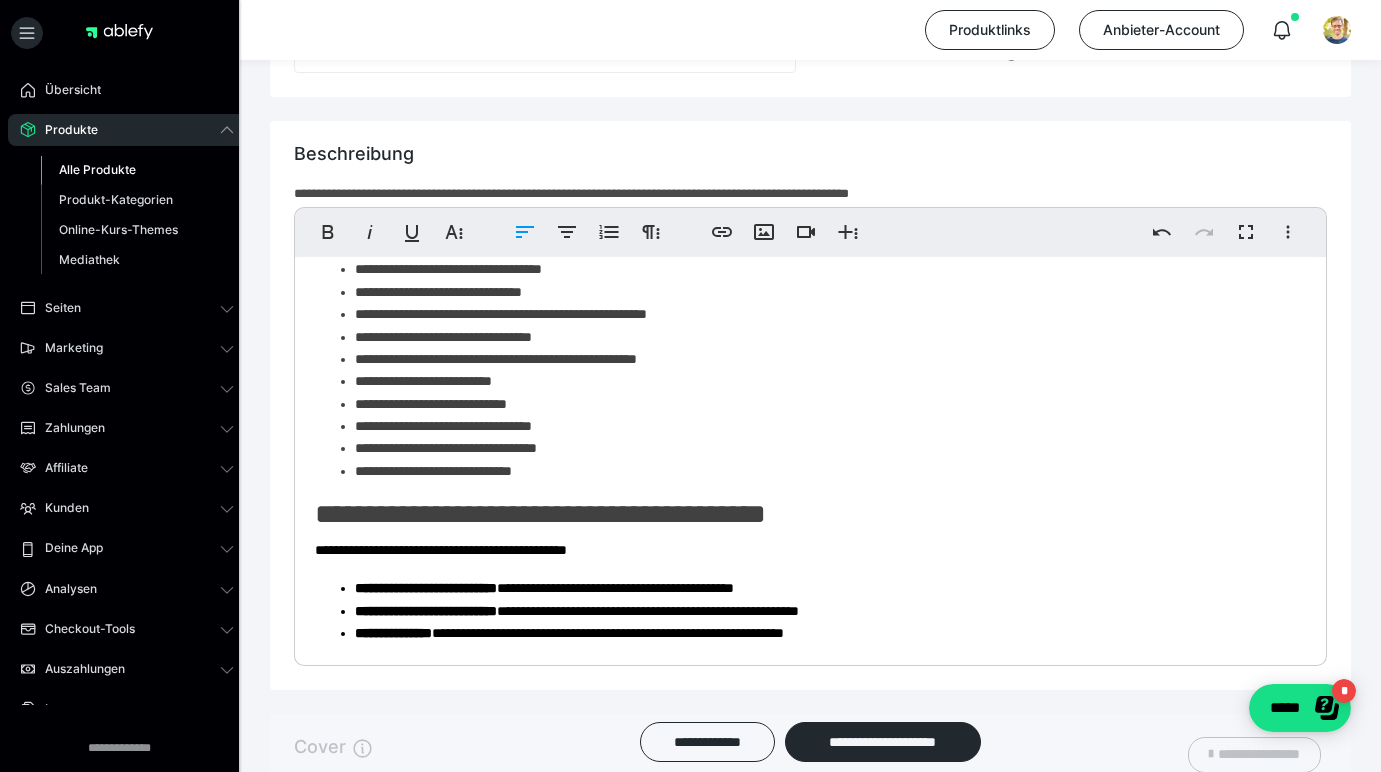 click on "**********" at bounding box center (803, 514) 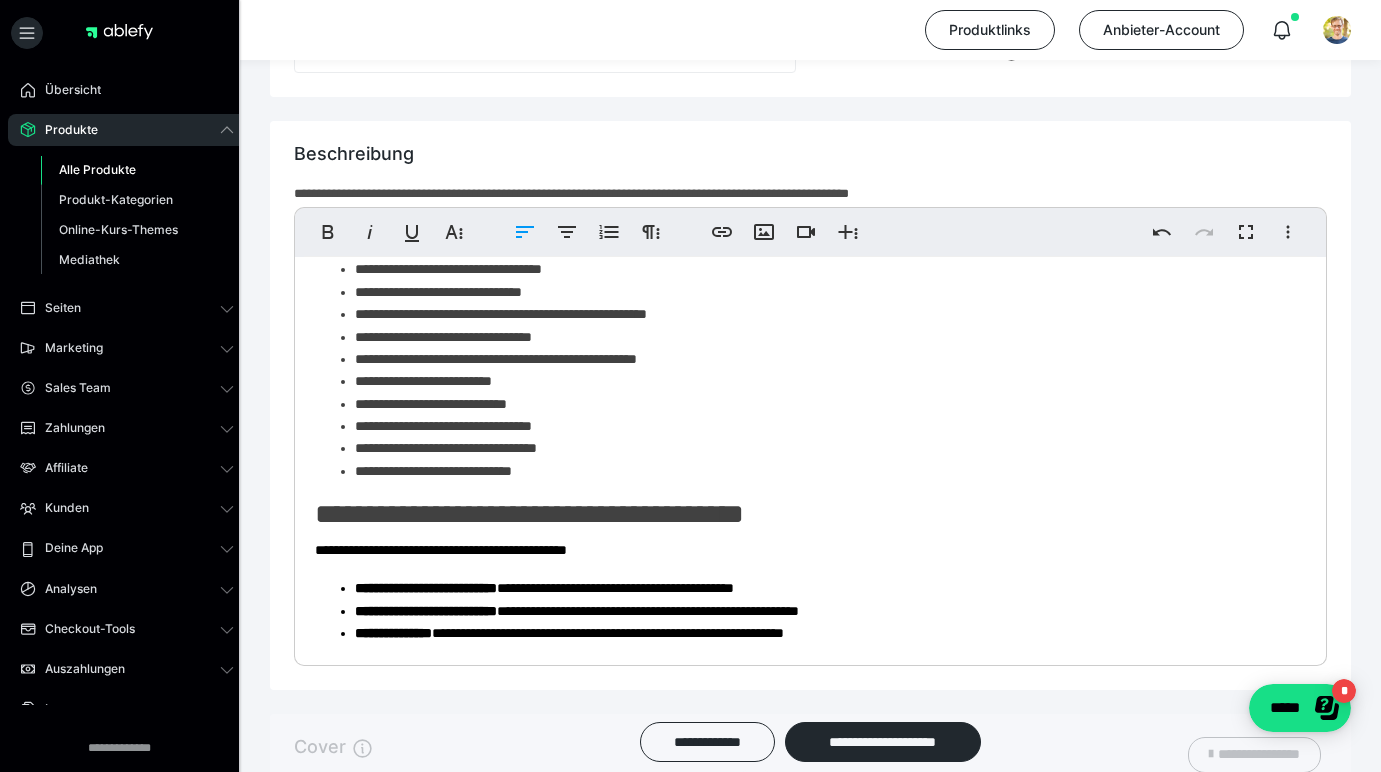 click on "**********" at bounding box center (803, 514) 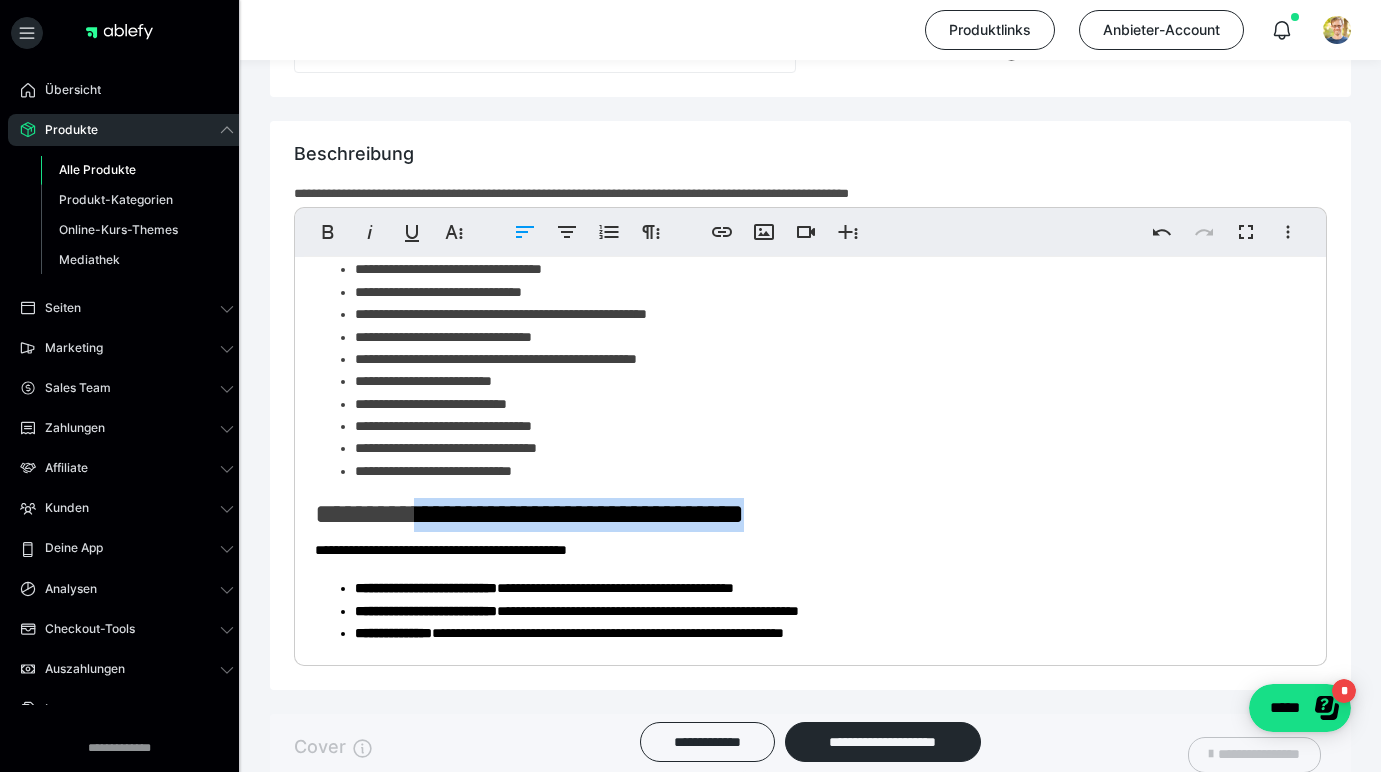 drag, startPoint x: 472, startPoint y: 532, endPoint x: 788, endPoint y: 527, distance: 316.03955 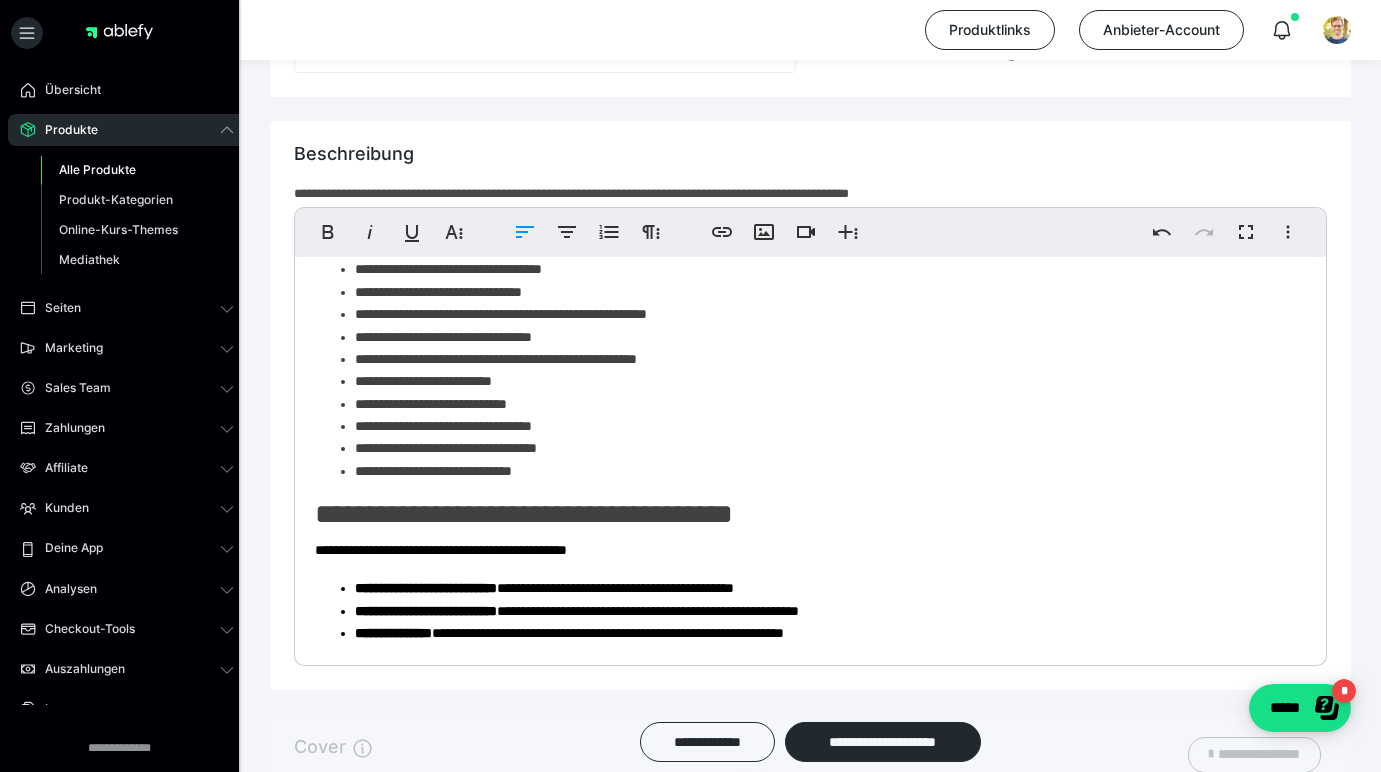 scroll, scrollTop: 0, scrollLeft: 7, axis: horizontal 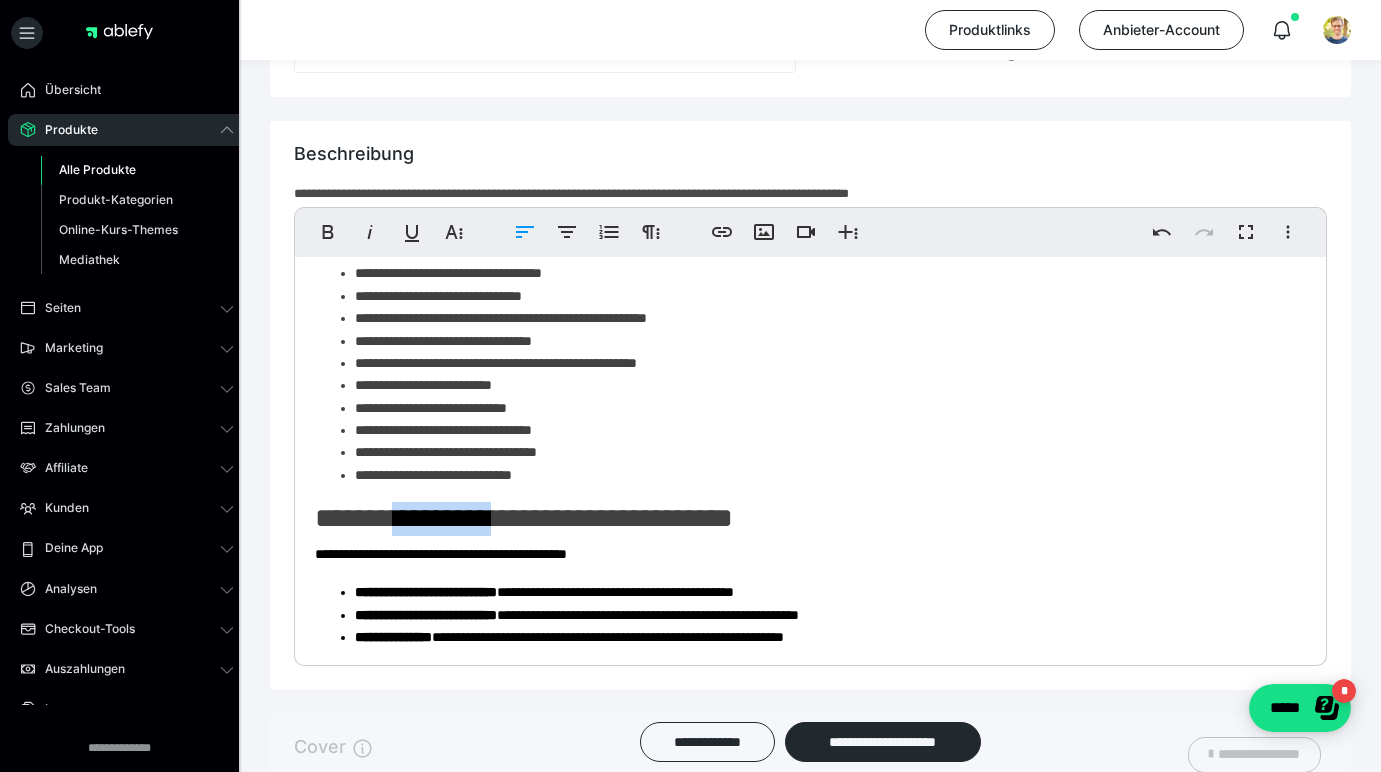 drag, startPoint x: 532, startPoint y: 530, endPoint x: 412, endPoint y: 524, distance: 120.14991 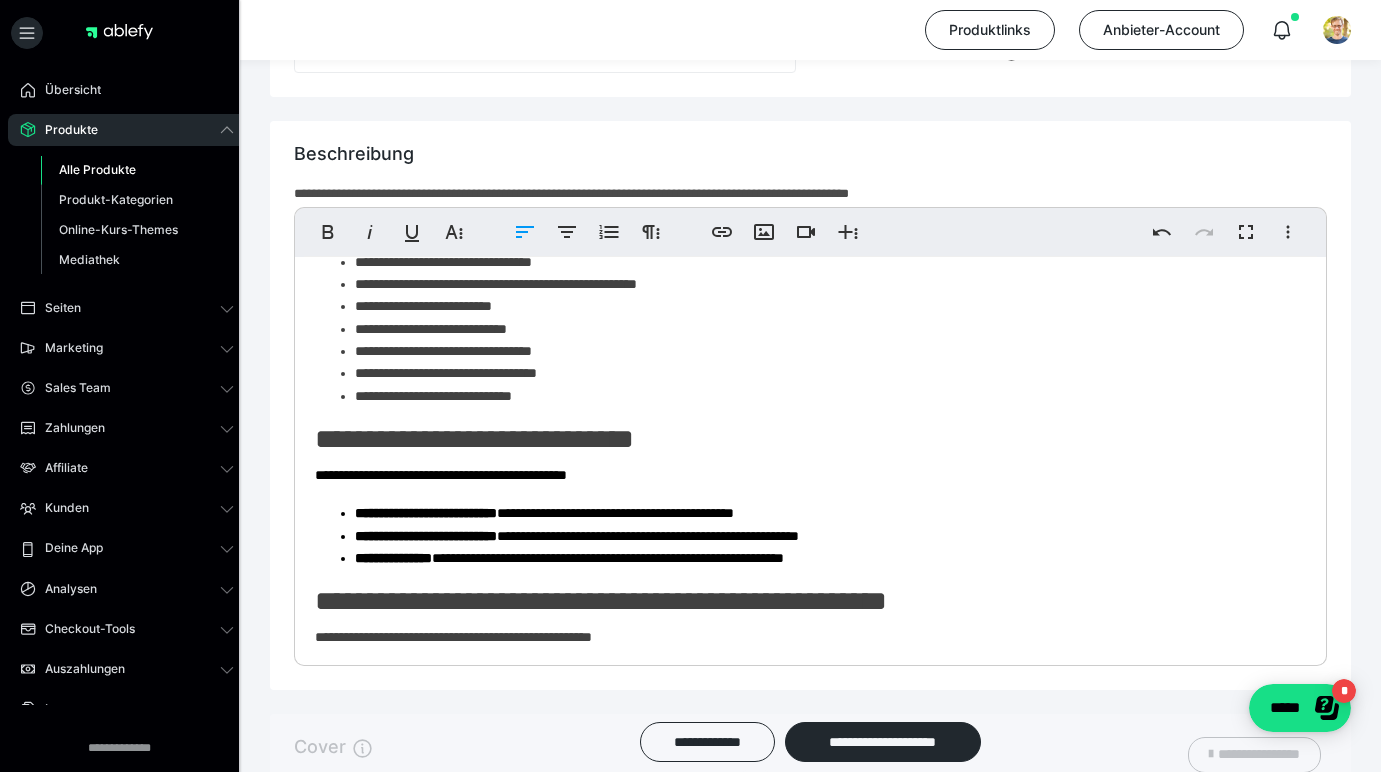 scroll, scrollTop: 1677, scrollLeft: 0, axis: vertical 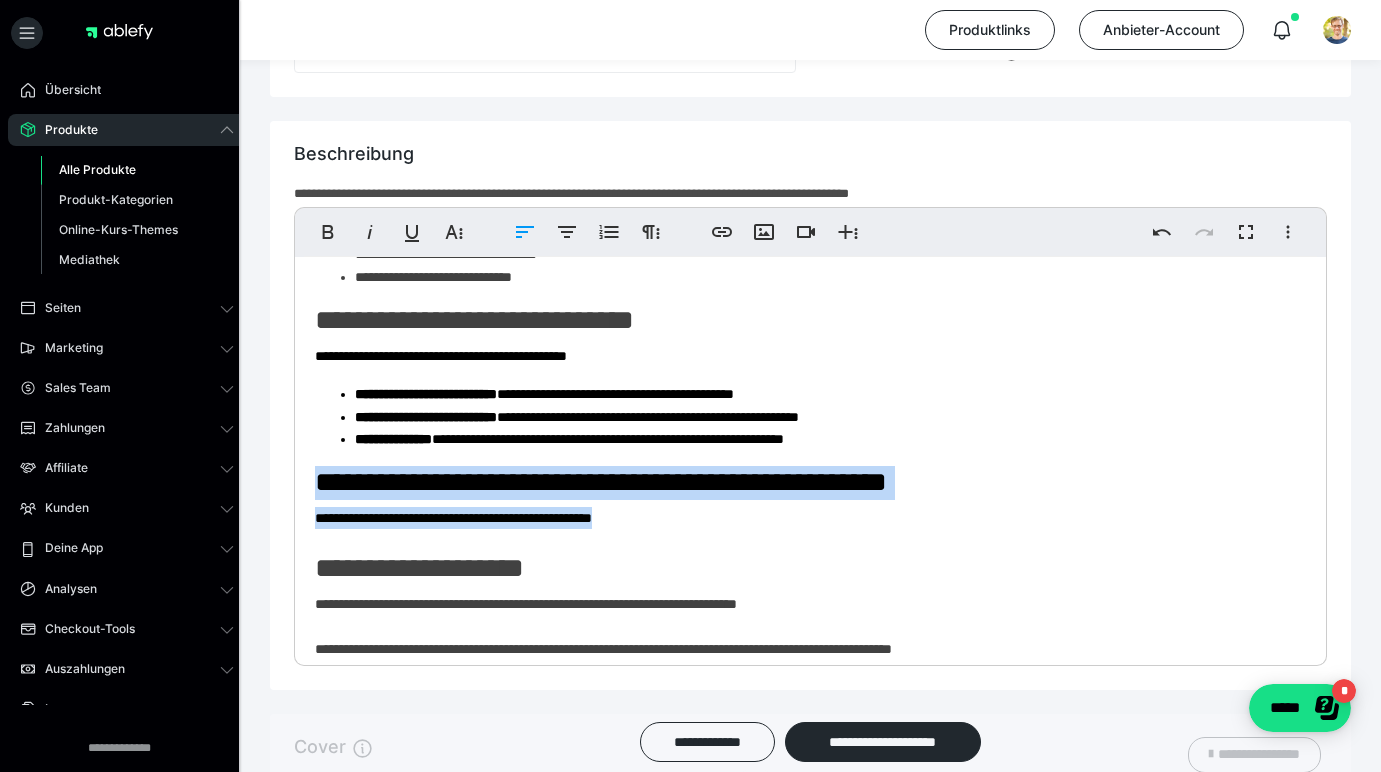 drag, startPoint x: 692, startPoint y: 537, endPoint x: 264, endPoint y: 470, distance: 433.21243 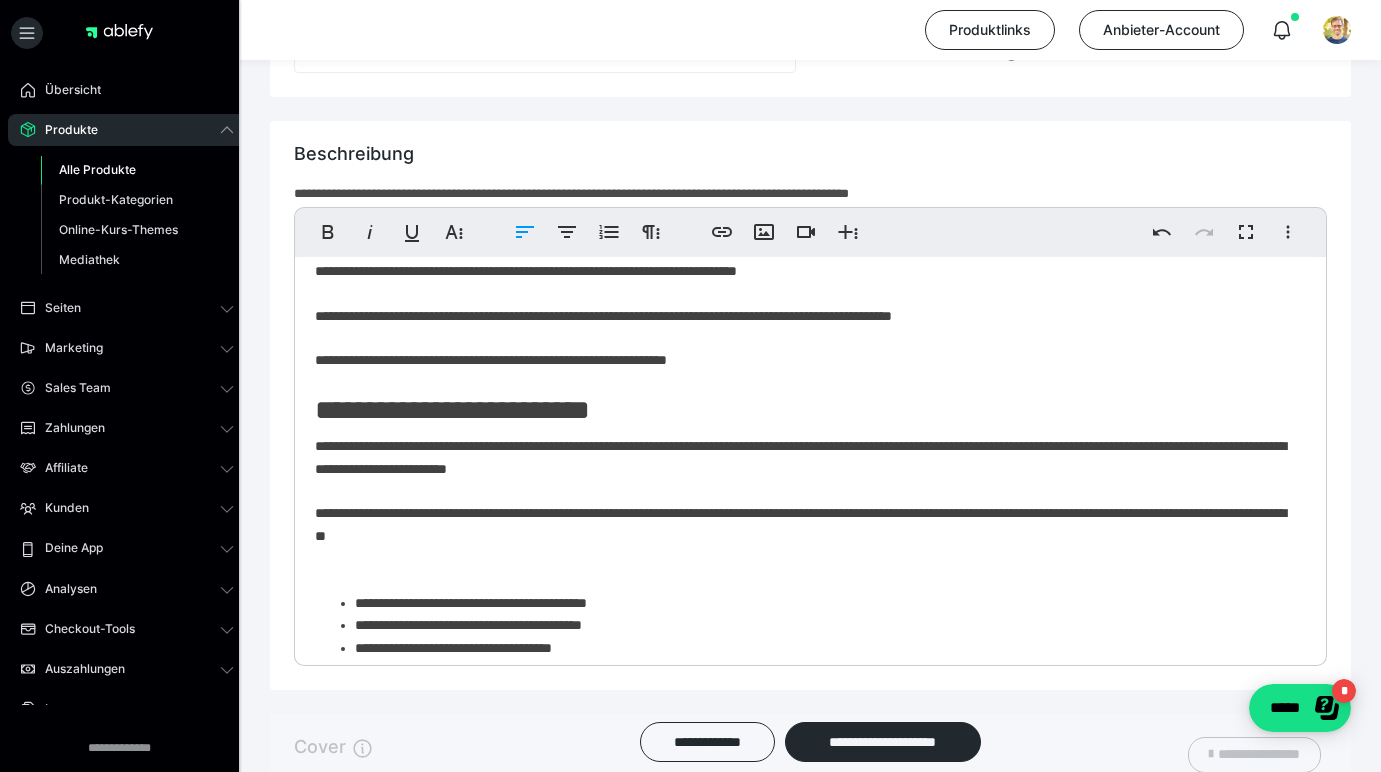scroll, scrollTop: 2093, scrollLeft: 0, axis: vertical 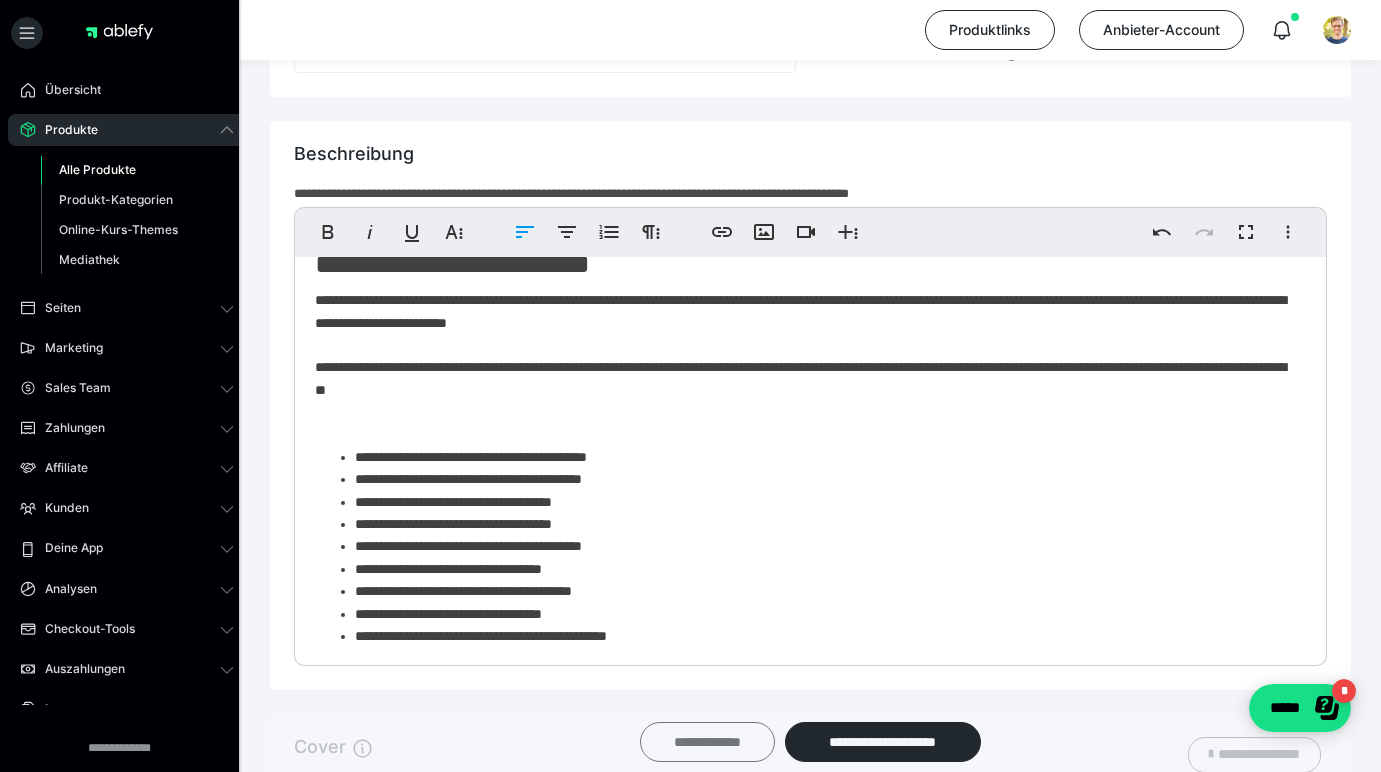 click on "**********" at bounding box center [707, 742] 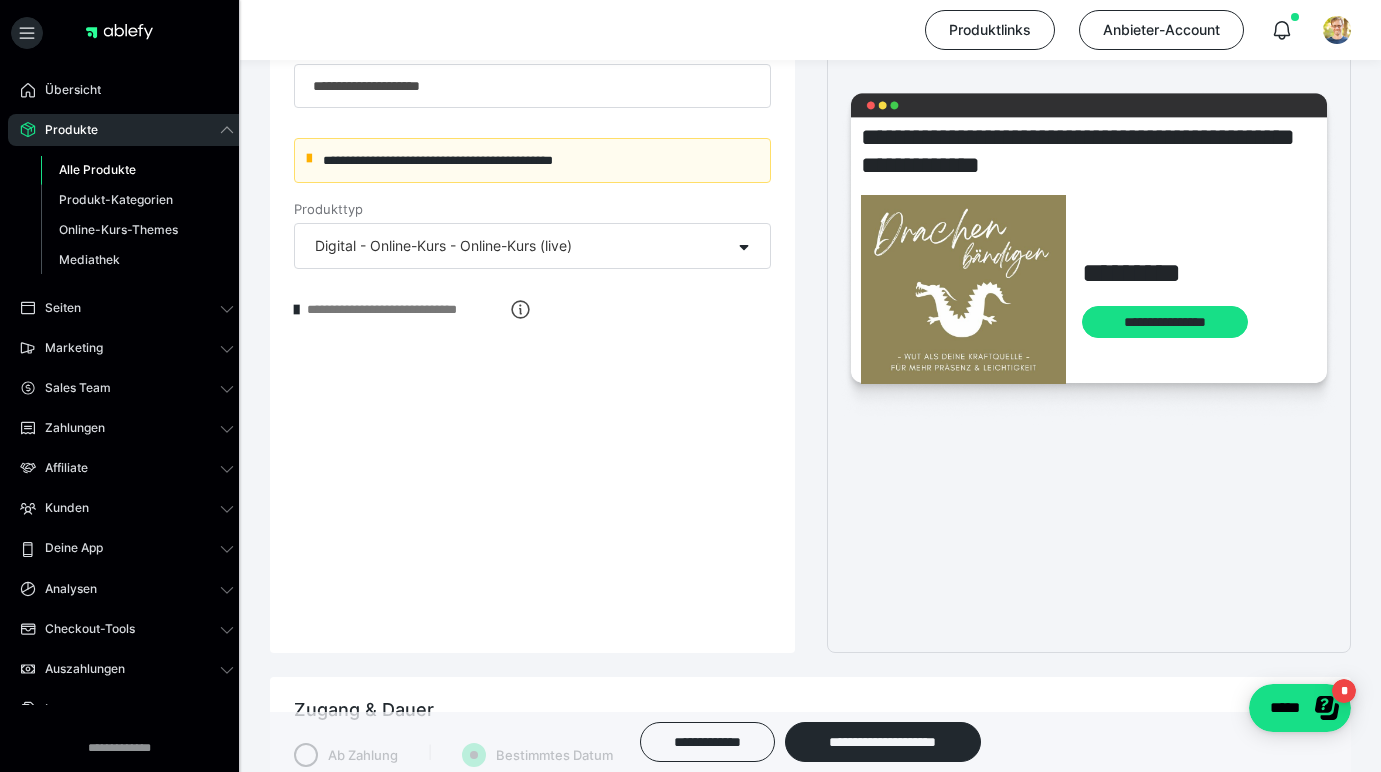 scroll, scrollTop: 1402, scrollLeft: 0, axis: vertical 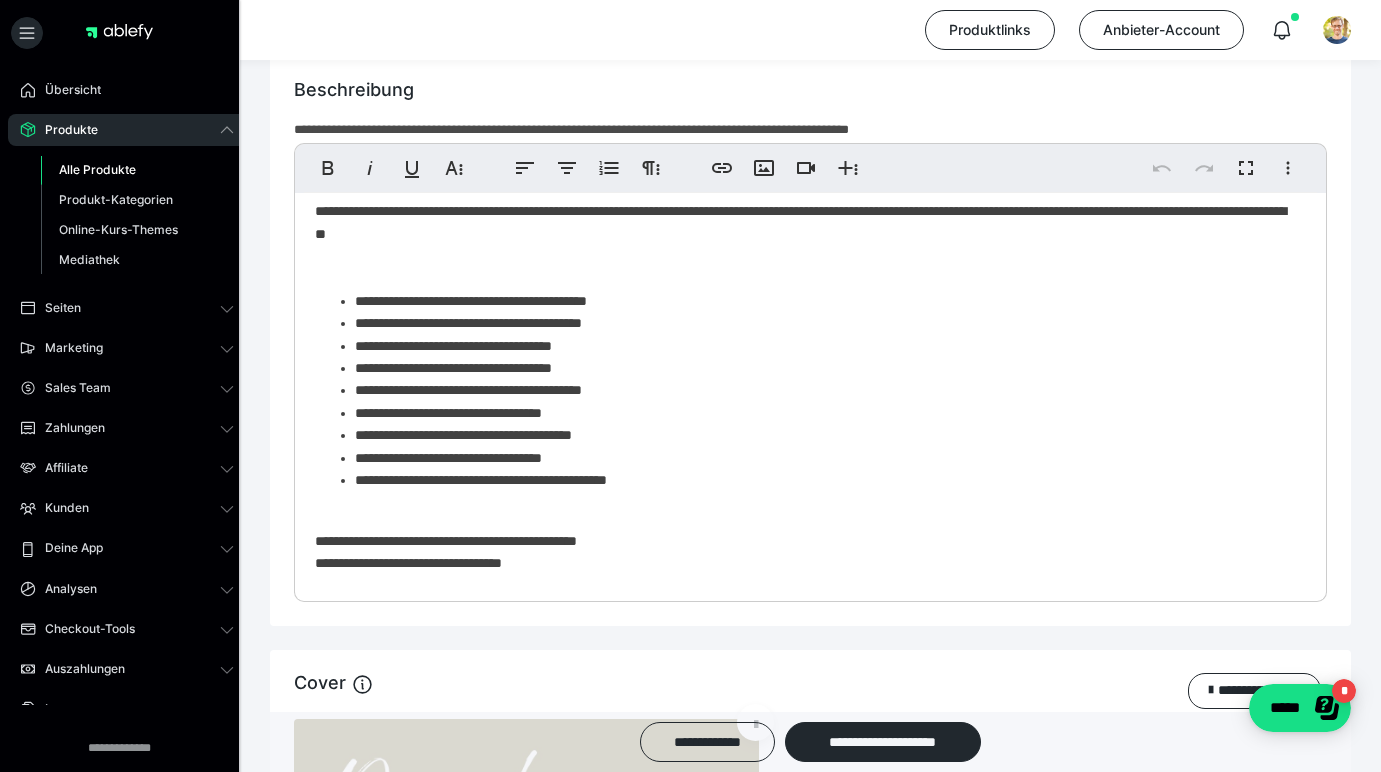 click on "**********" at bounding box center [823, 480] 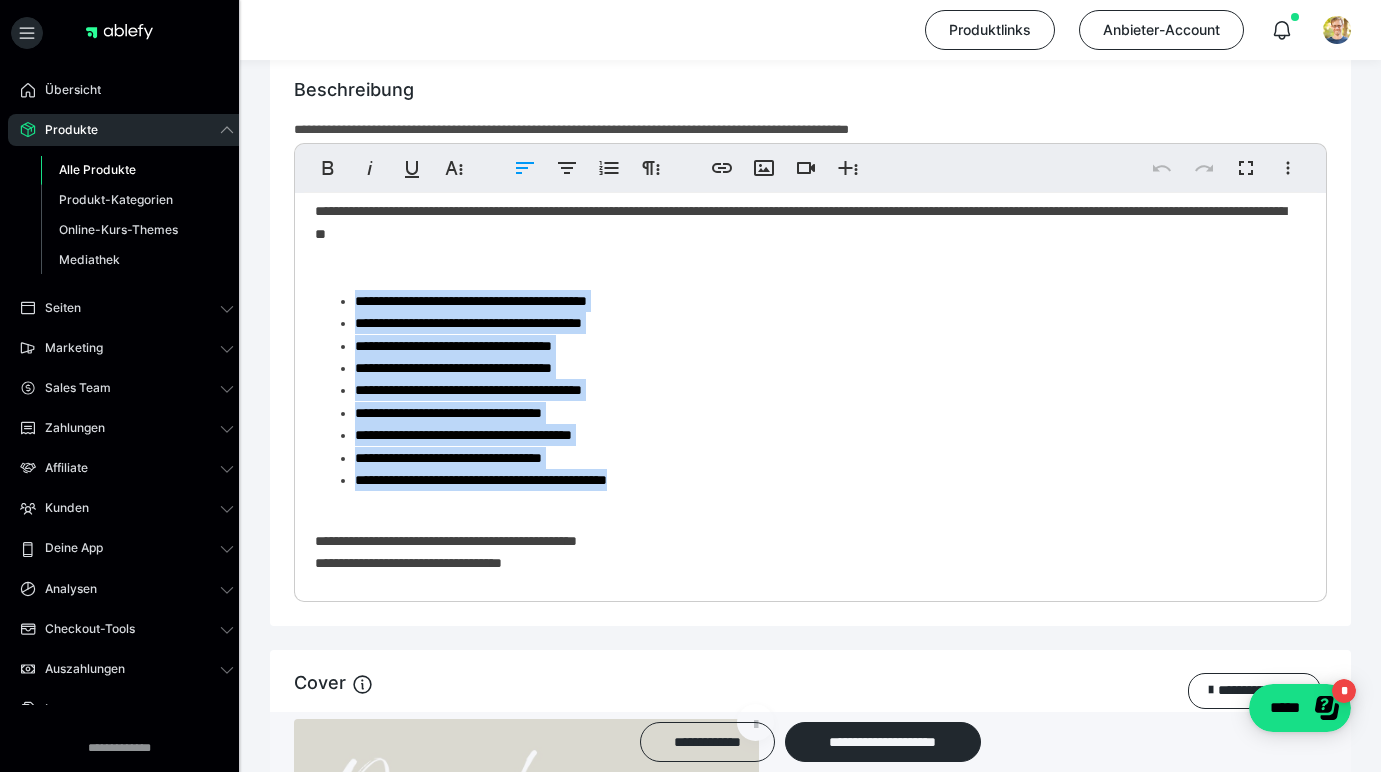 drag, startPoint x: 697, startPoint y: 486, endPoint x: 301, endPoint y: 303, distance: 436.23962 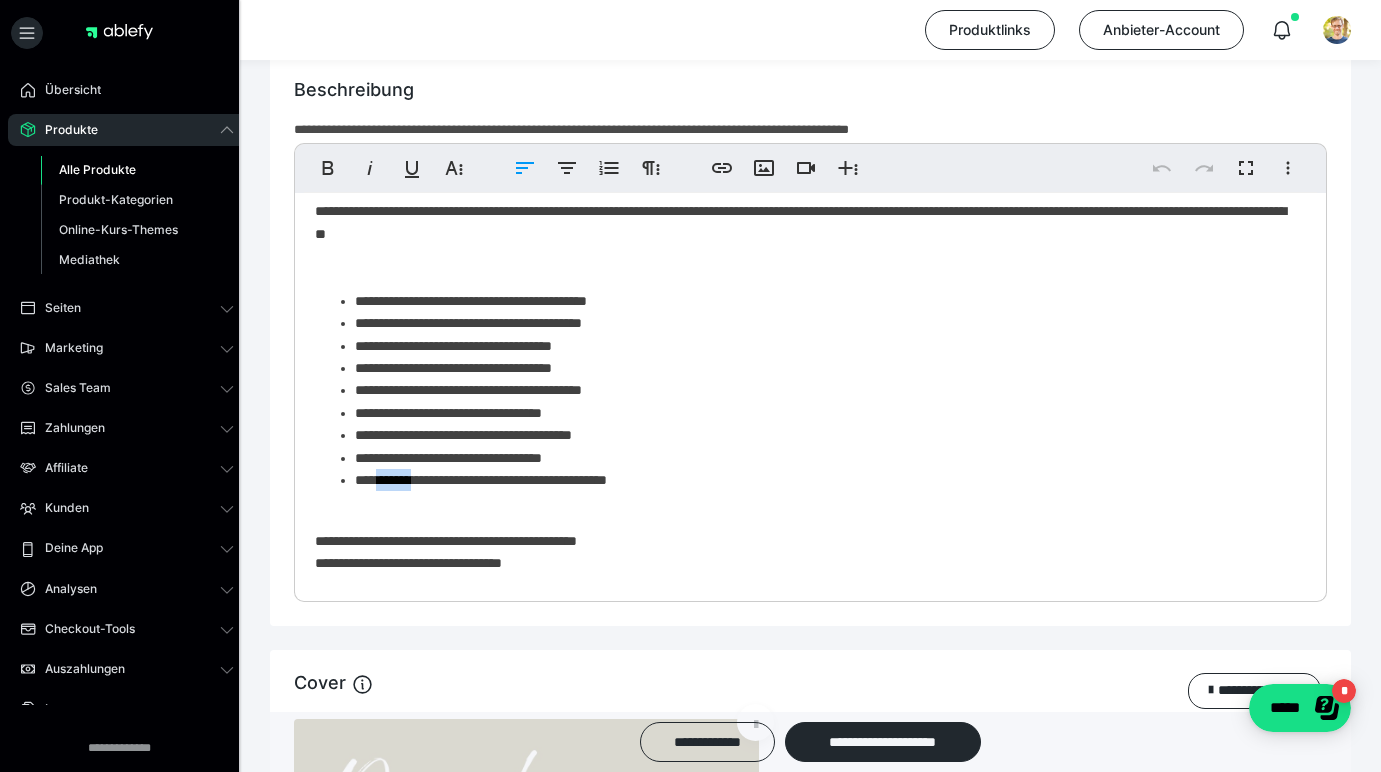 click on "**********" at bounding box center (823, 480) 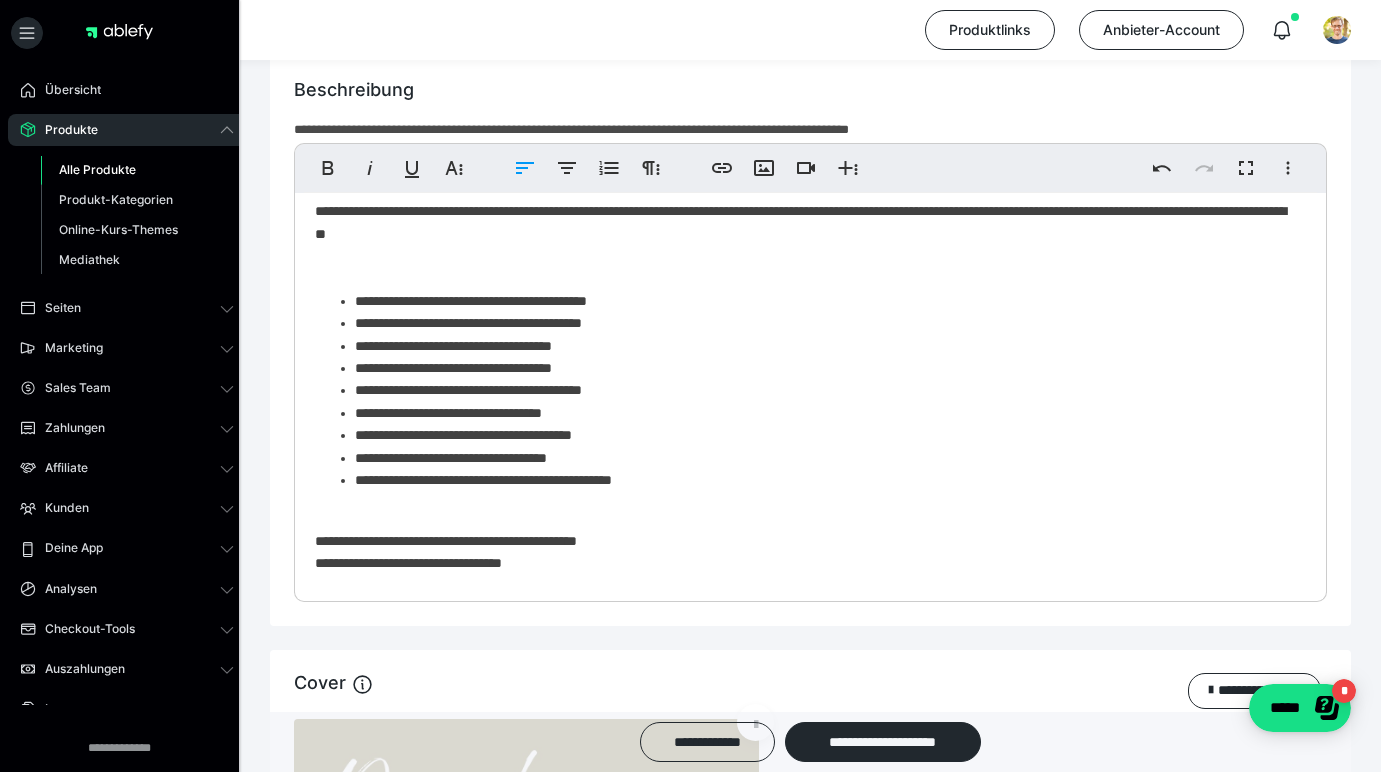 click on "**********" at bounding box center [823, 458] 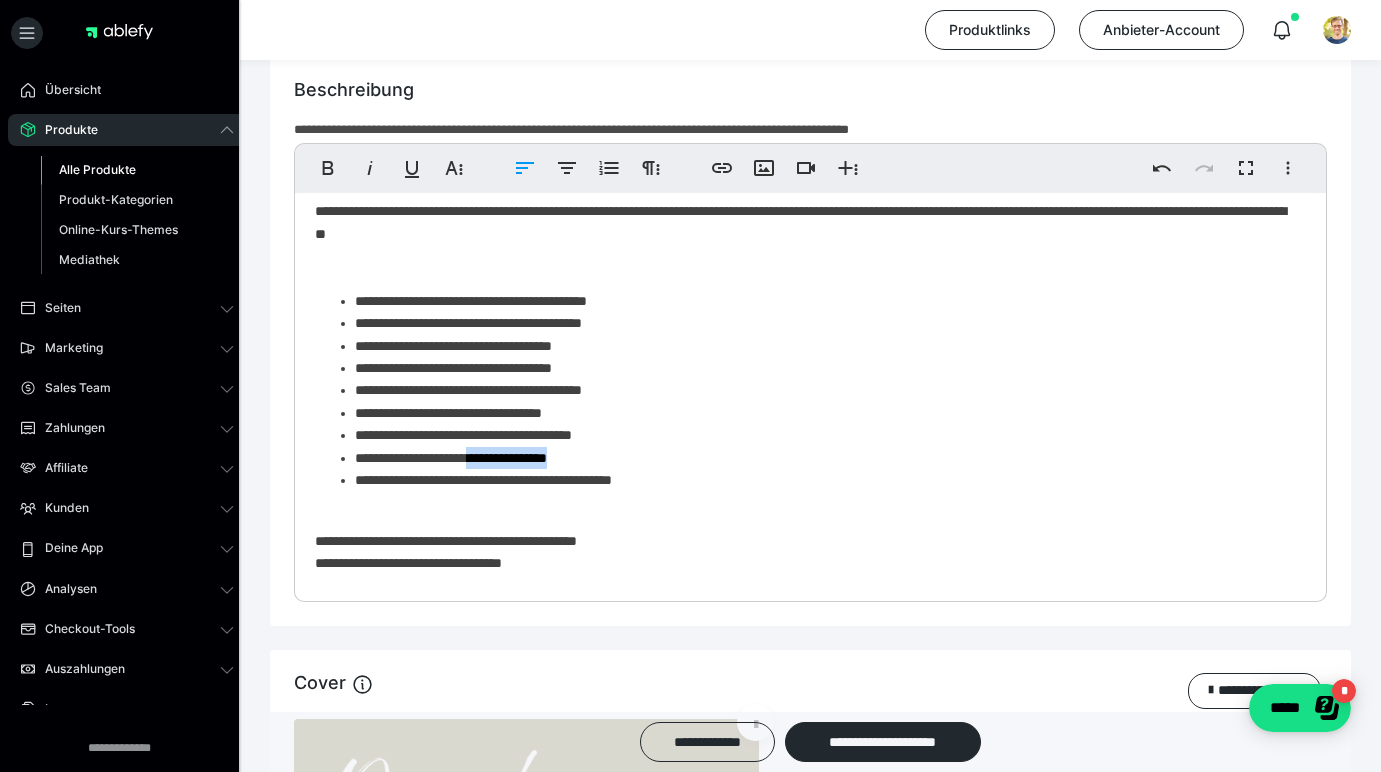 drag, startPoint x: 536, startPoint y: 463, endPoint x: 593, endPoint y: 462, distance: 57.00877 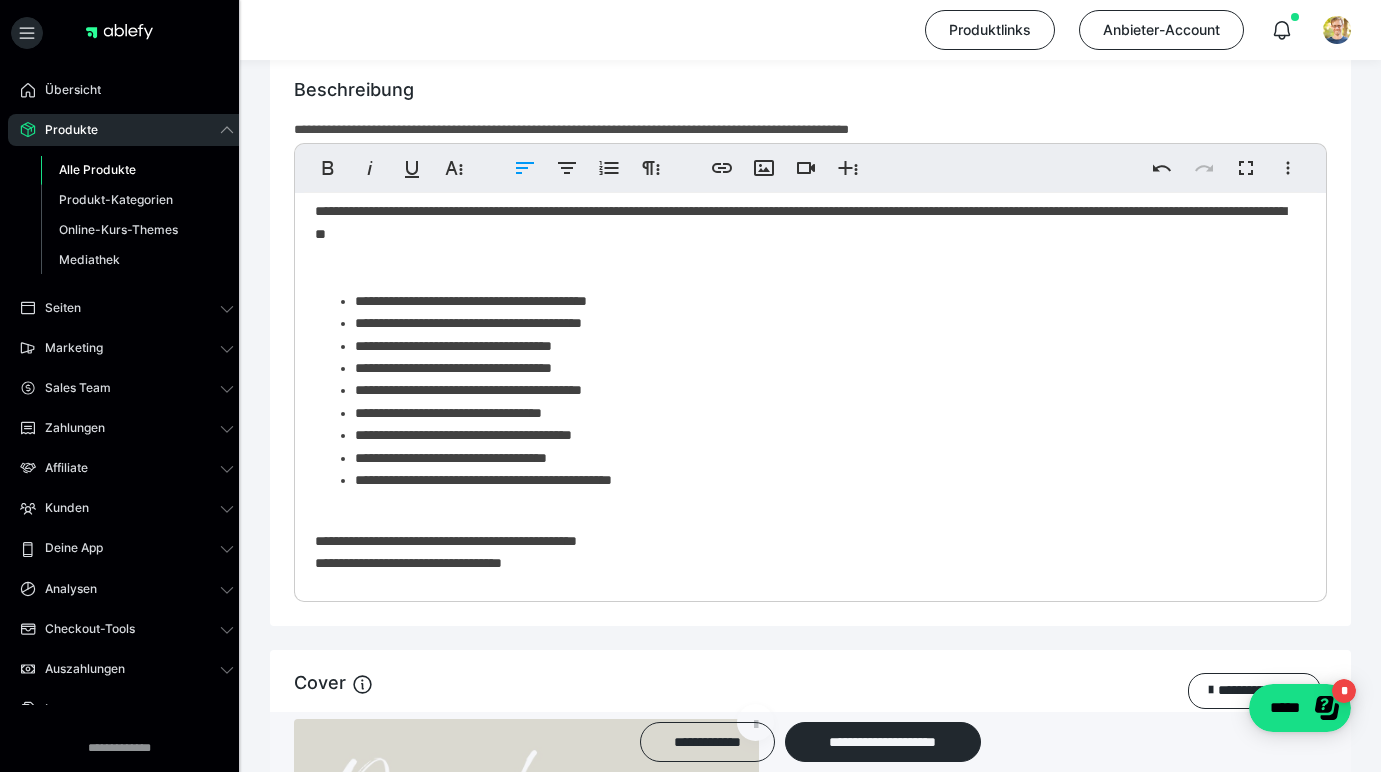 click on "**********" at bounding box center (823, 435) 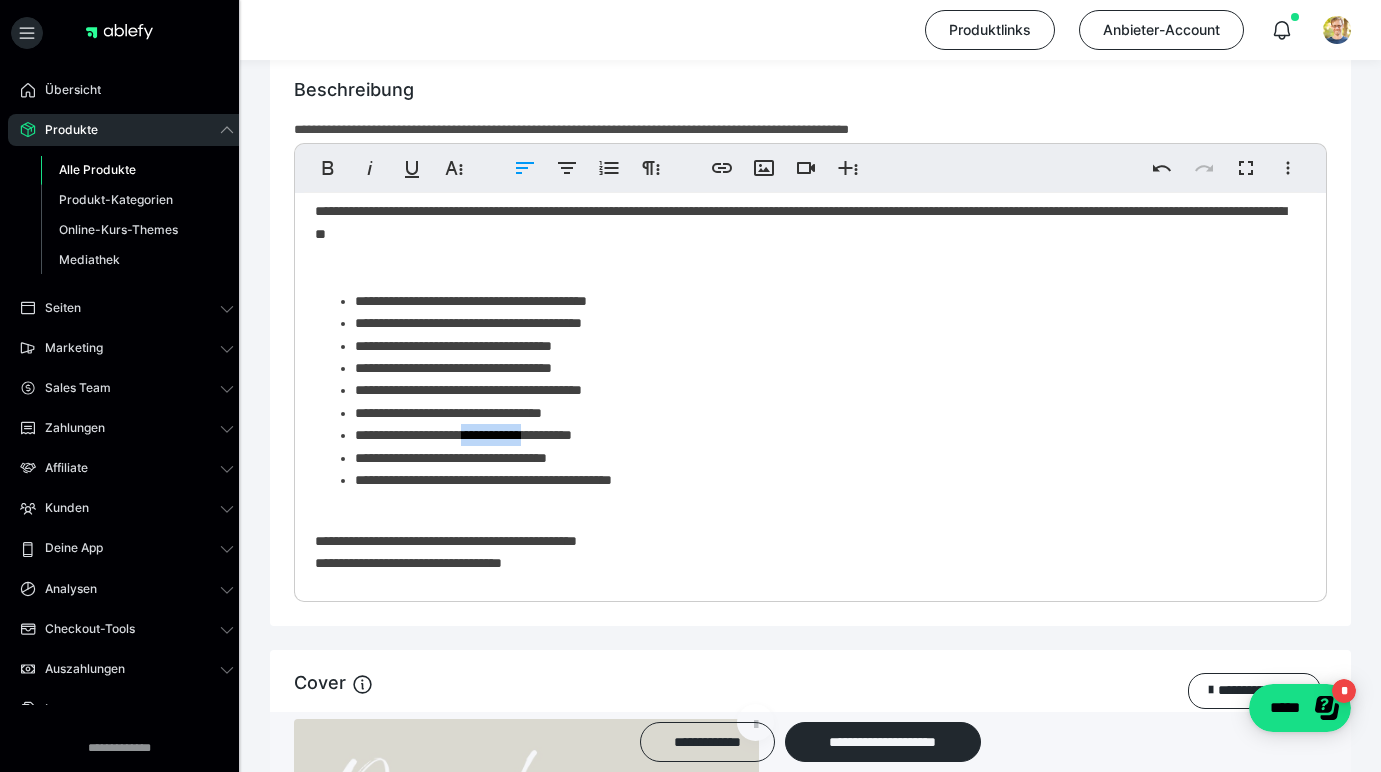 drag, startPoint x: 519, startPoint y: 440, endPoint x: 561, endPoint y: 440, distance: 42 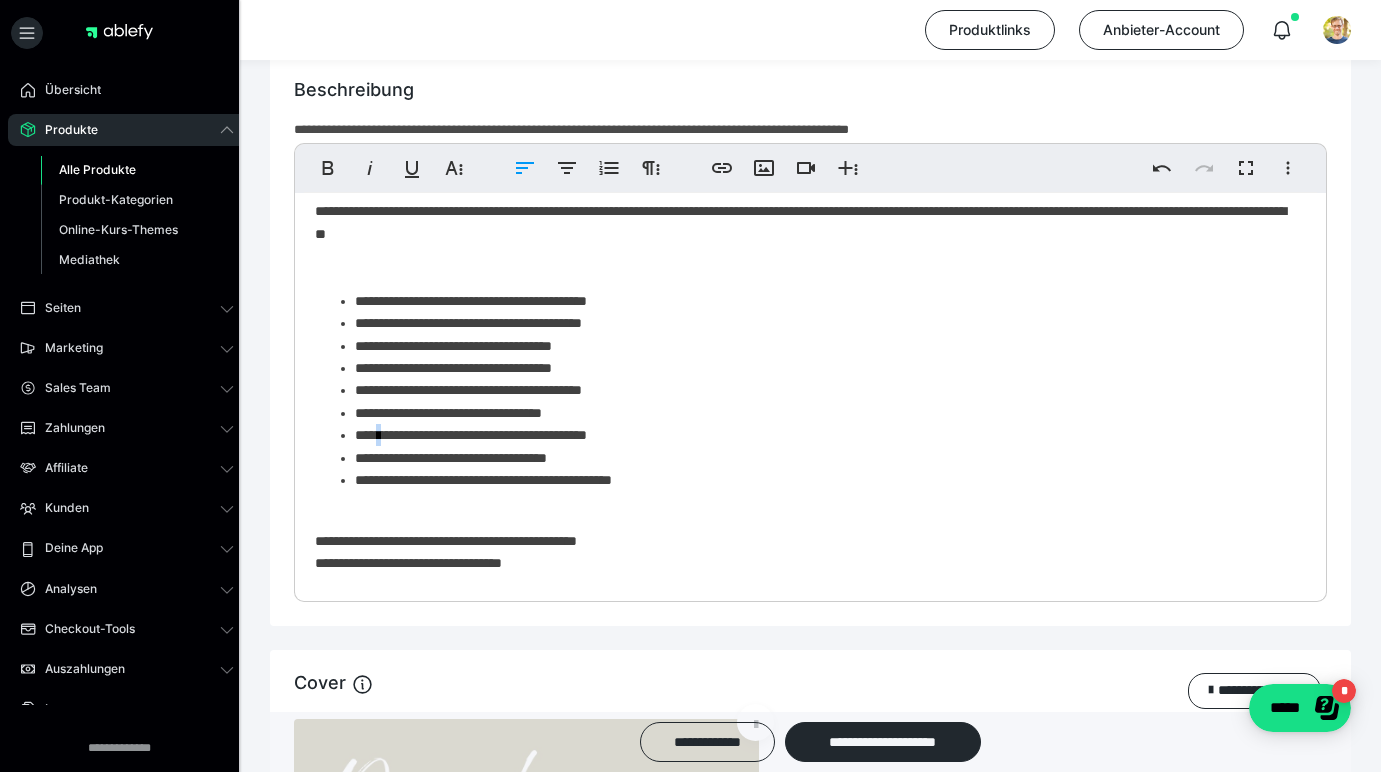 click on "**********" at bounding box center [823, 435] 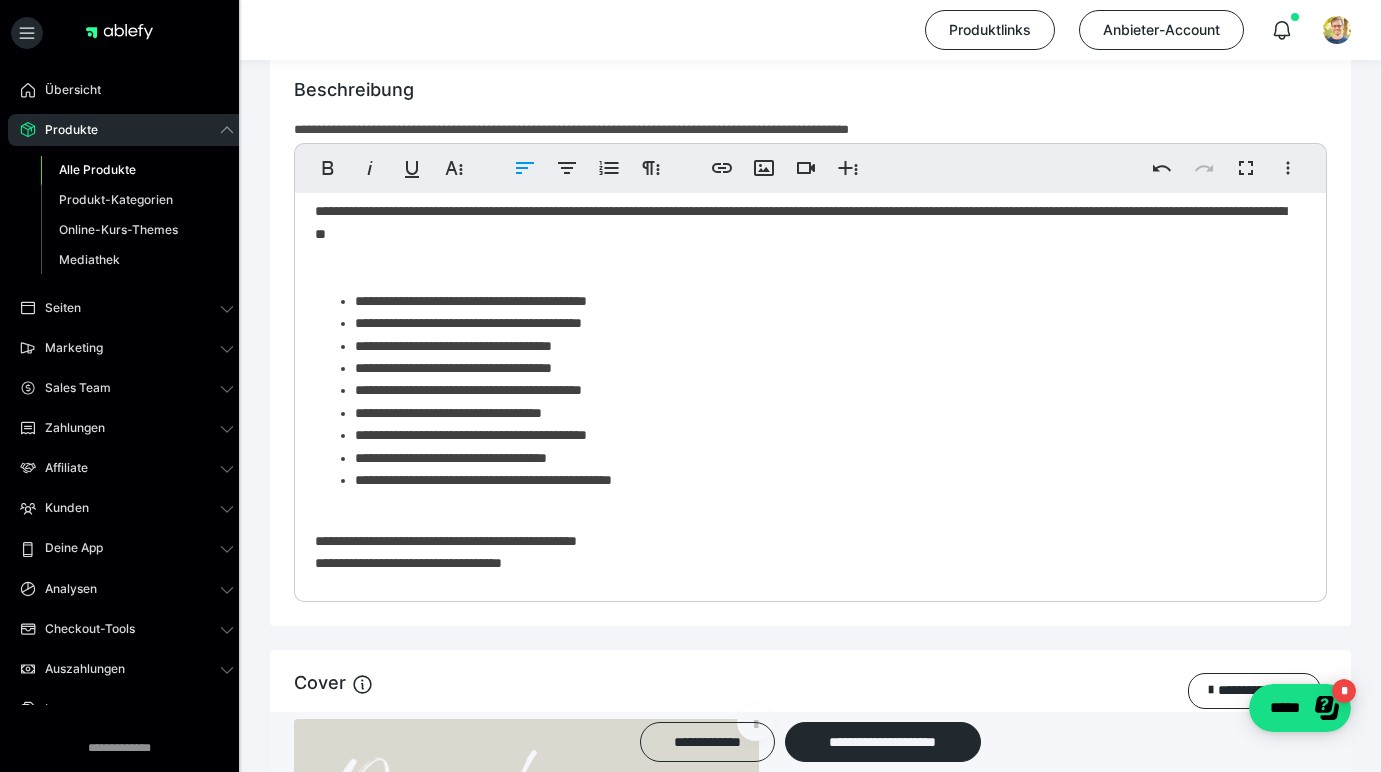 click on "**********" at bounding box center [823, 435] 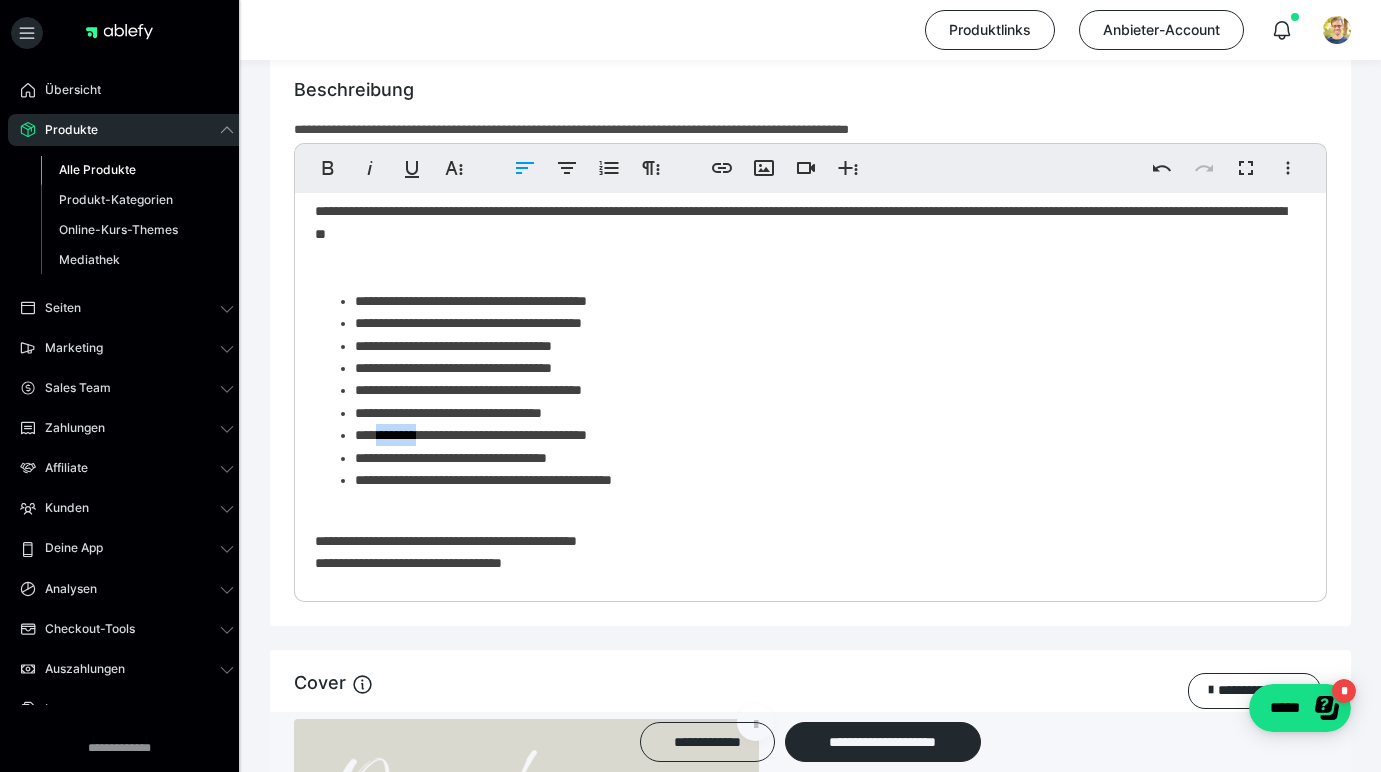 click on "**********" at bounding box center [823, 435] 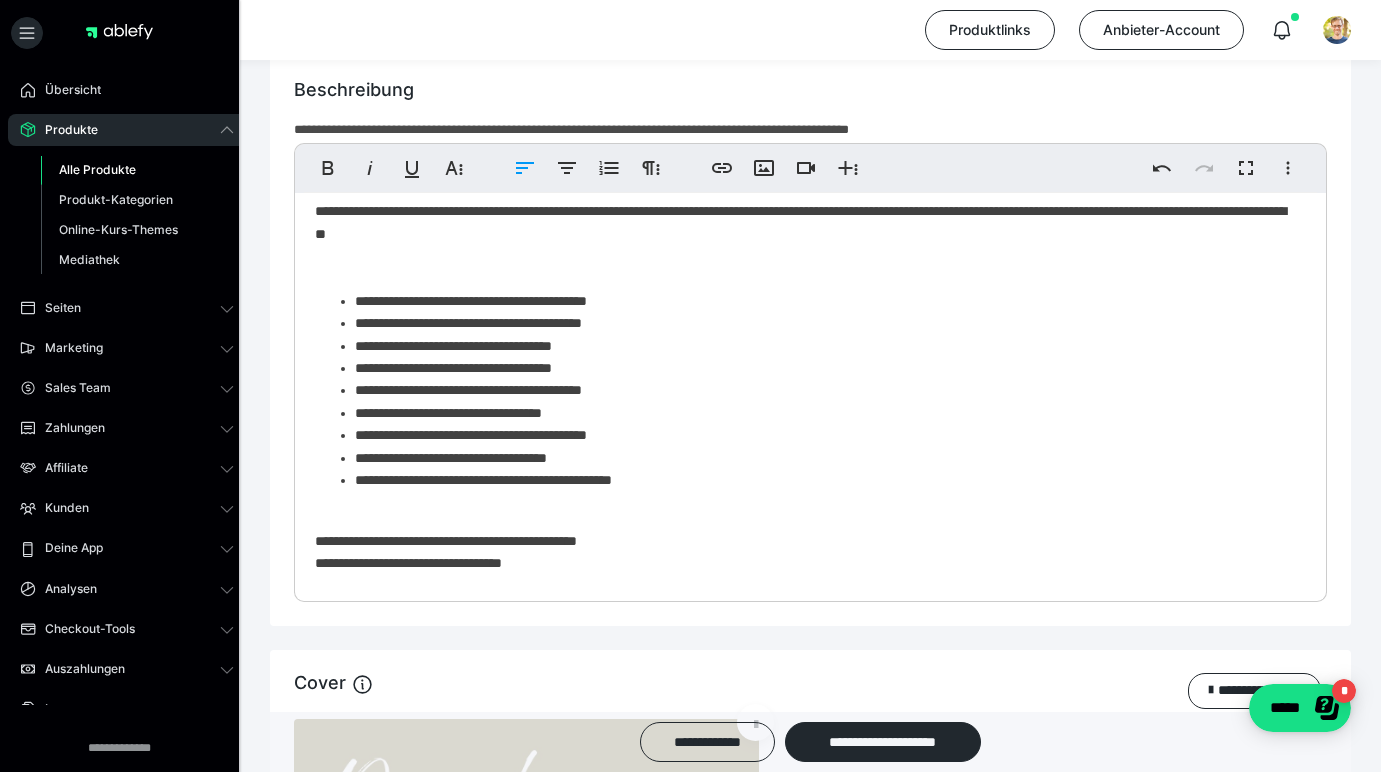 click on "**********" at bounding box center [823, 413] 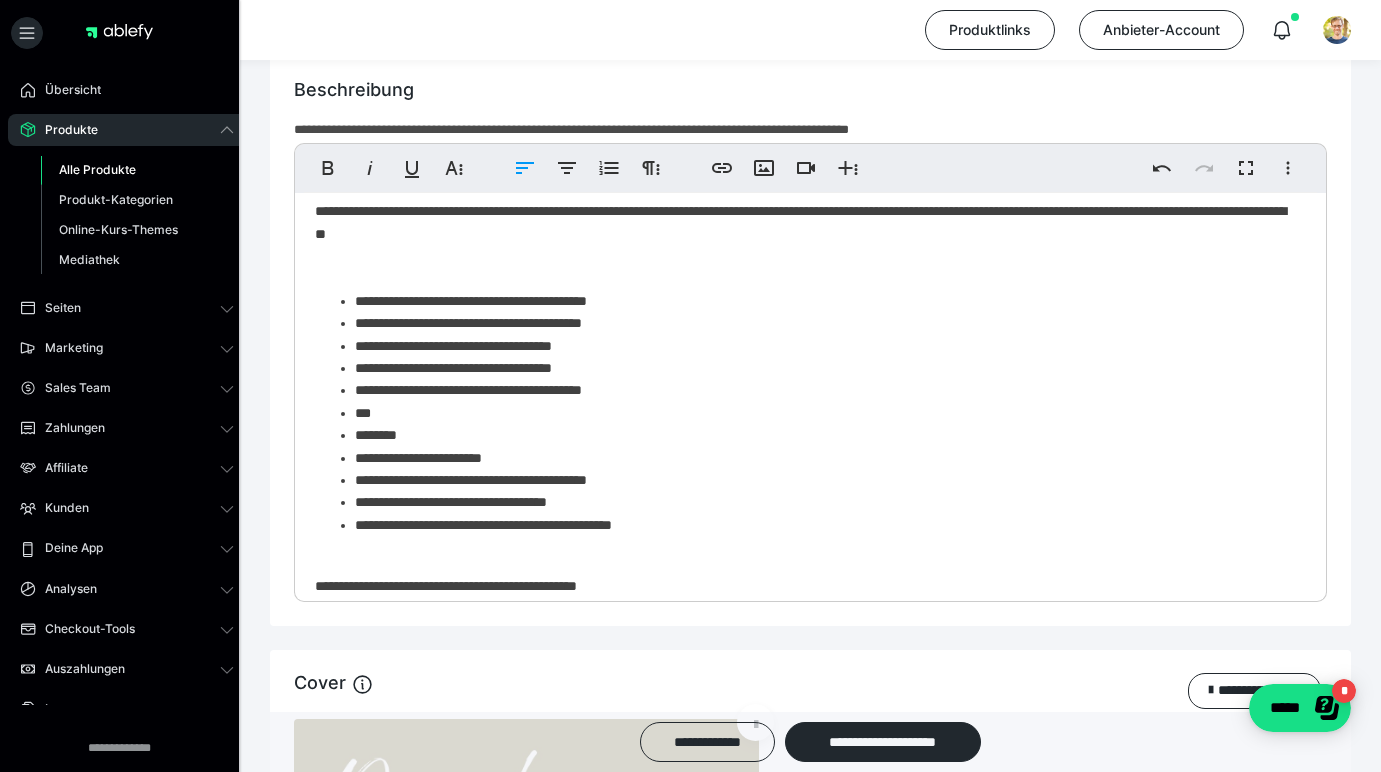 click on "***" at bounding box center [823, 413] 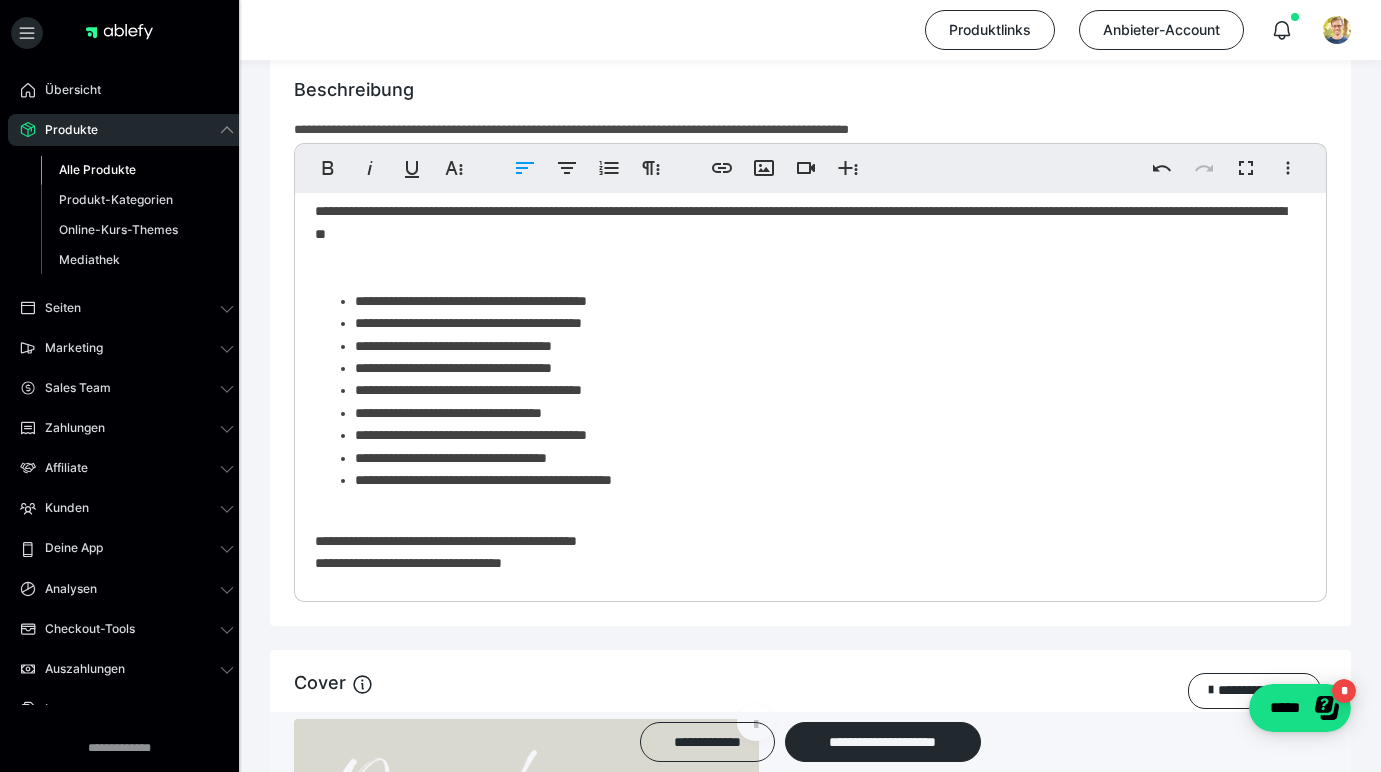 click on "**********" at bounding box center (823, 390) 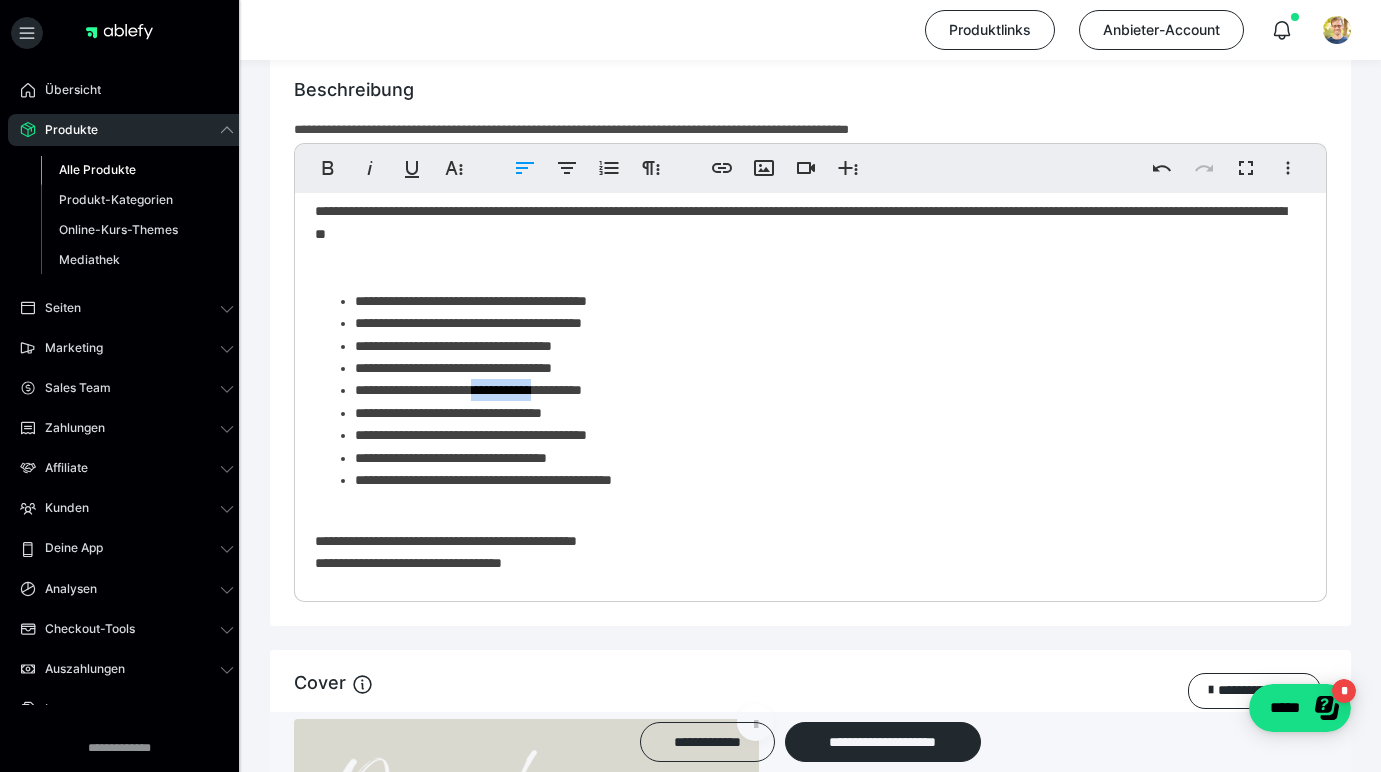 drag, startPoint x: 529, startPoint y: 395, endPoint x: 580, endPoint y: 397, distance: 51.0392 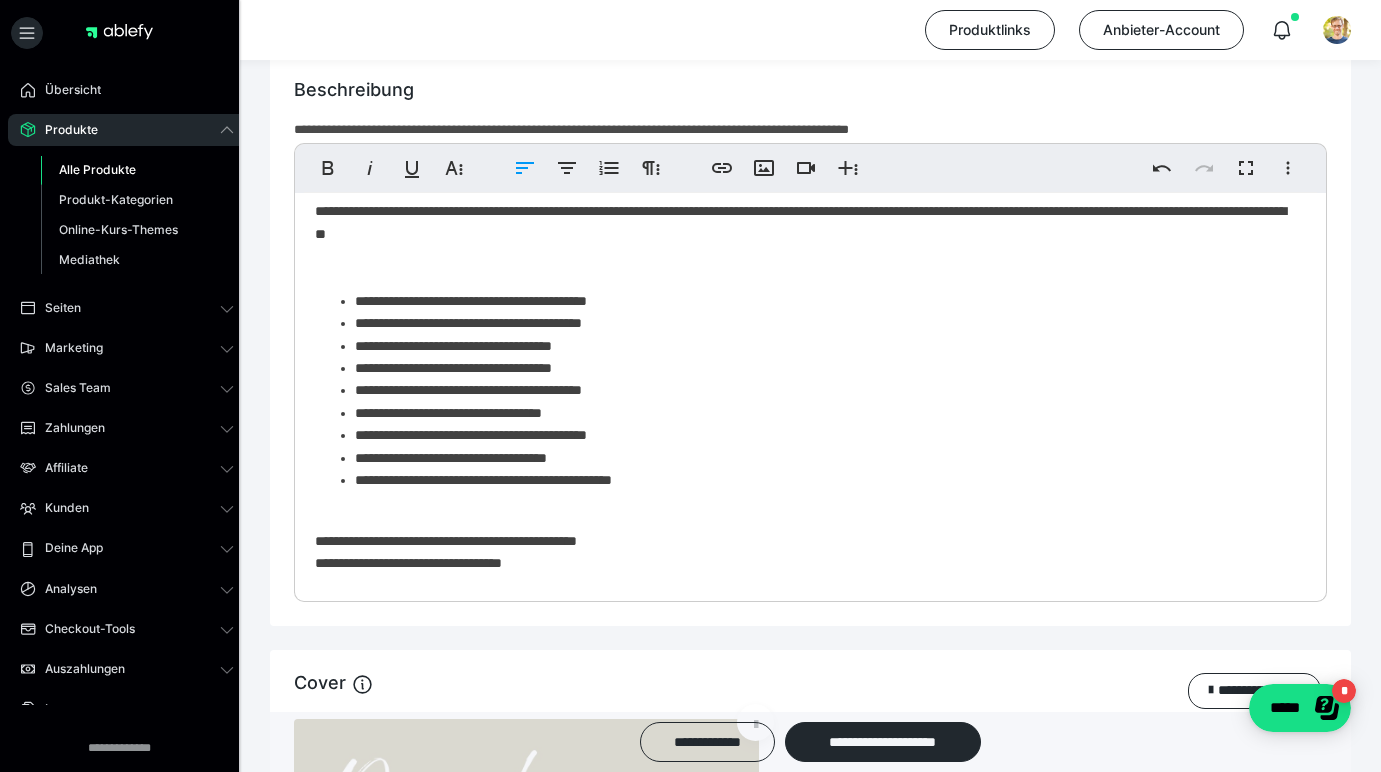 click on "**********" at bounding box center [823, 413] 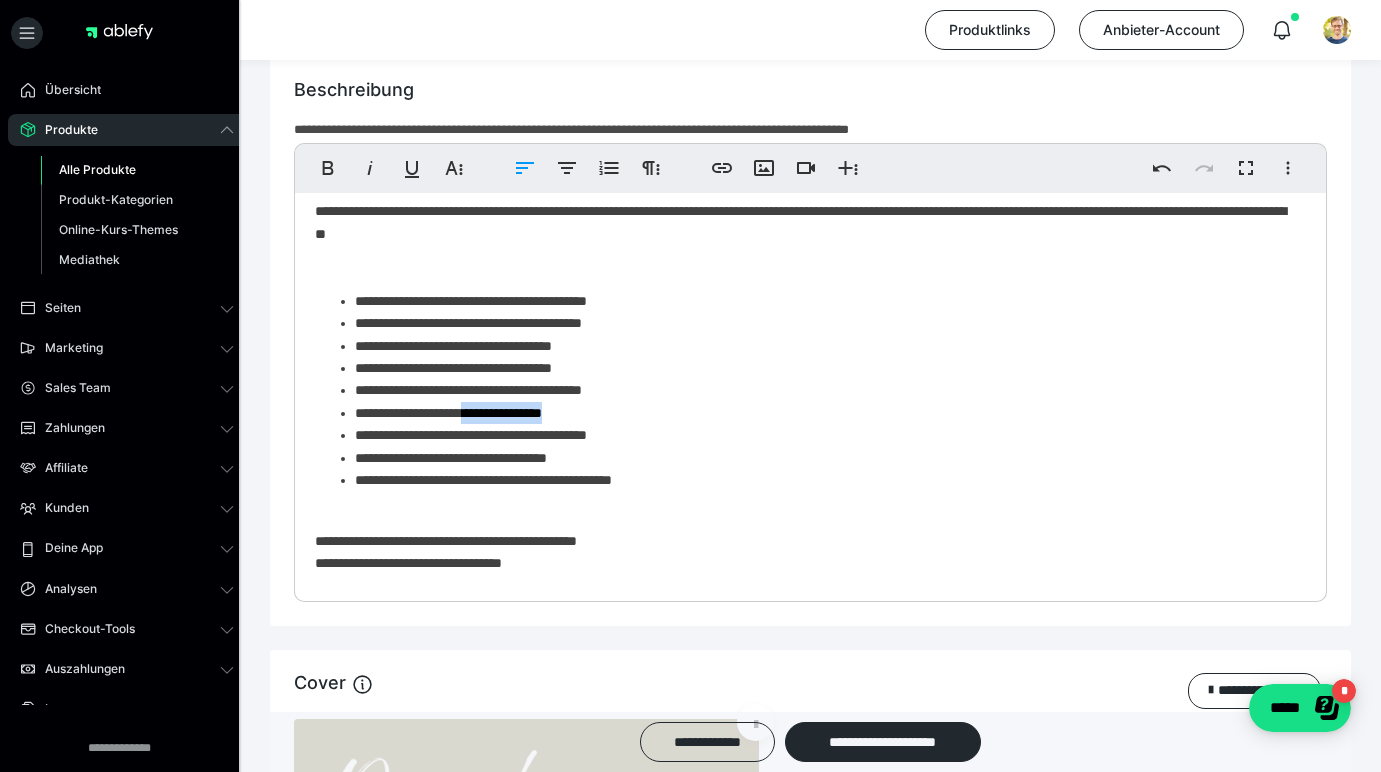 drag, startPoint x: 530, startPoint y: 420, endPoint x: 565, endPoint y: 420, distance: 35 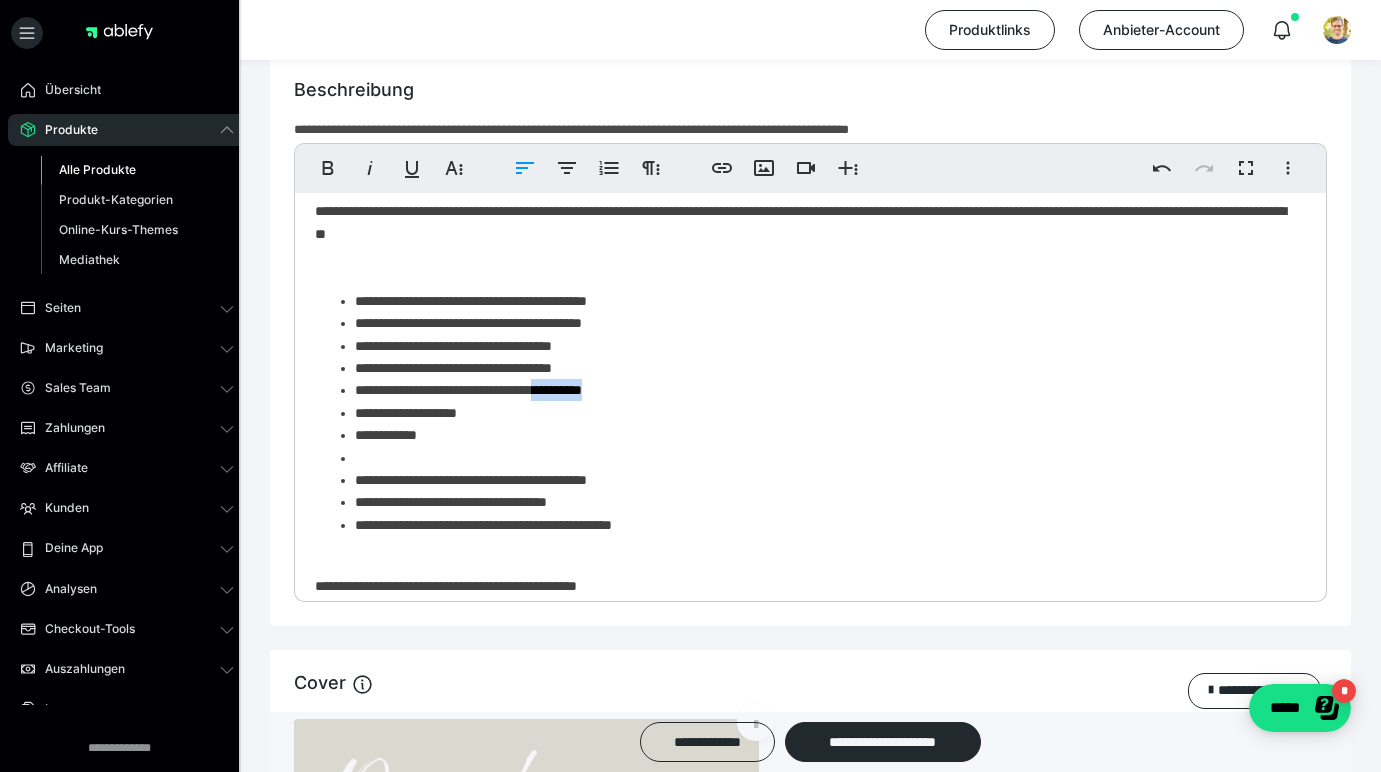 drag, startPoint x: 588, startPoint y: 393, endPoint x: 663, endPoint y: 401, distance: 75.42546 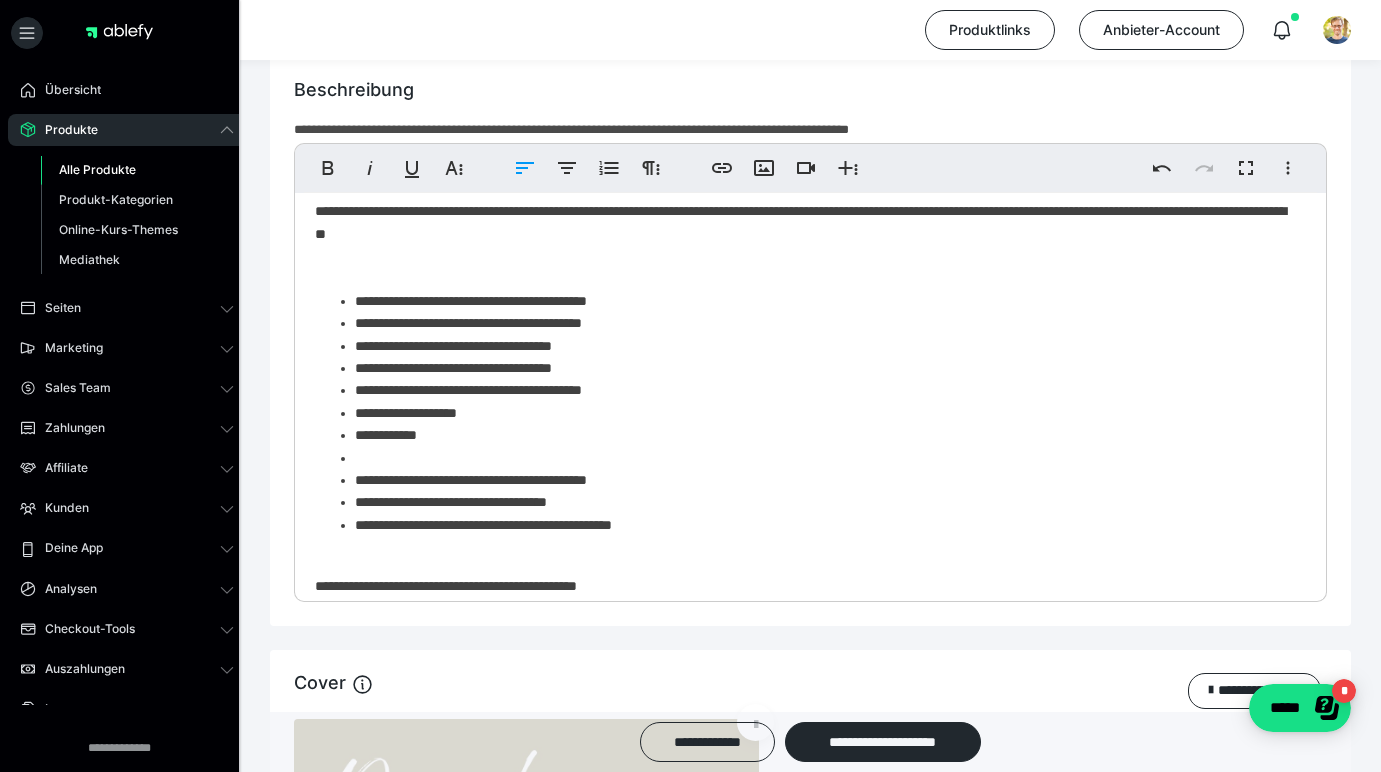 click on "**********" at bounding box center [823, 413] 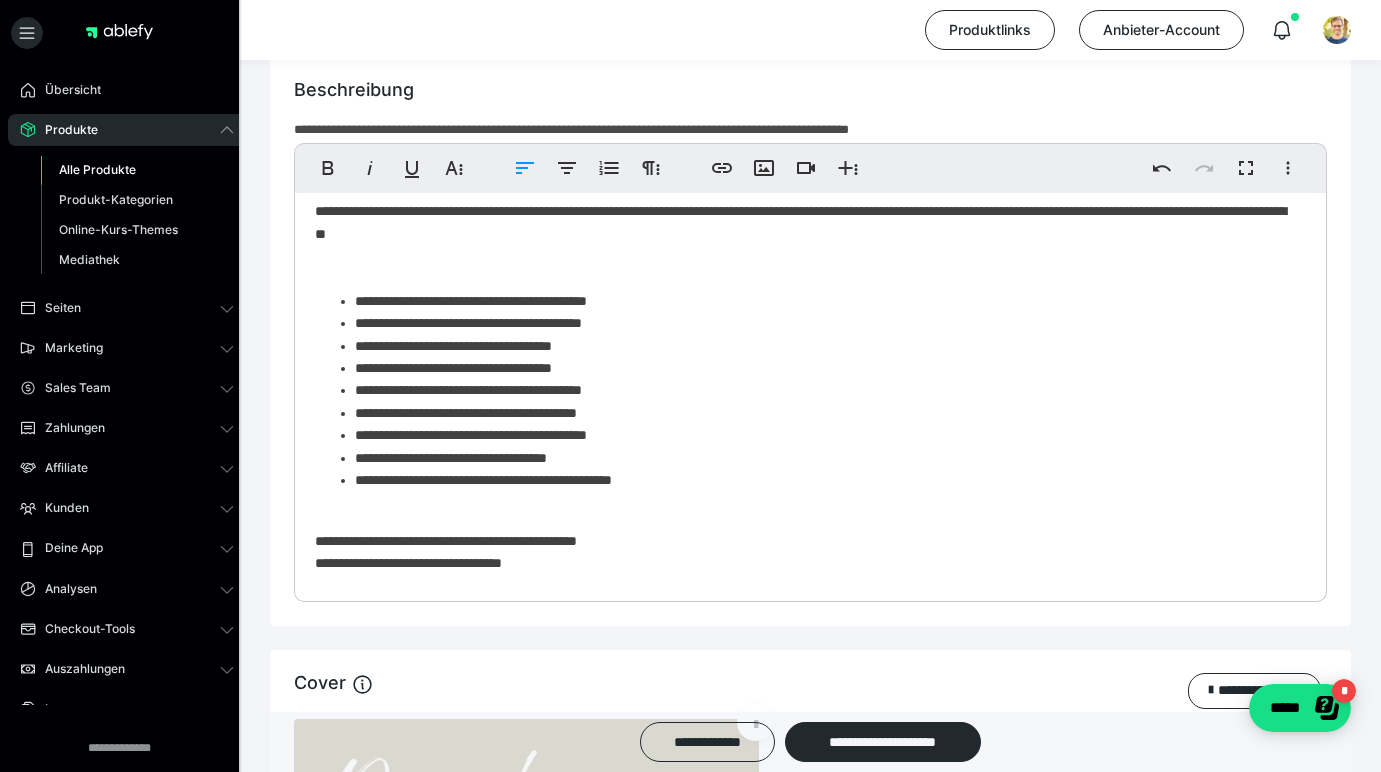 click on "**********" at bounding box center [823, 435] 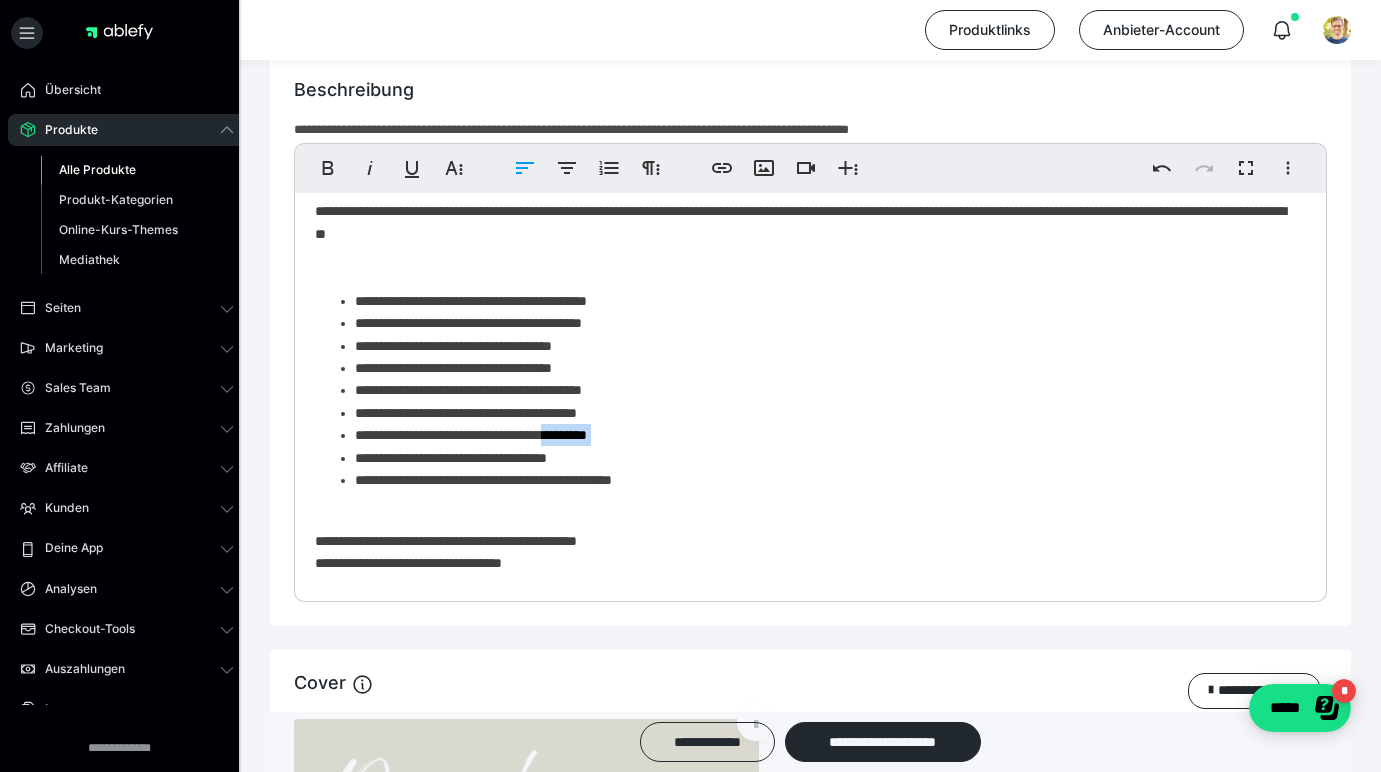 drag, startPoint x: 684, startPoint y: 440, endPoint x: 607, endPoint y: 439, distance: 77.00649 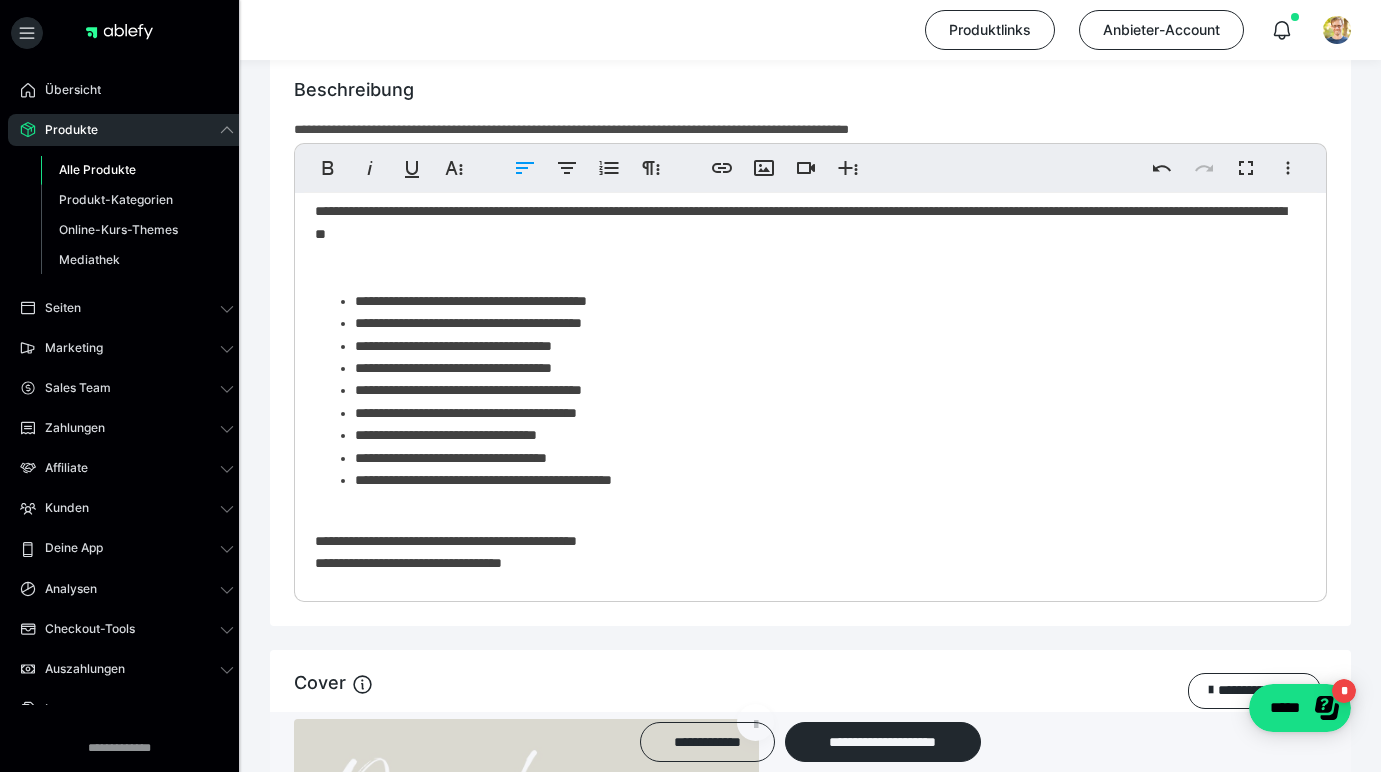 click on "**********" at bounding box center (823, 458) 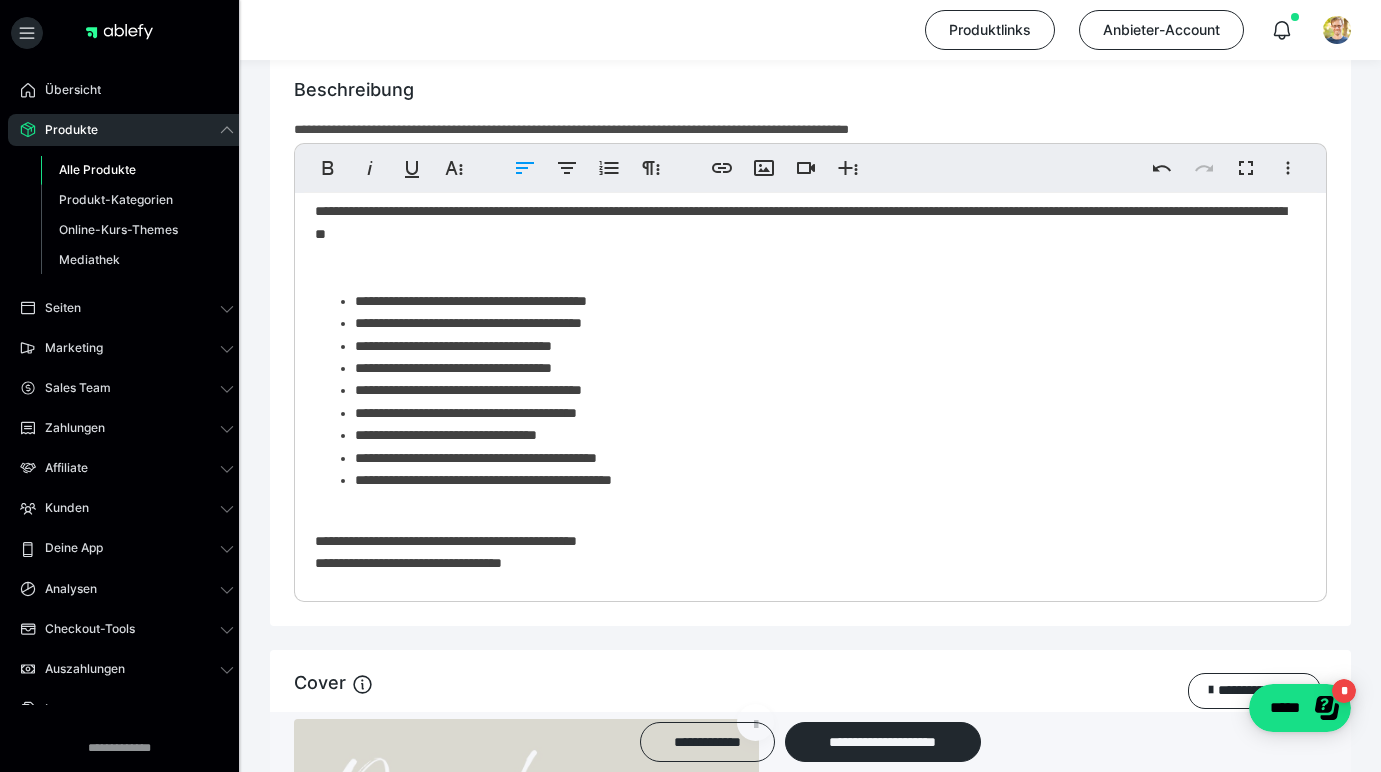 click on "**********" at bounding box center (823, 390) 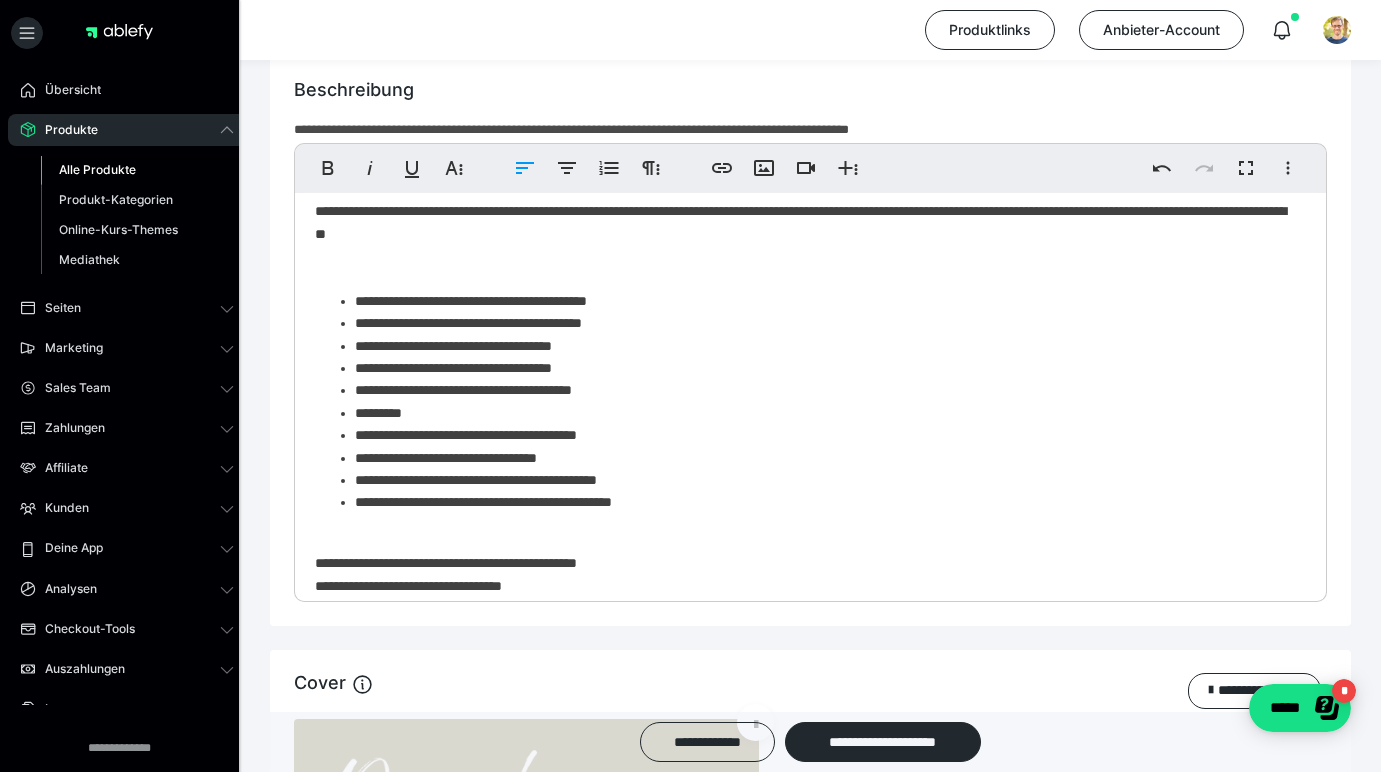 click on "**********" at bounding box center (823, 368) 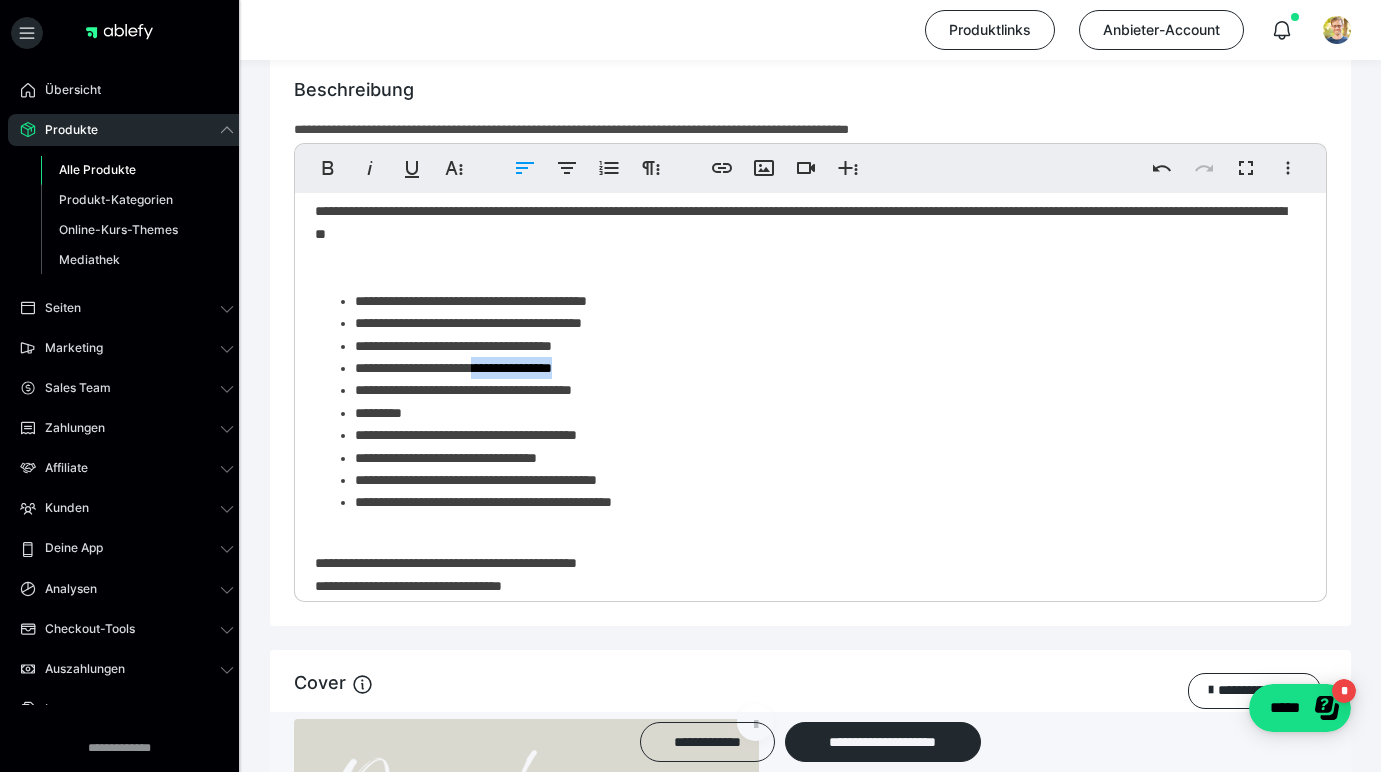drag, startPoint x: 527, startPoint y: 374, endPoint x: 595, endPoint y: 380, distance: 68.26419 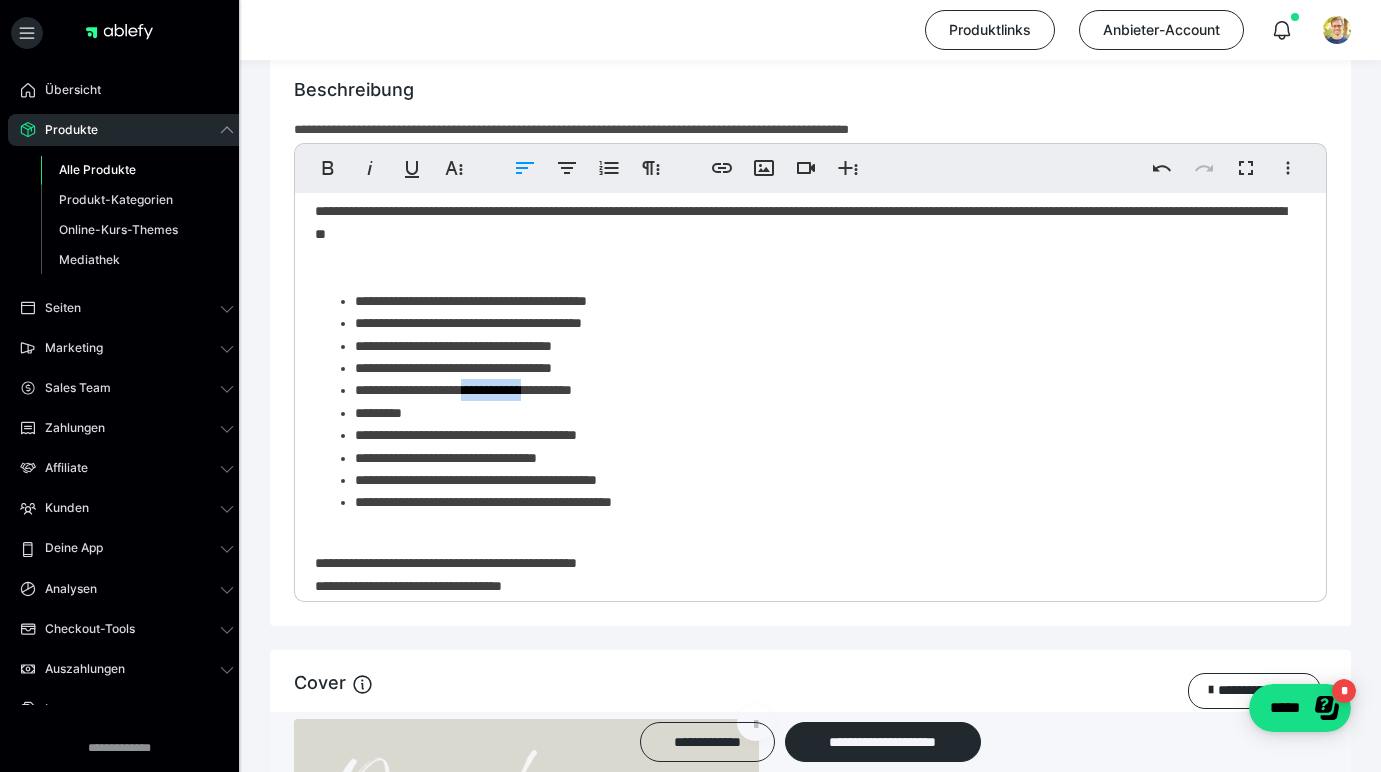 drag, startPoint x: 524, startPoint y: 399, endPoint x: 563, endPoint y: 397, distance: 39.051247 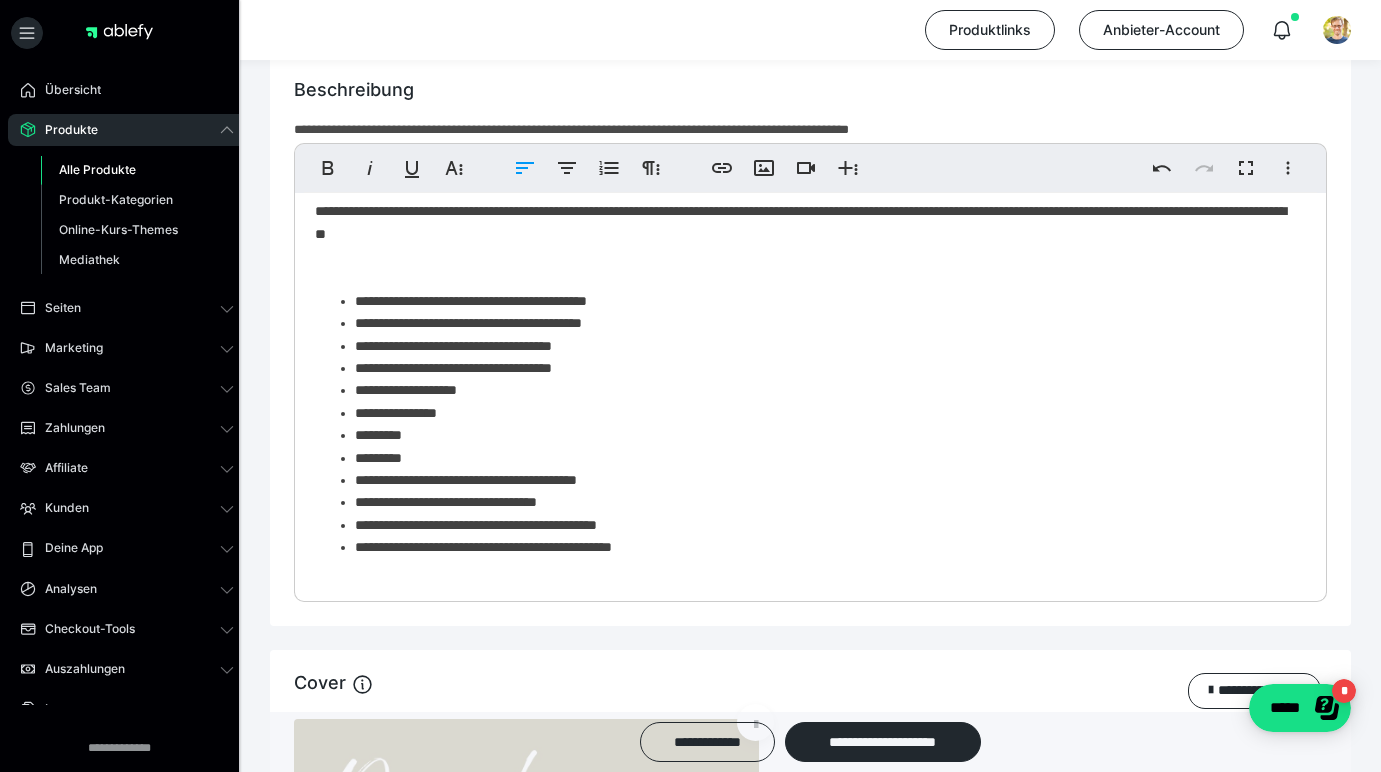 click on "**********" at bounding box center (823, -766) 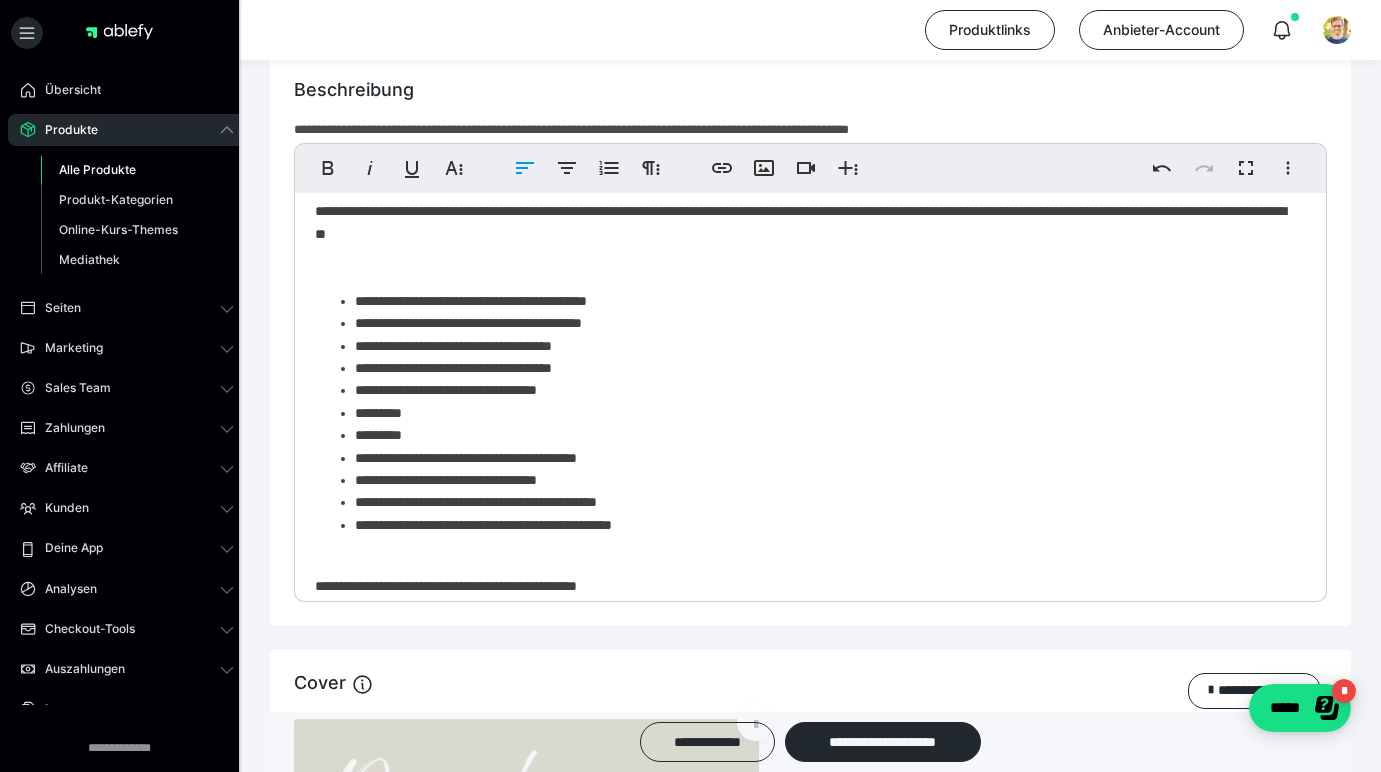 click on "*********" at bounding box center [823, 413] 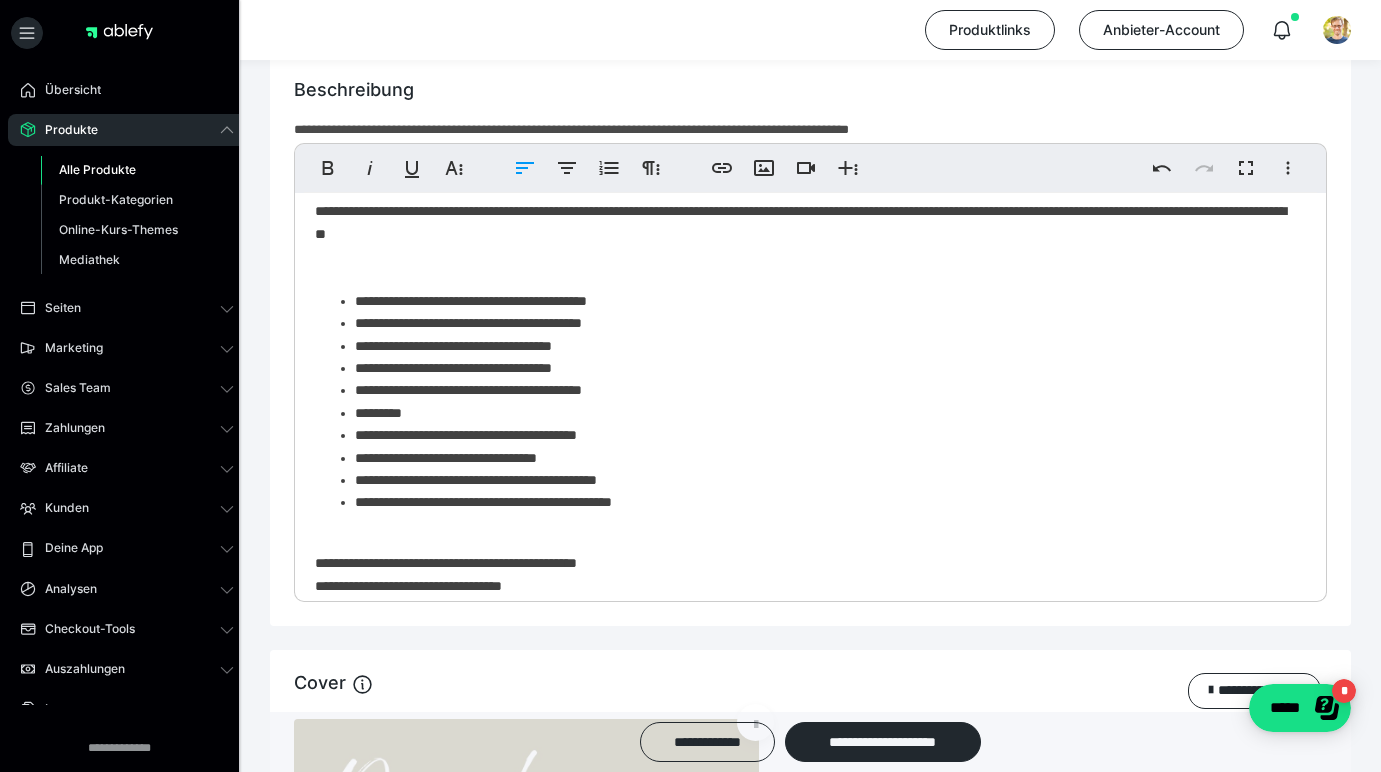 click on "**********" at bounding box center (823, 368) 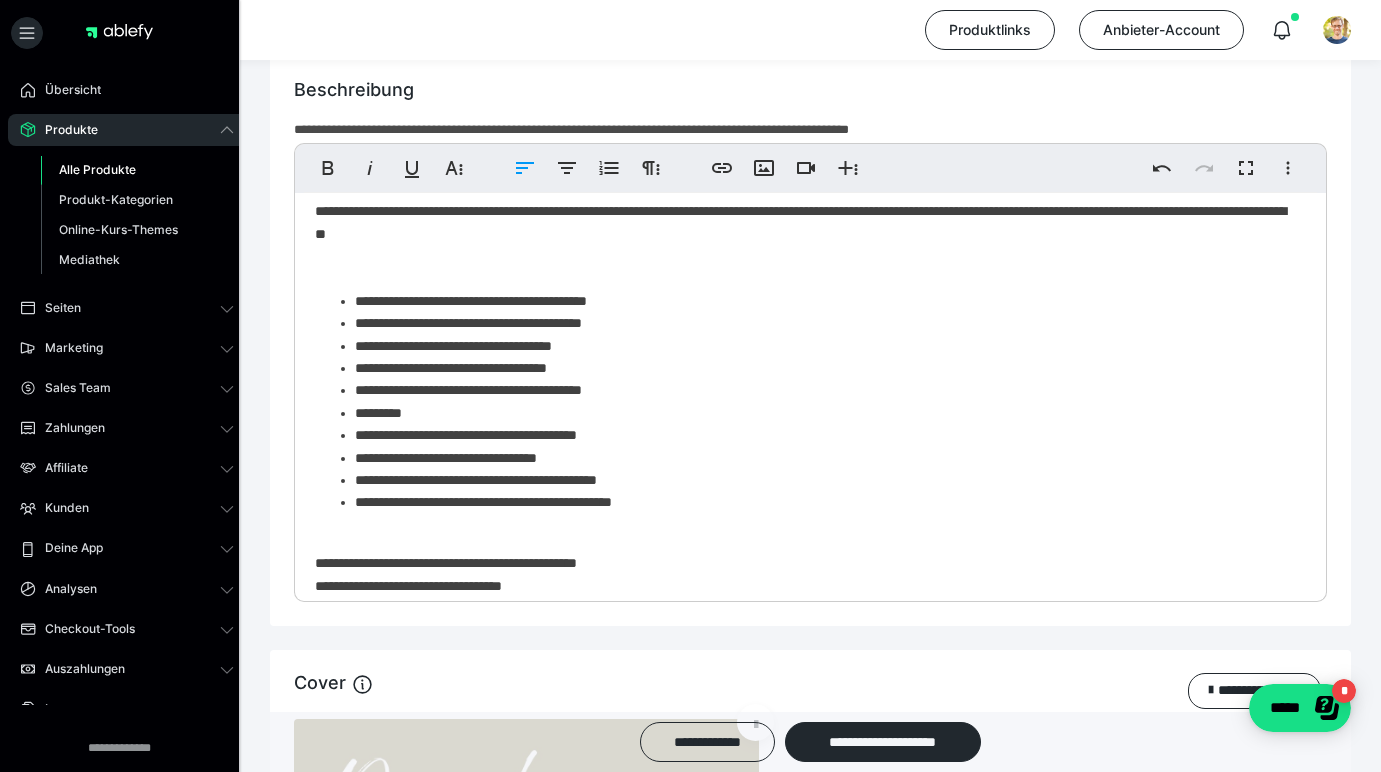 click on "**********" at bounding box center [823, 368] 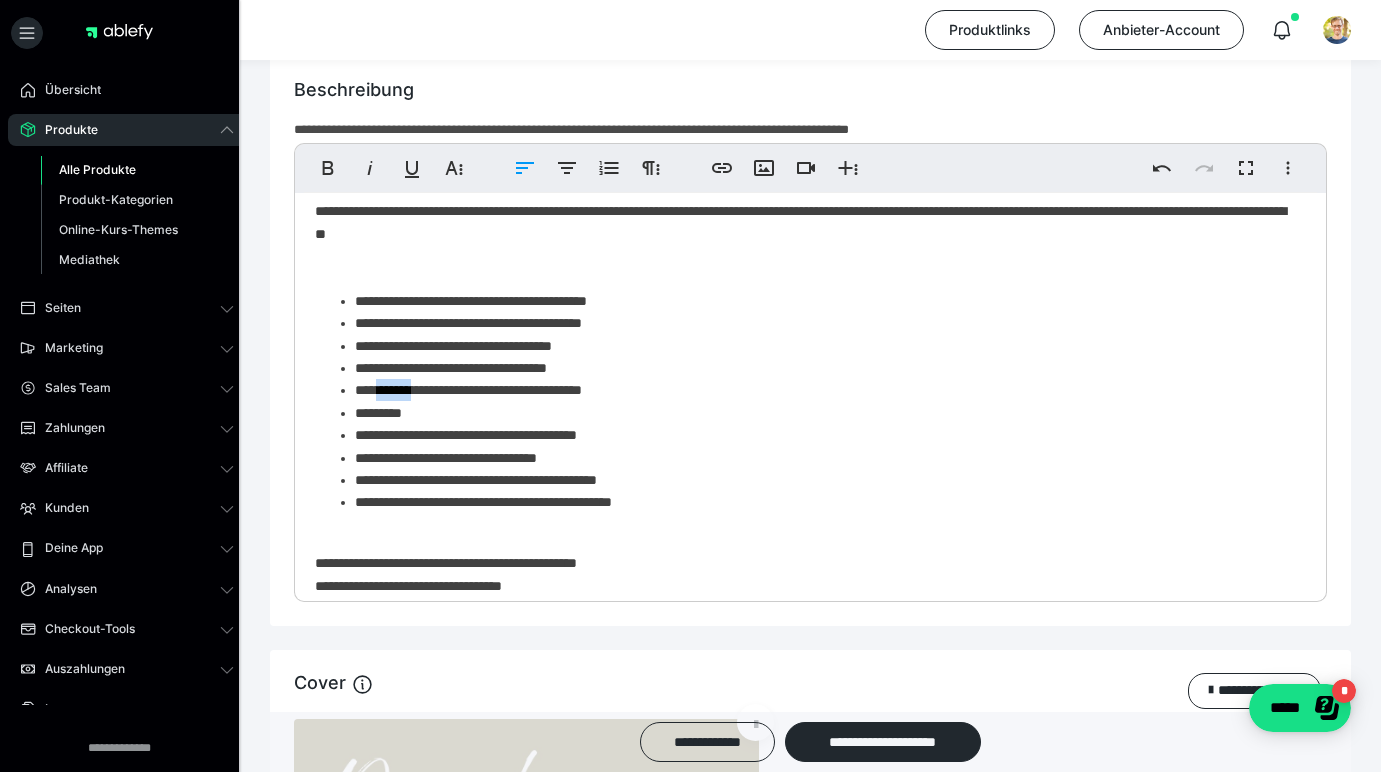 copy on "*******" 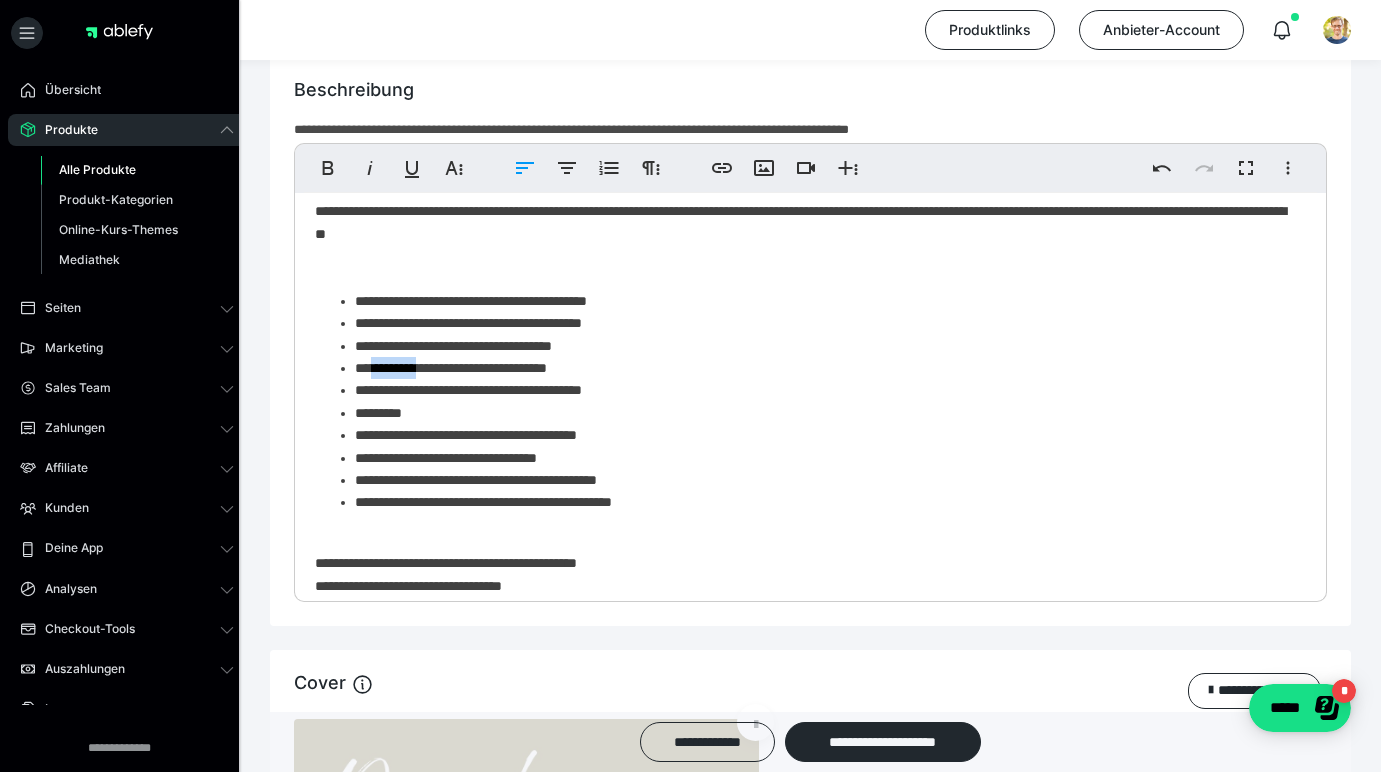 click on "**********" at bounding box center (823, 368) 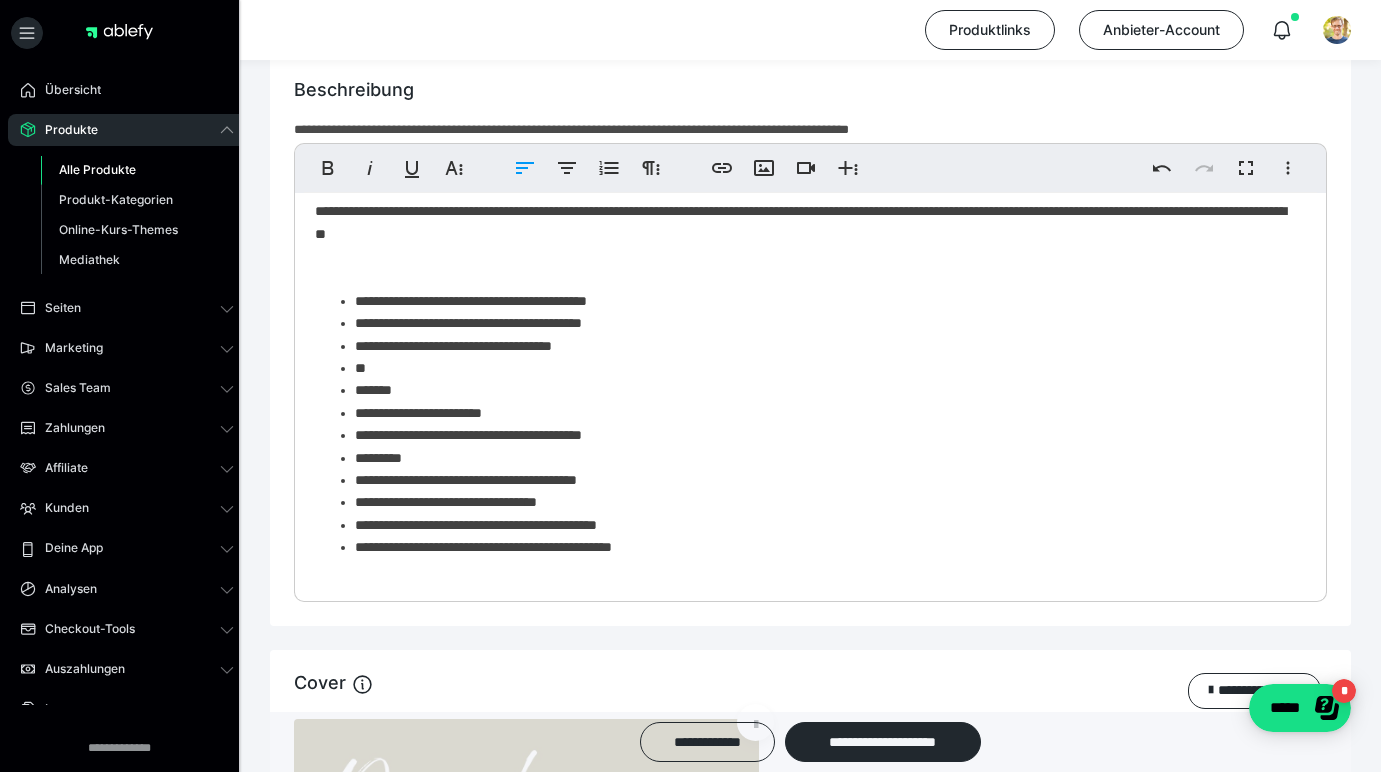 click on "**********" at bounding box center (823, 413) 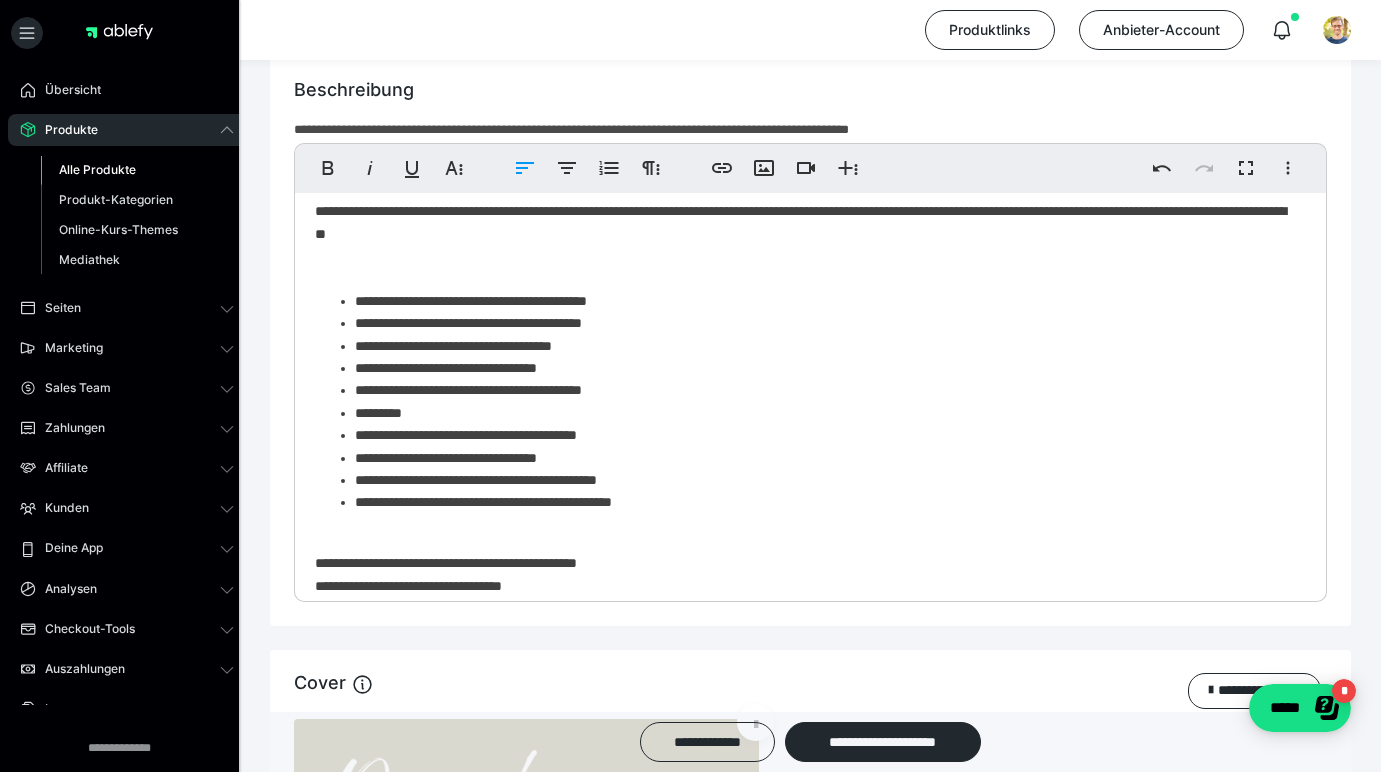 click on "**********" at bounding box center [823, 346] 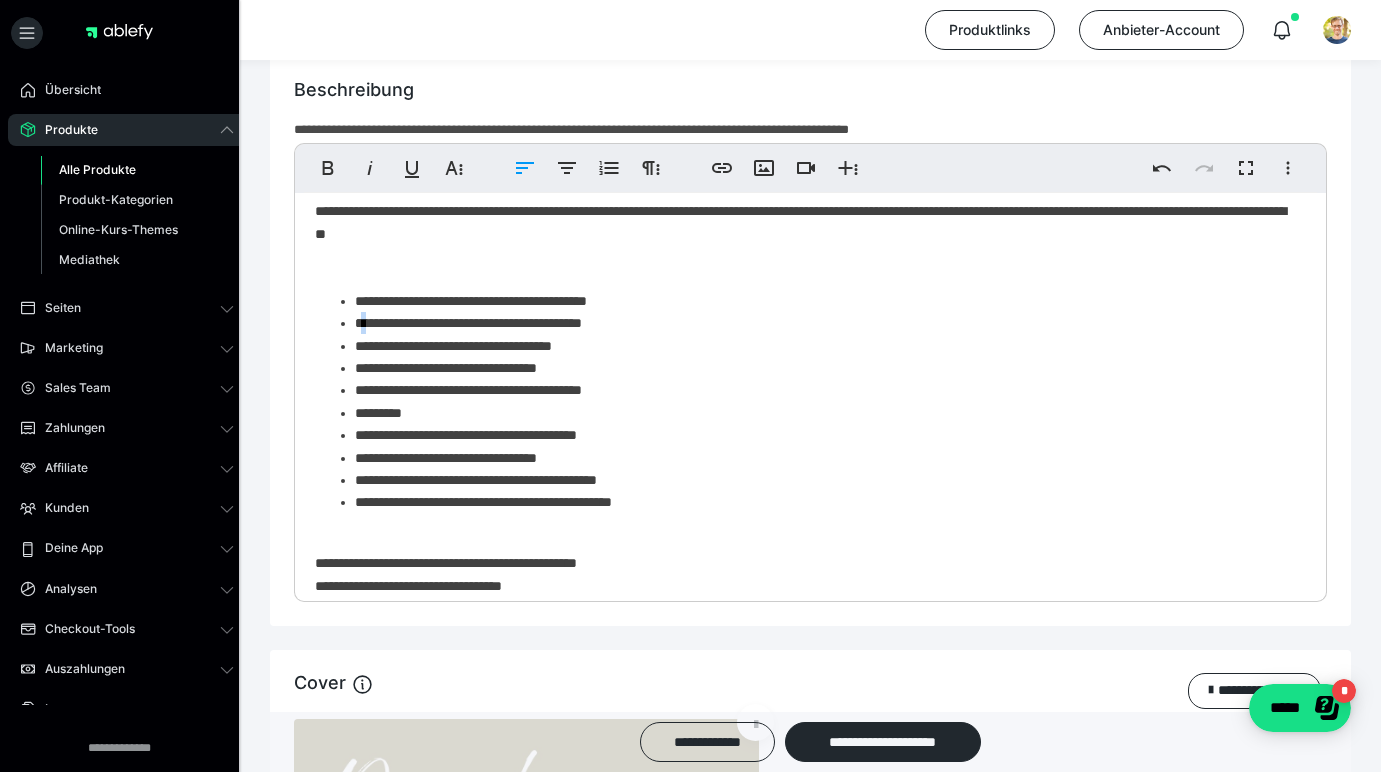 click on "**********" at bounding box center [823, 323] 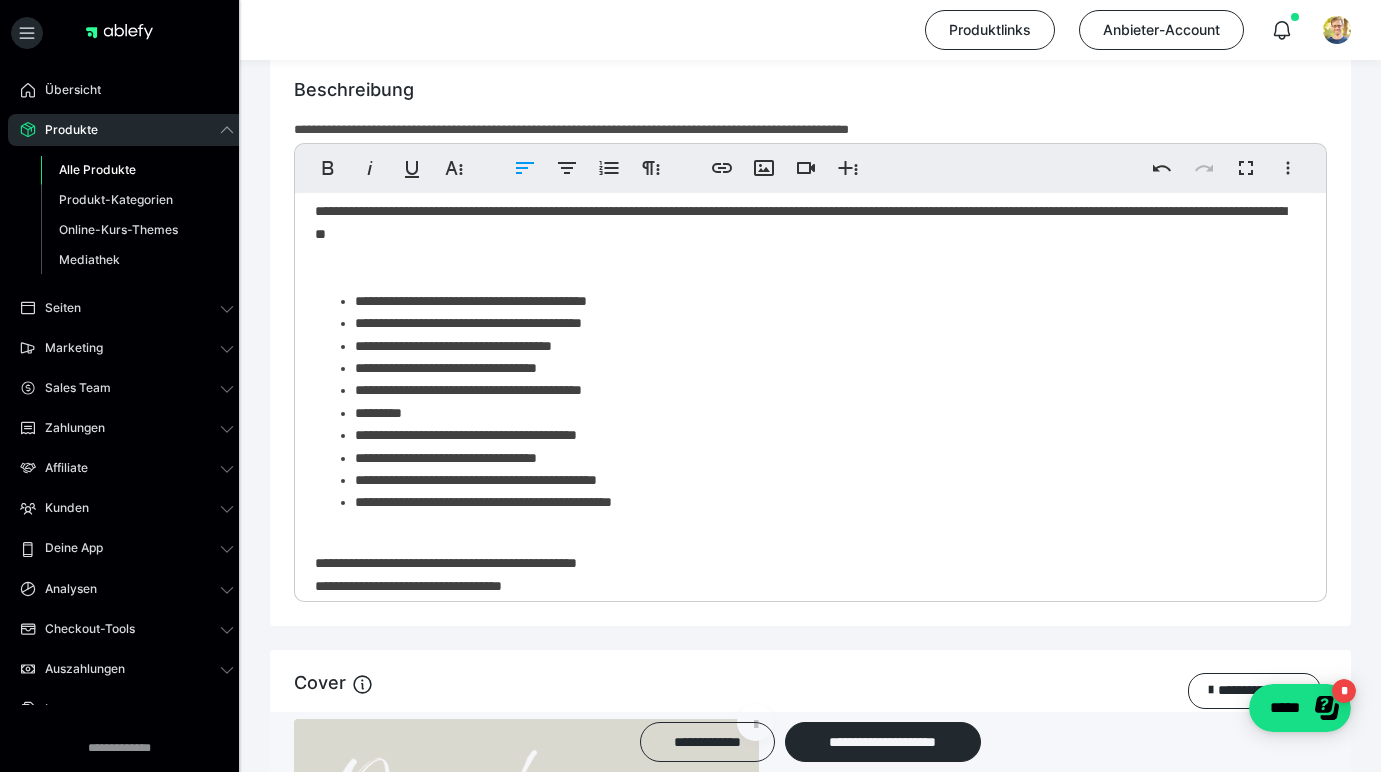 click on "**********" at bounding box center (803, 402) 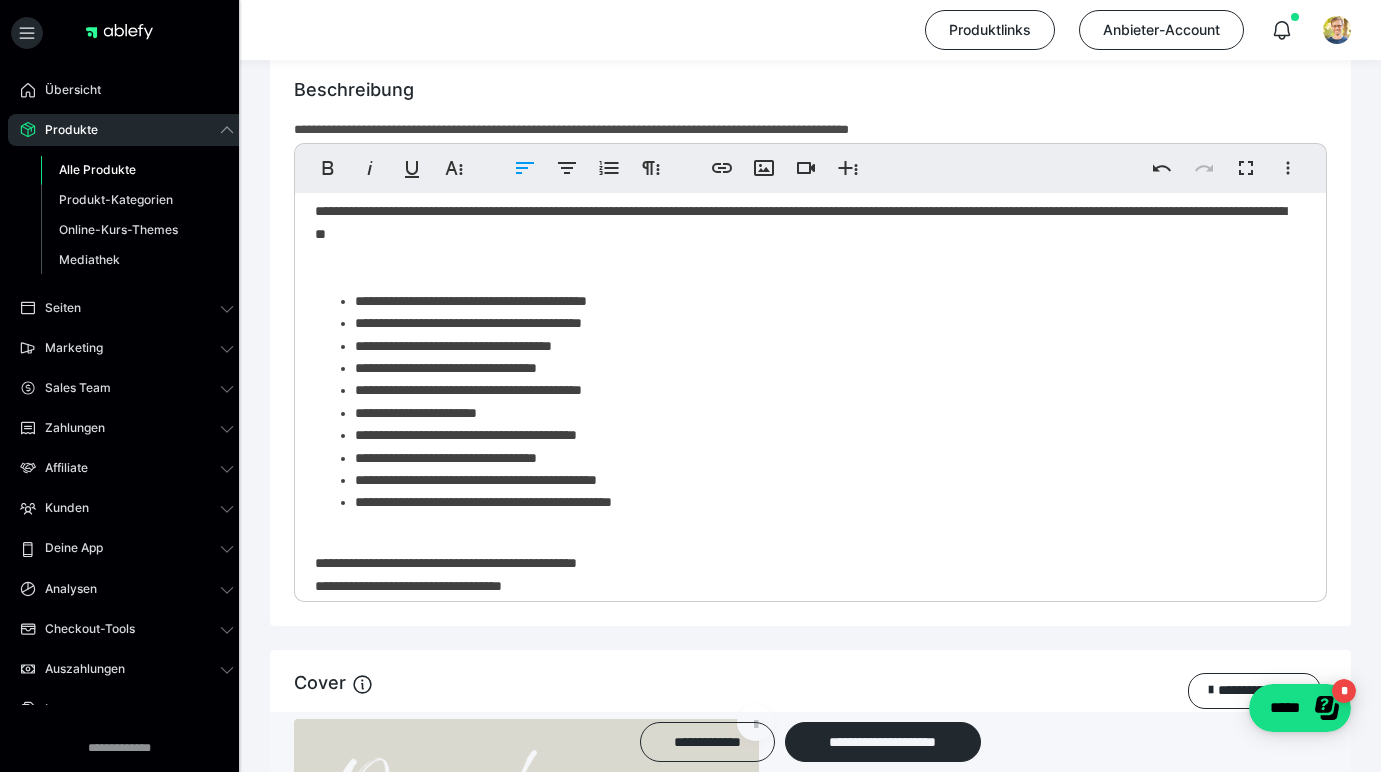 click on "**********" at bounding box center (823, 413) 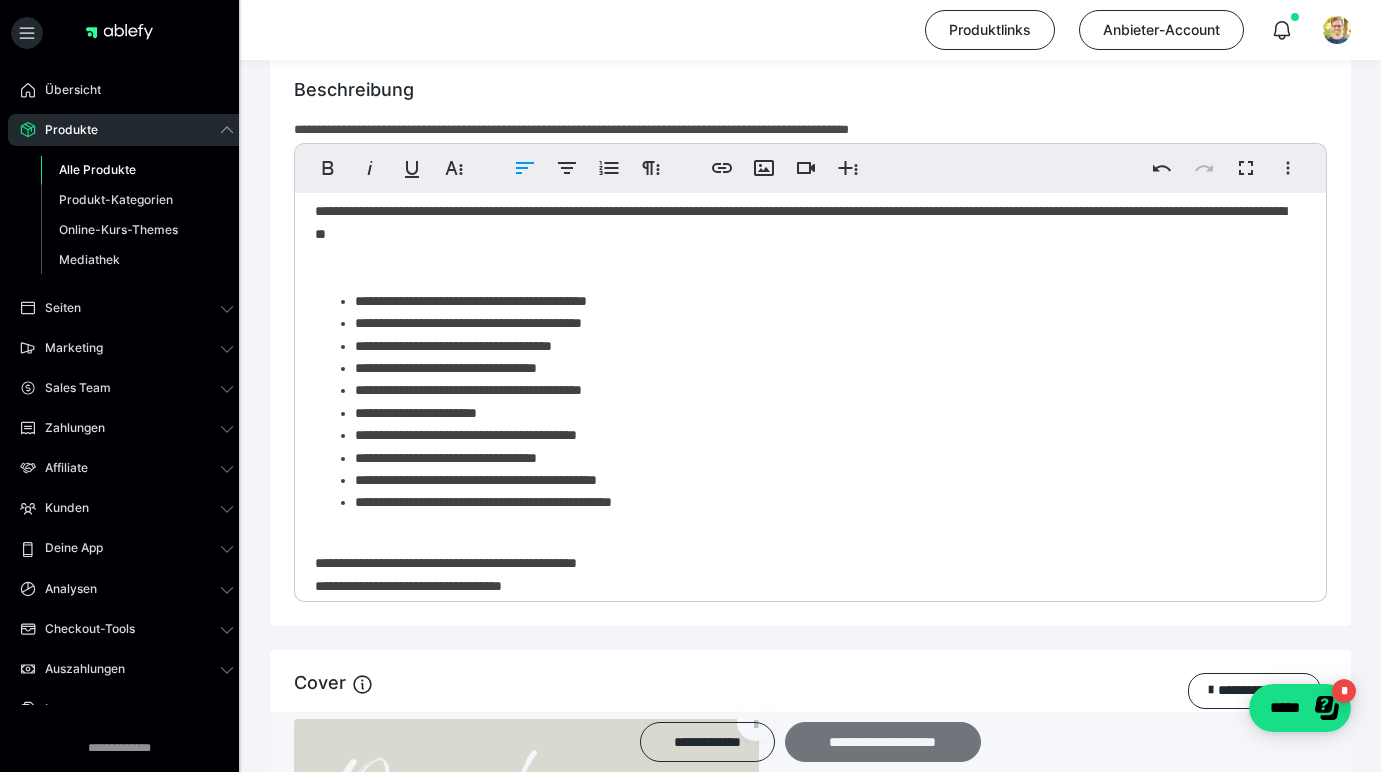 click on "**********" at bounding box center [883, 742] 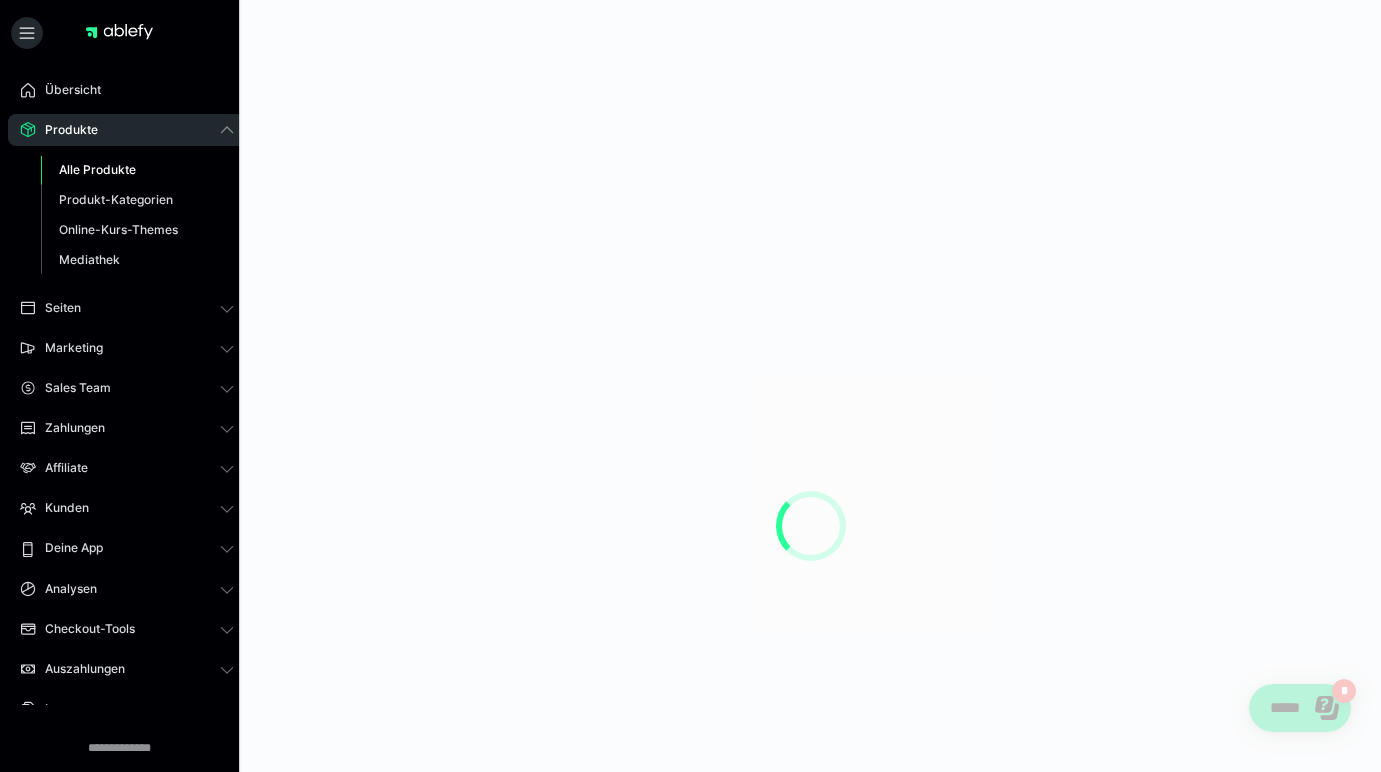 scroll, scrollTop: 0, scrollLeft: 0, axis: both 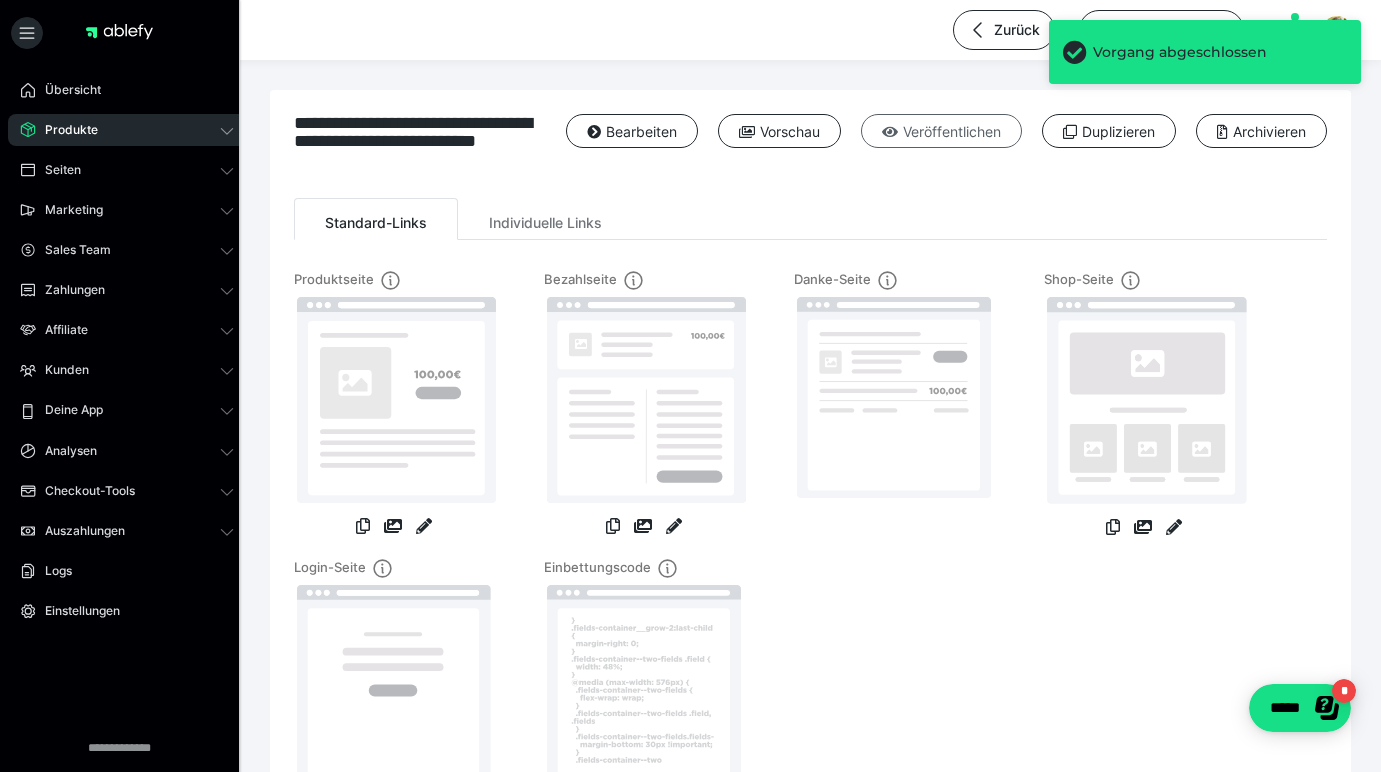click on "Veröffentlichen" at bounding box center [941, 131] 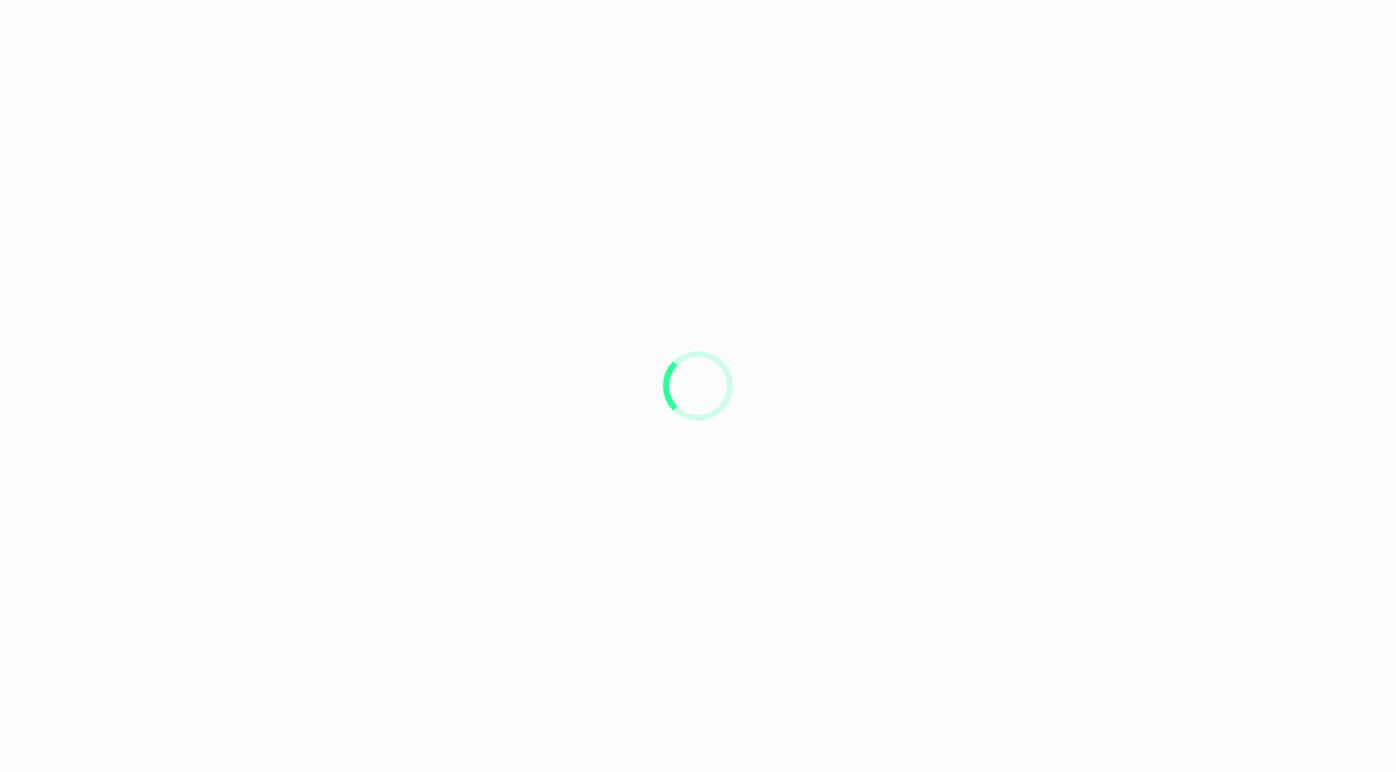 scroll, scrollTop: 0, scrollLeft: 0, axis: both 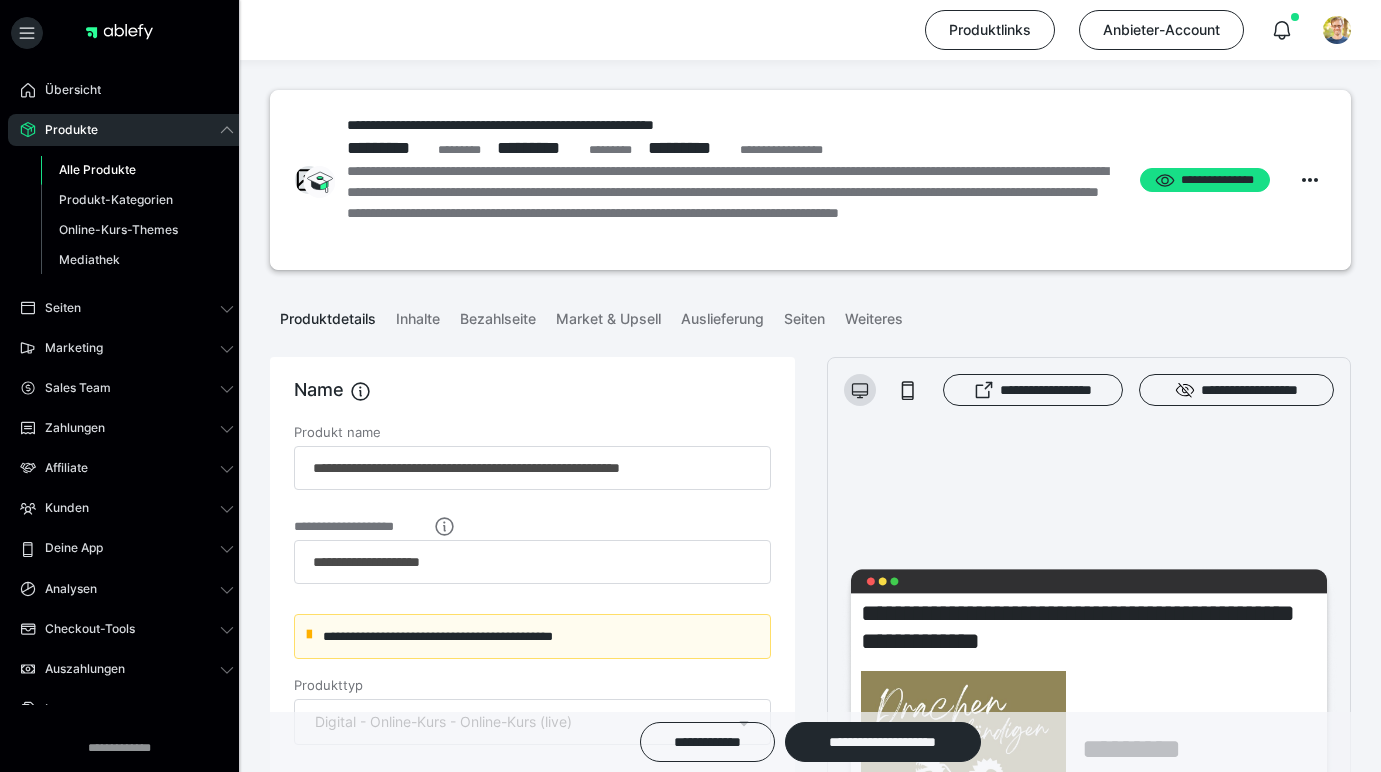 click on "Alle Produkte" at bounding box center (97, 169) 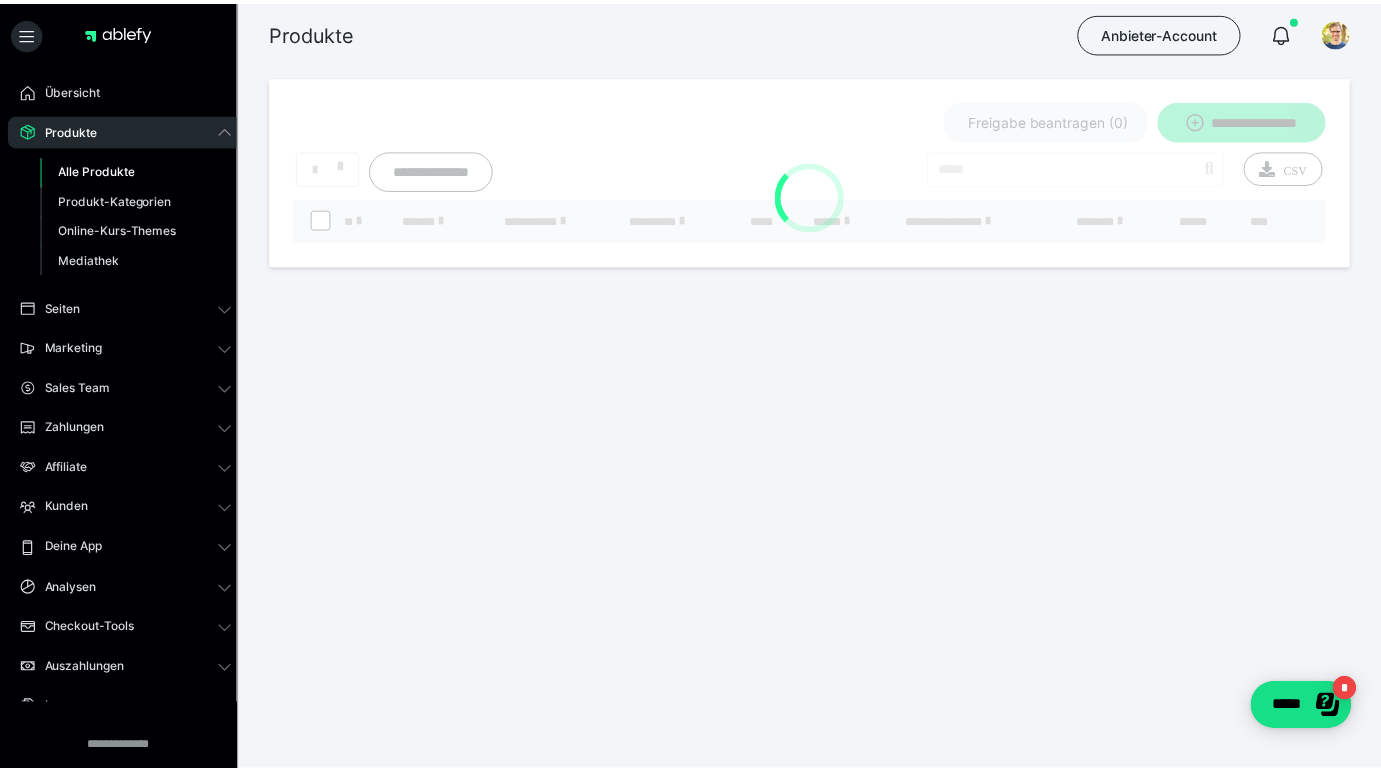 scroll, scrollTop: 0, scrollLeft: 0, axis: both 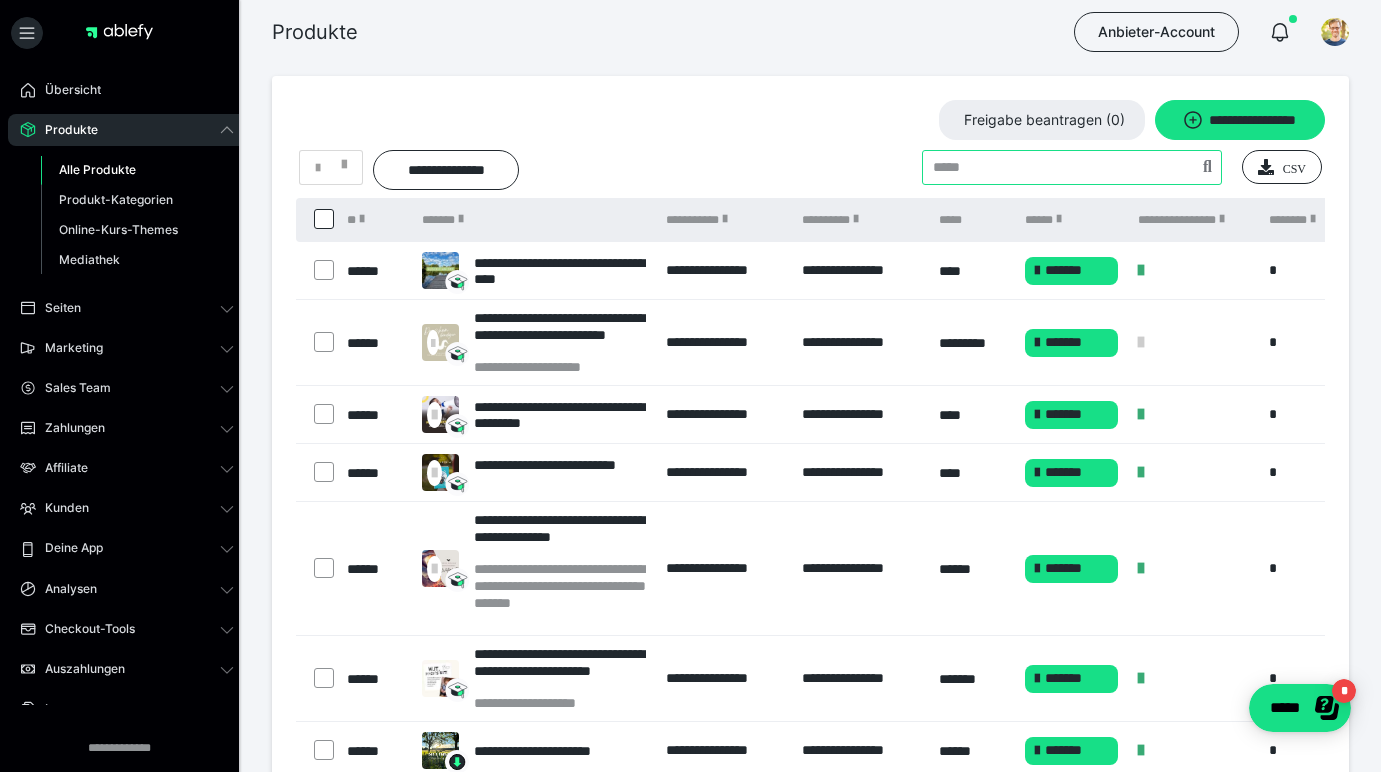 click at bounding box center [1072, 167] 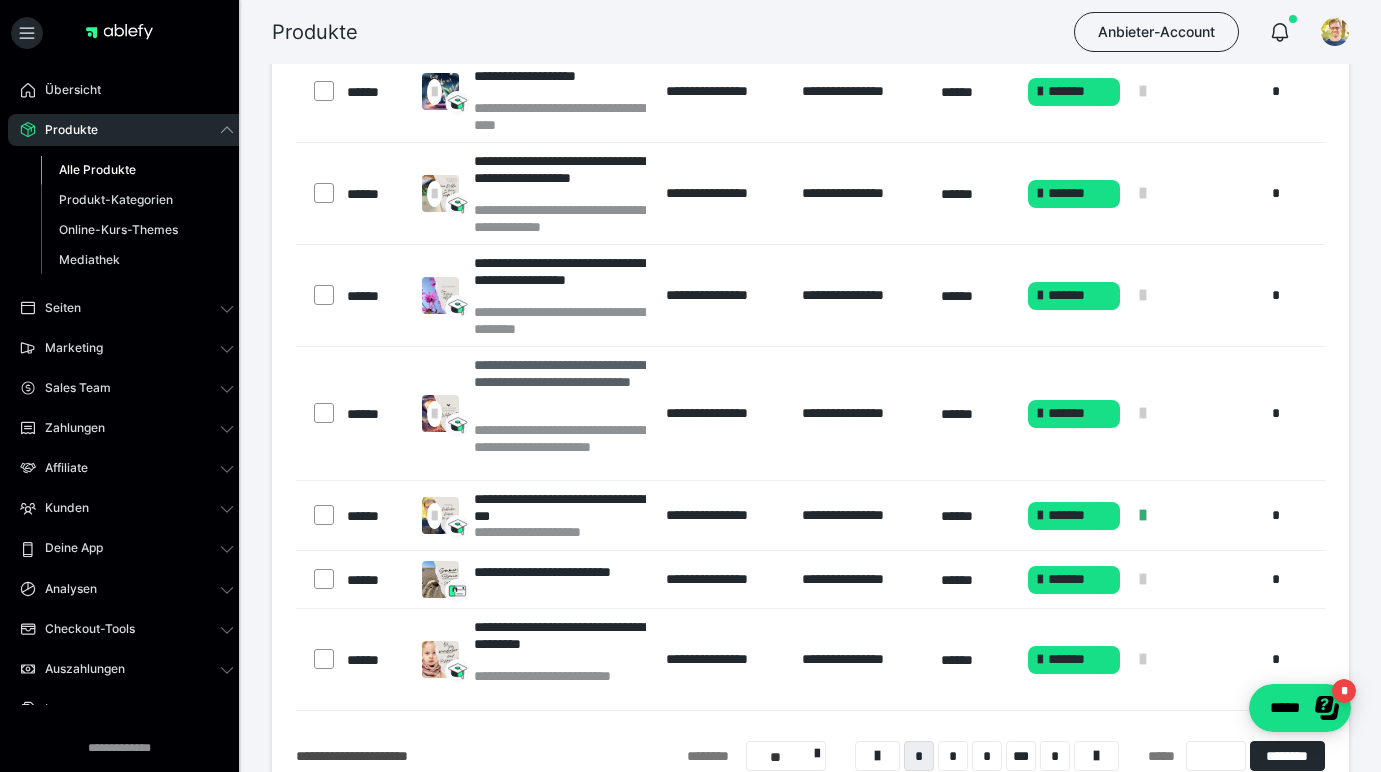 scroll, scrollTop: 599, scrollLeft: 0, axis: vertical 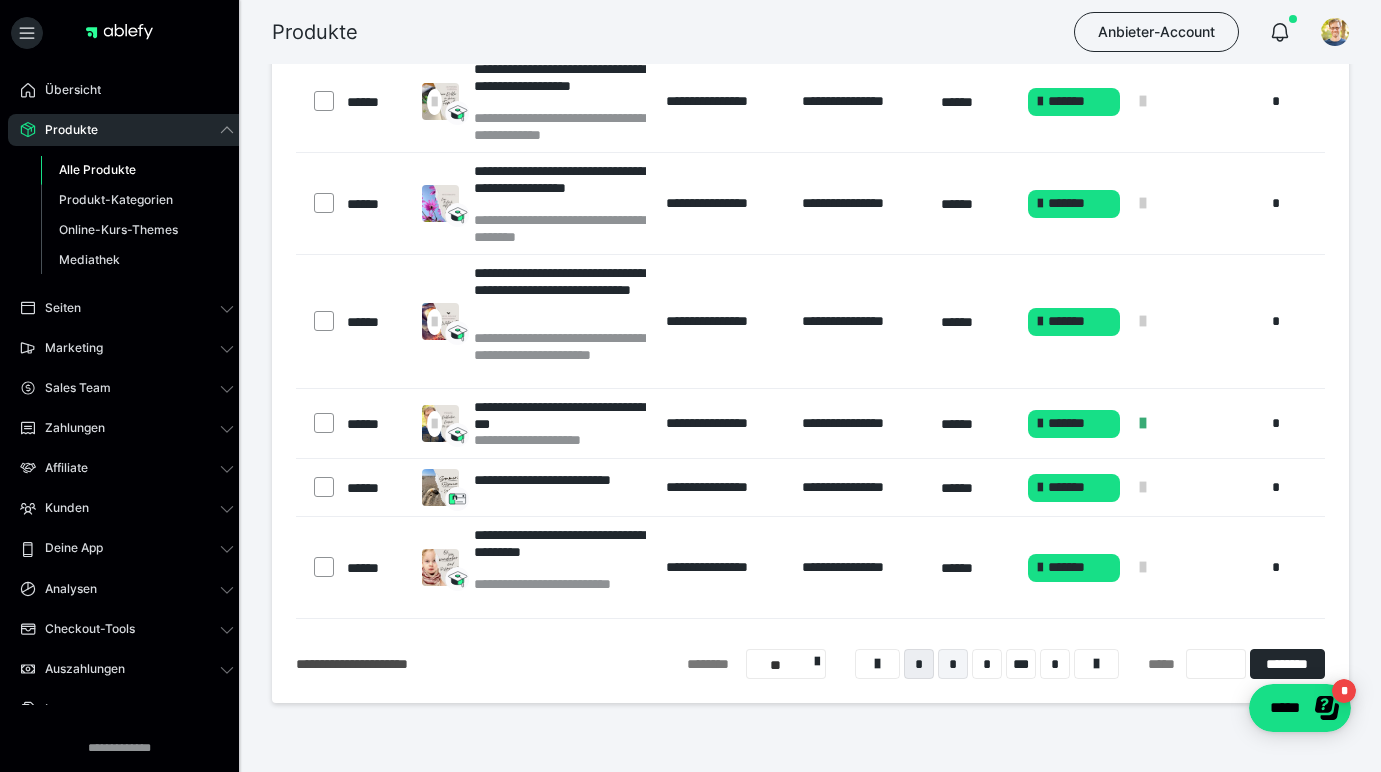 click on "*" at bounding box center [953, 664] 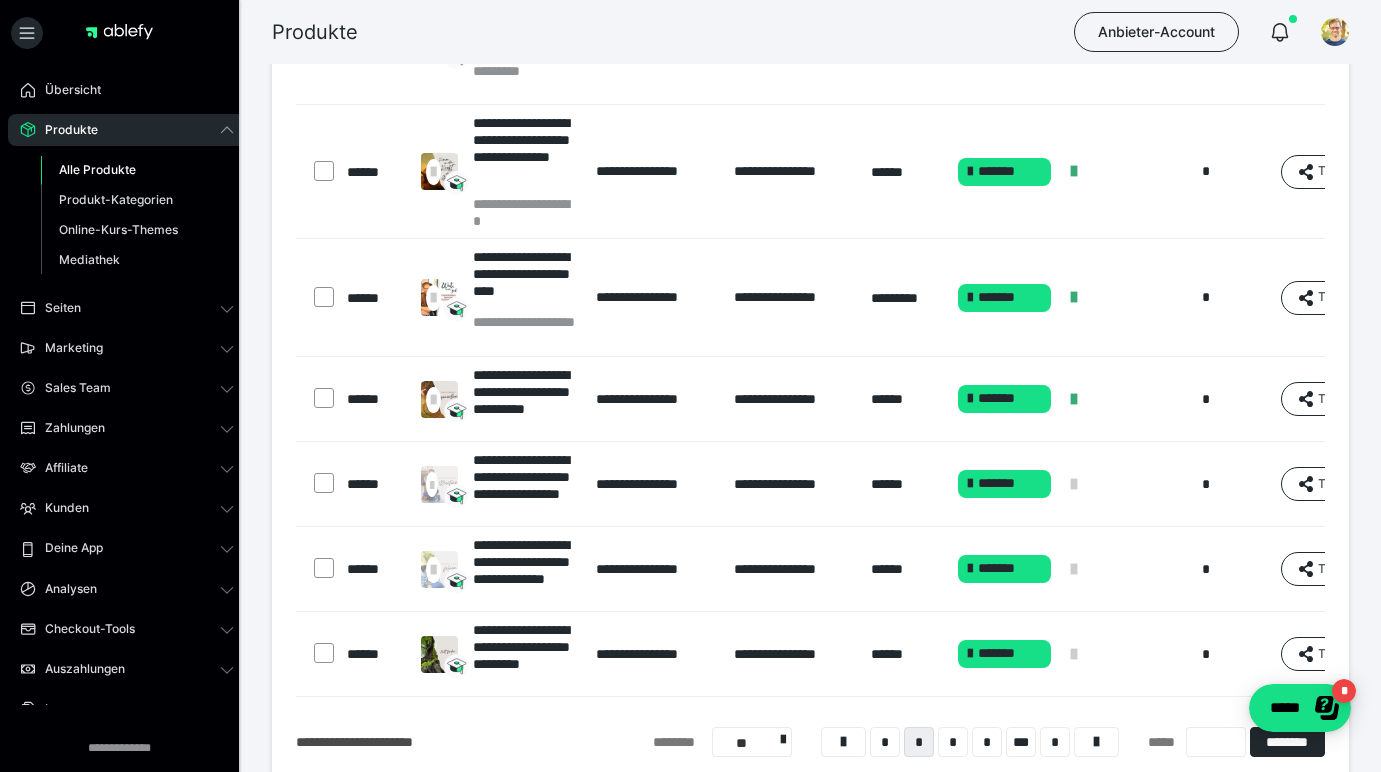 scroll, scrollTop: 744, scrollLeft: 0, axis: vertical 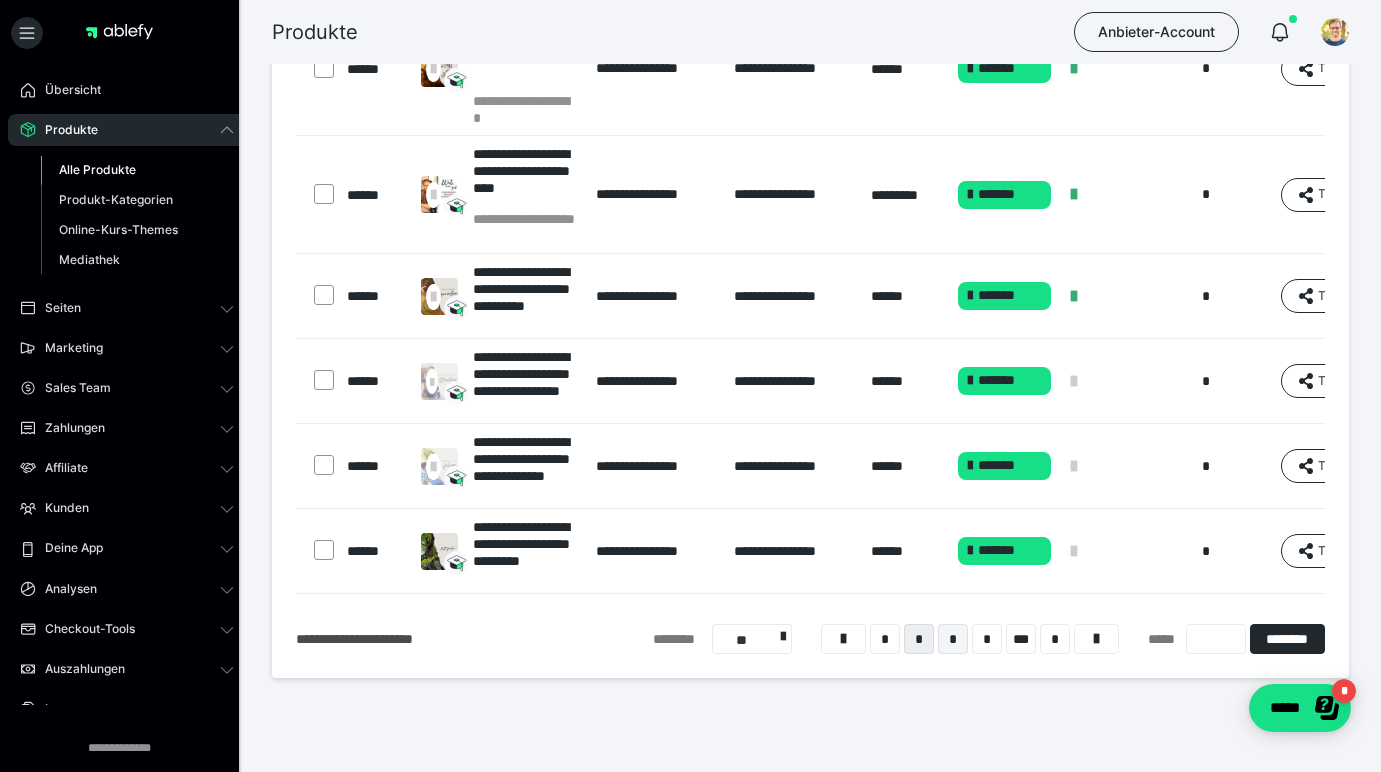 click on "*" at bounding box center (953, 639) 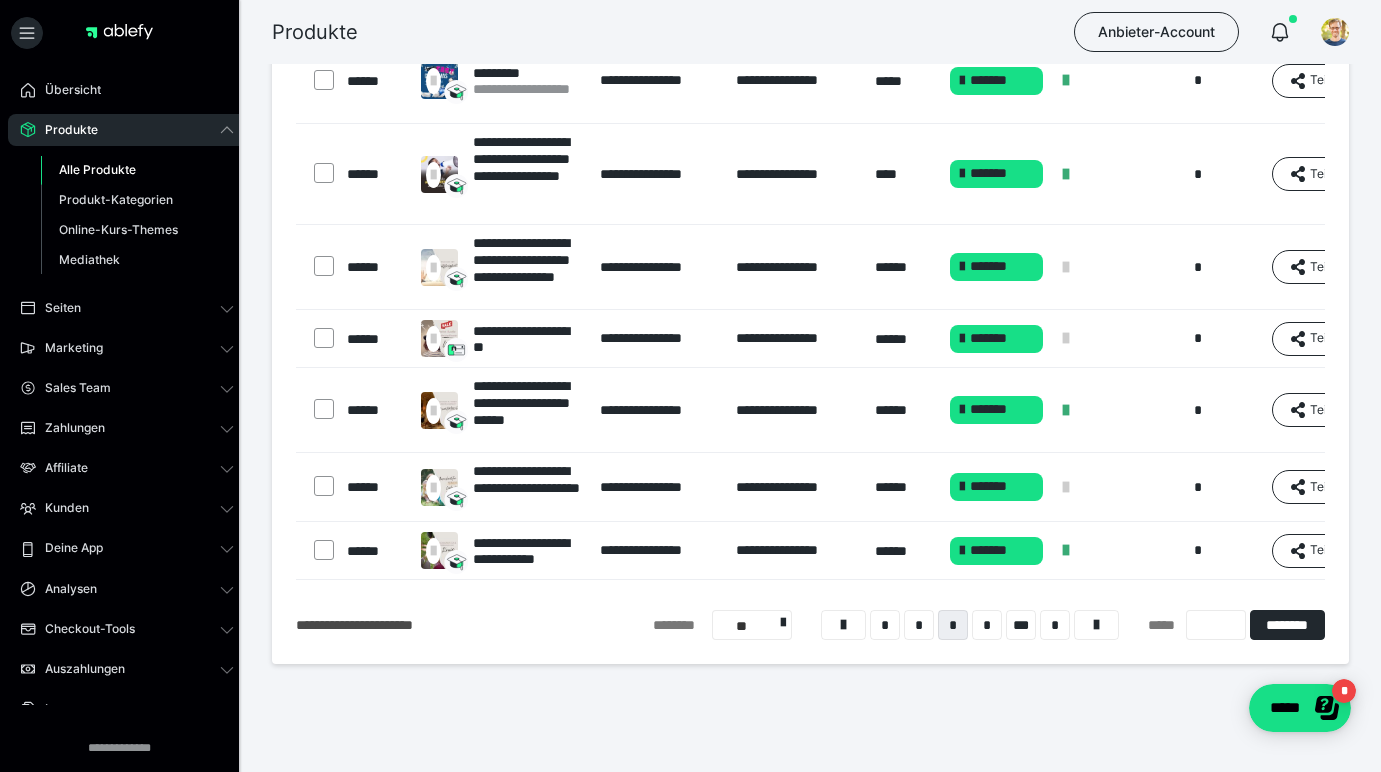 scroll, scrollTop: 541, scrollLeft: 0, axis: vertical 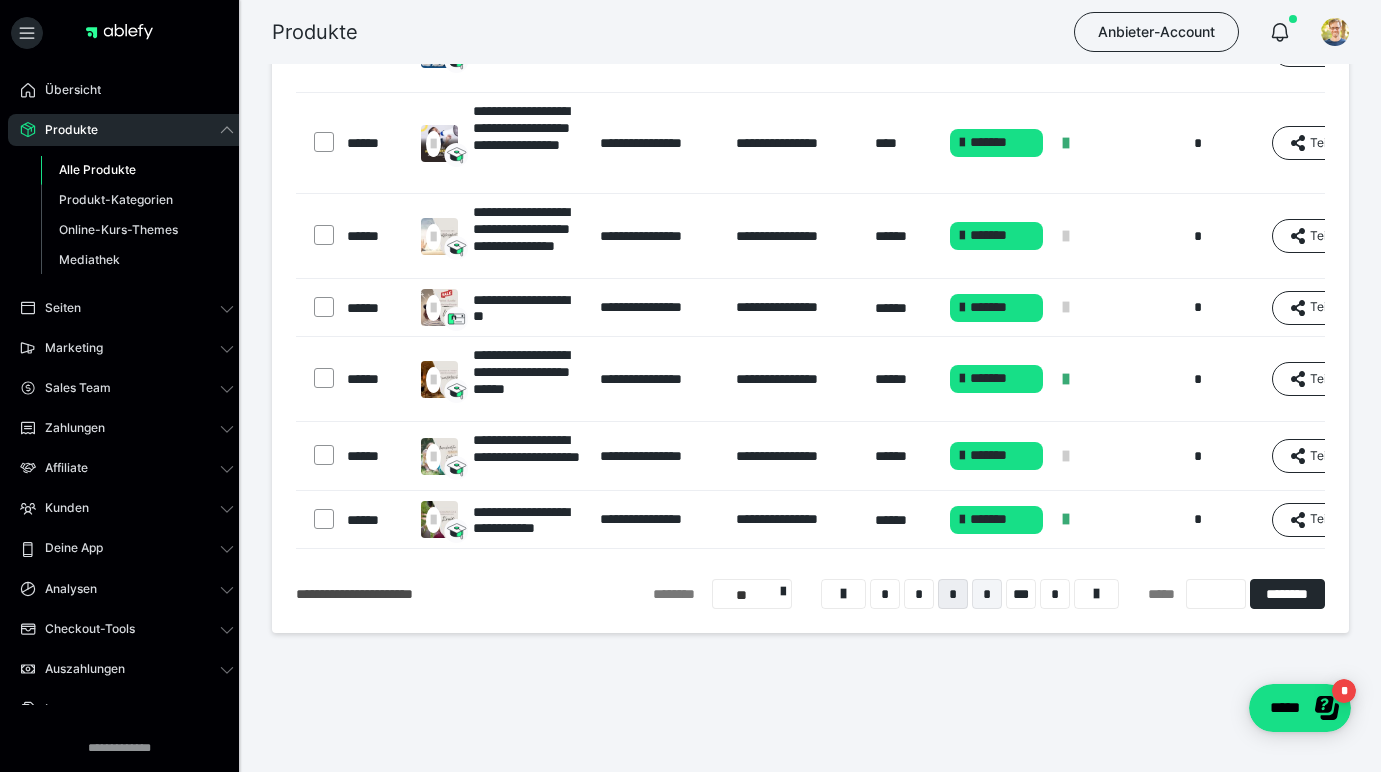 click on "*" at bounding box center (987, 594) 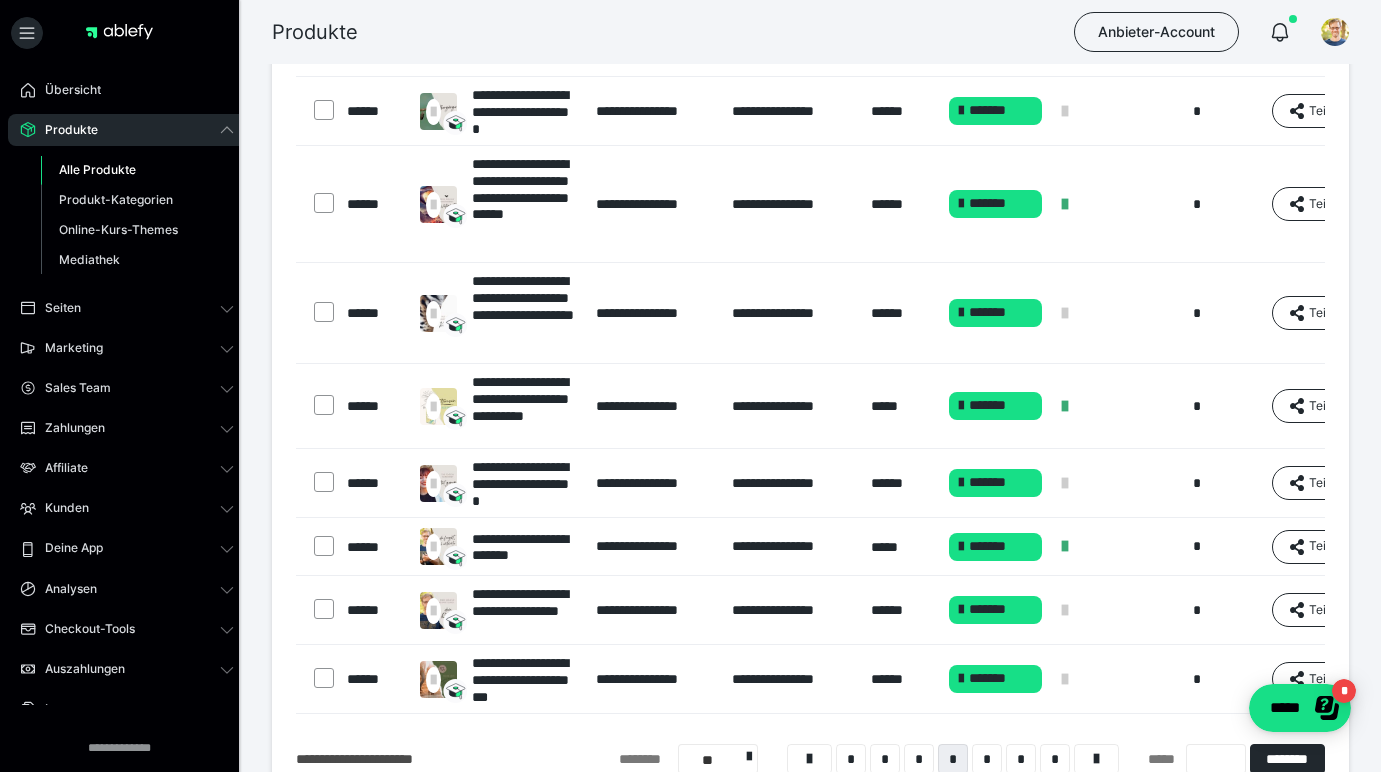 scroll, scrollTop: 422, scrollLeft: 0, axis: vertical 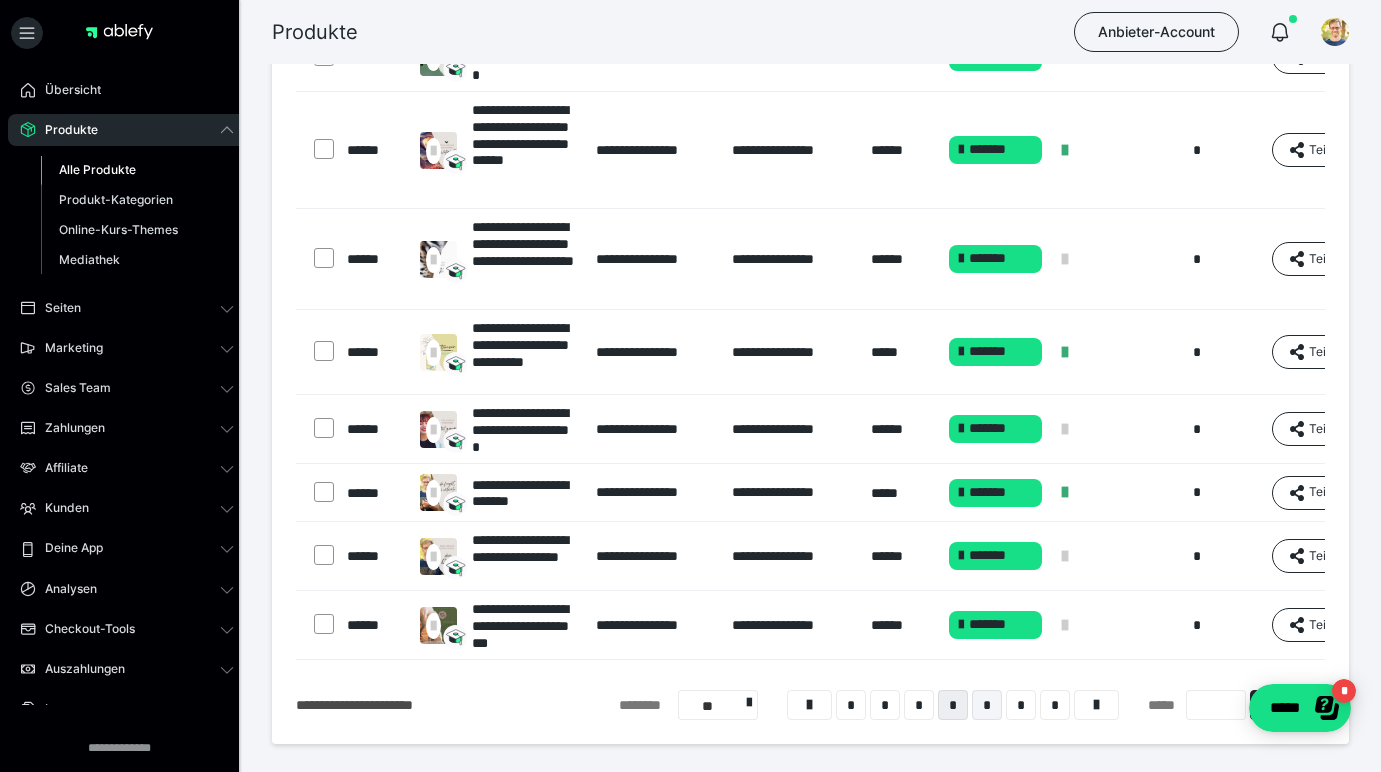 click on "*" at bounding box center [987, 705] 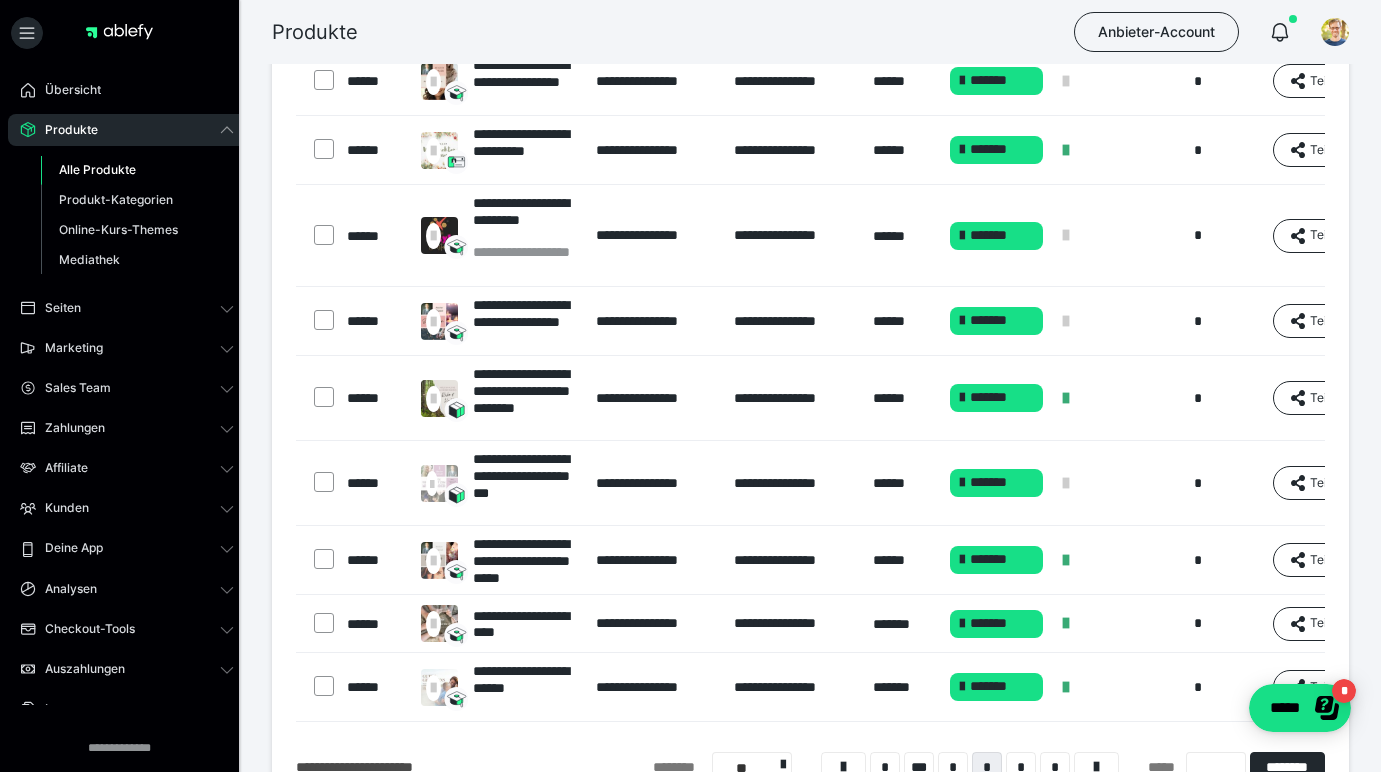 scroll, scrollTop: 388, scrollLeft: 0, axis: vertical 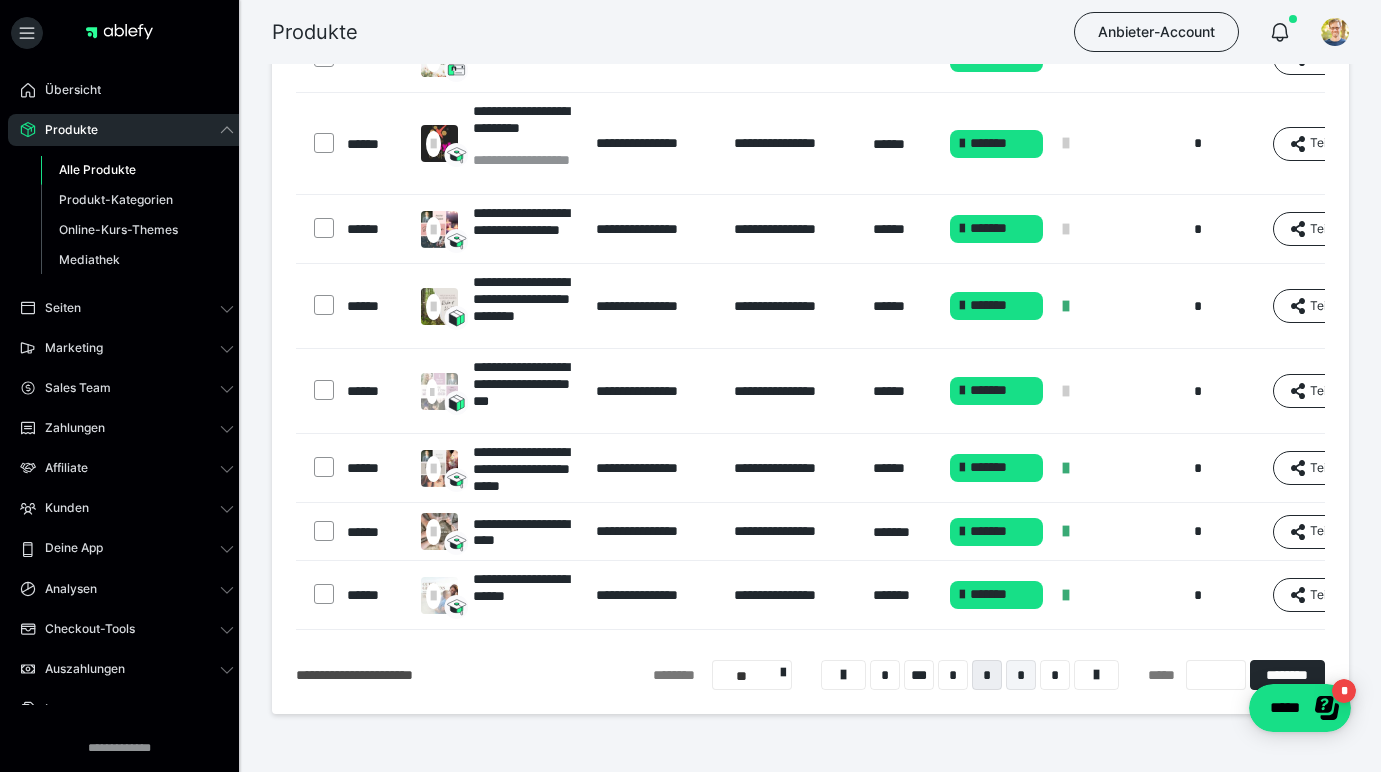 click on "*" at bounding box center [1021, 675] 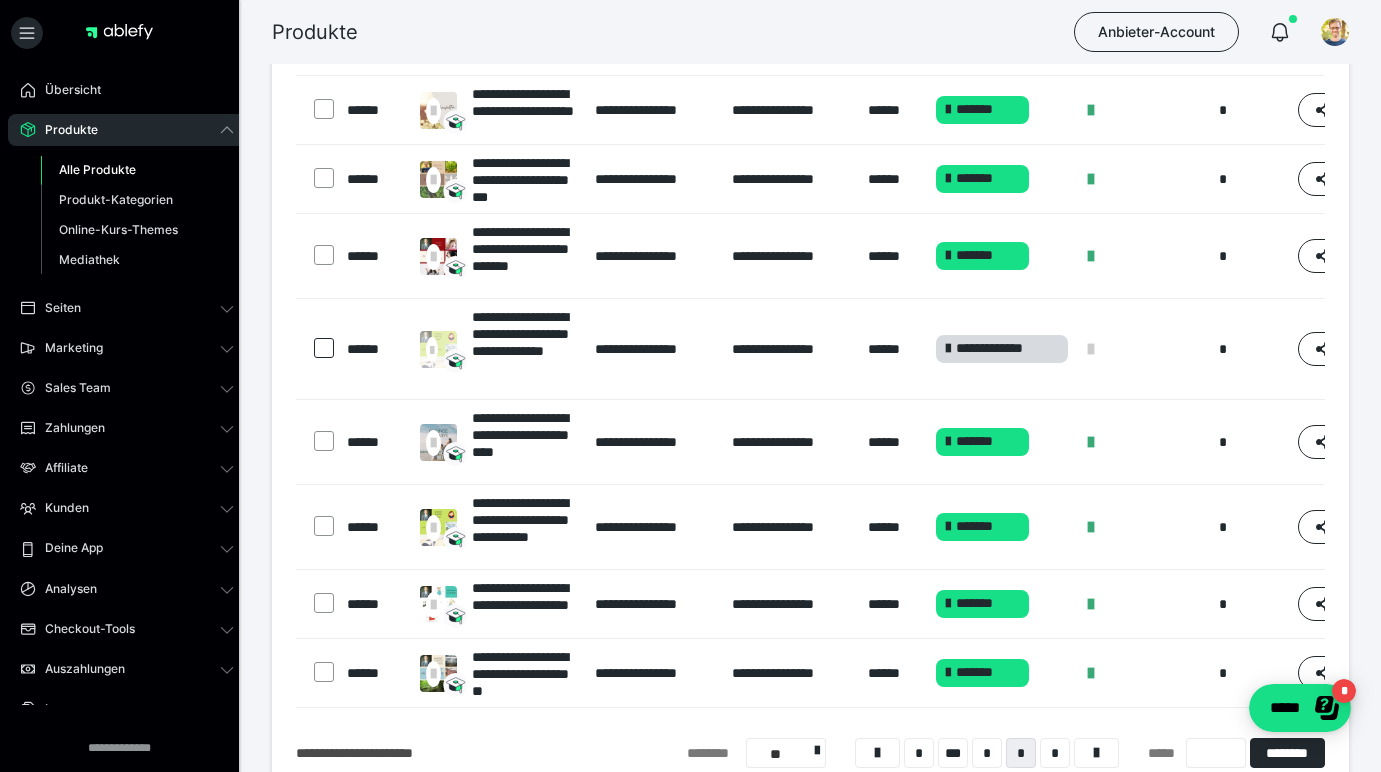 scroll, scrollTop: 355, scrollLeft: 0, axis: vertical 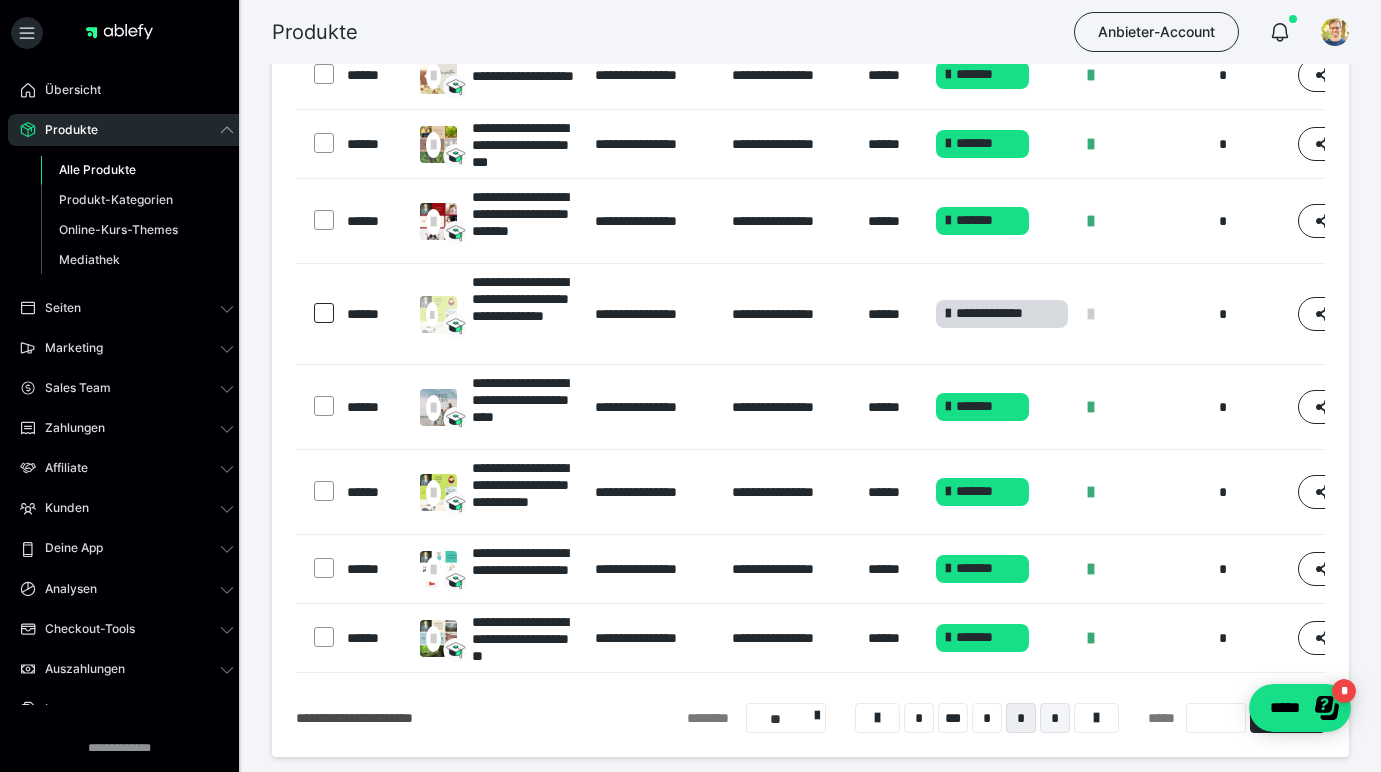 click on "*" at bounding box center (1055, 718) 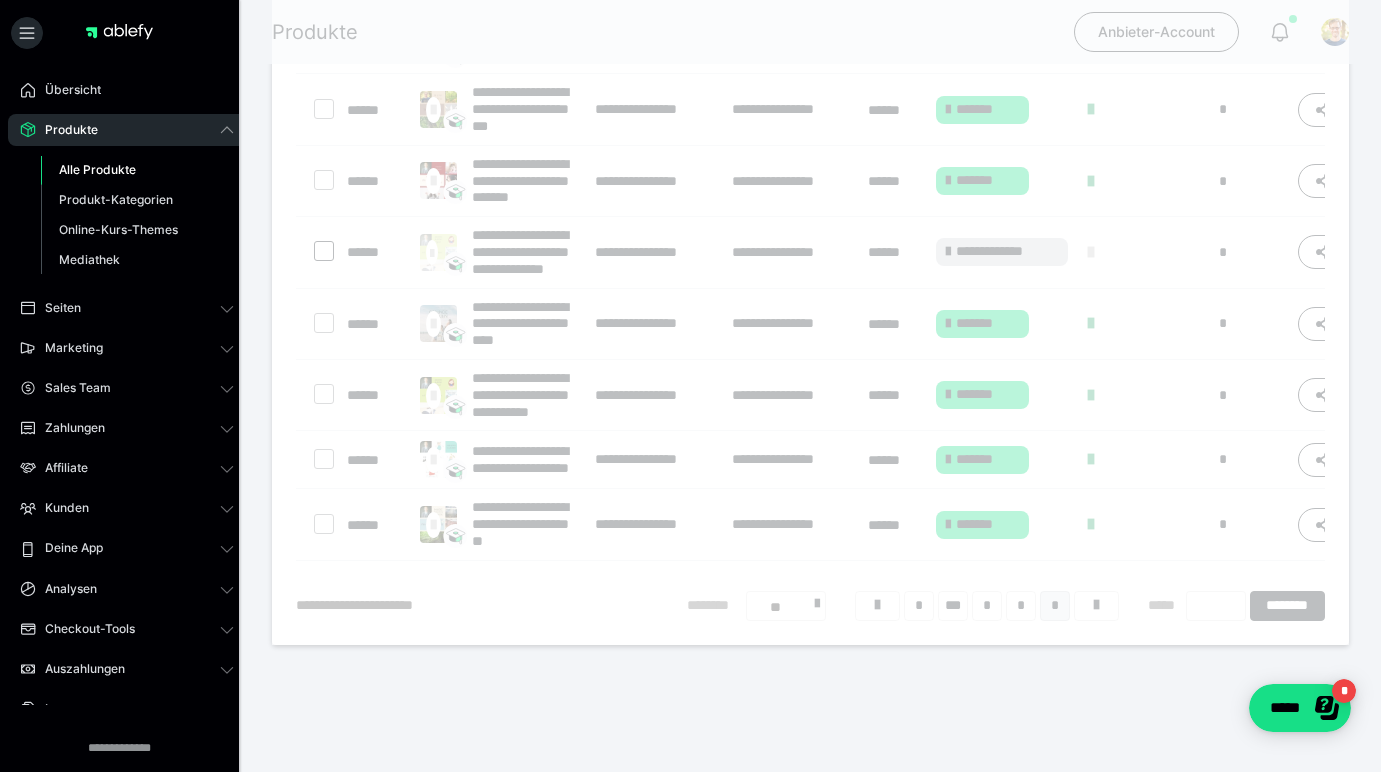 scroll, scrollTop: 16, scrollLeft: 0, axis: vertical 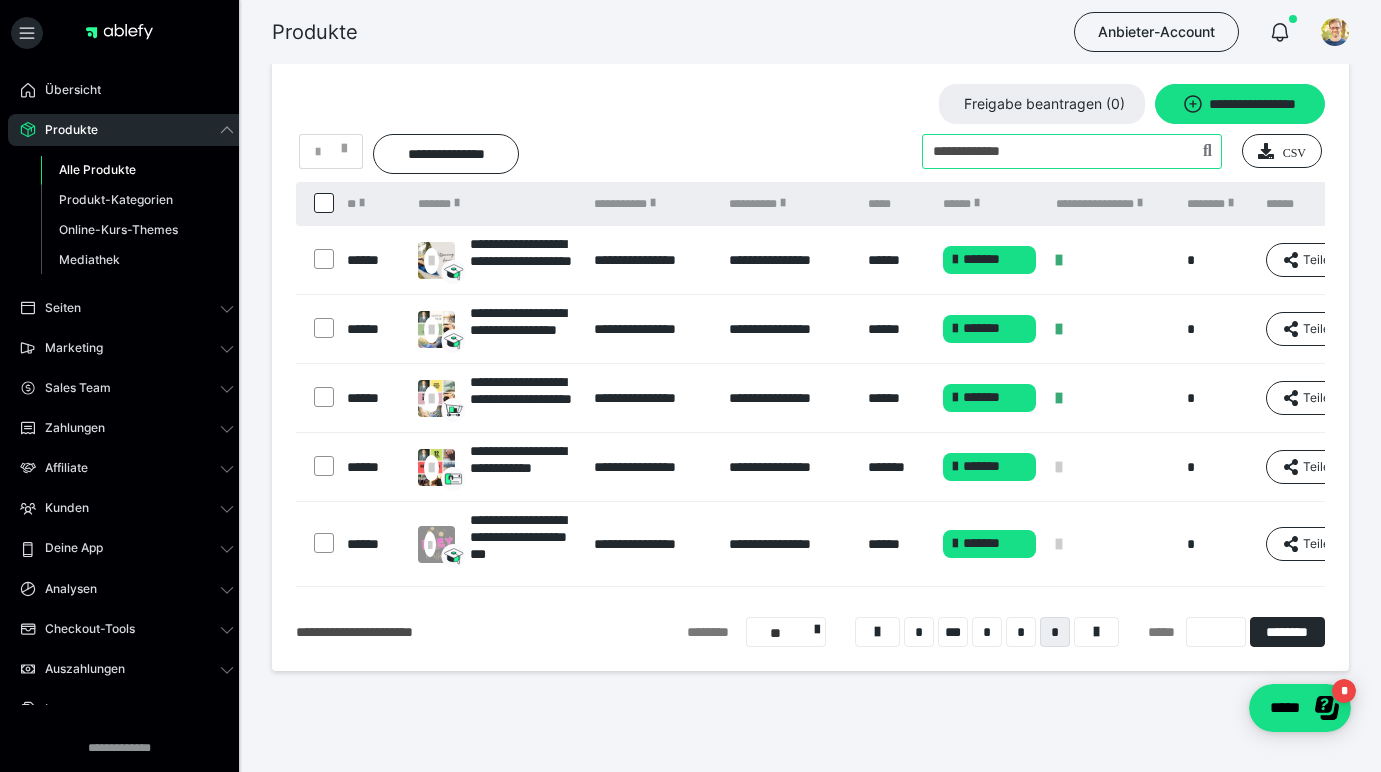 click at bounding box center [1072, 151] 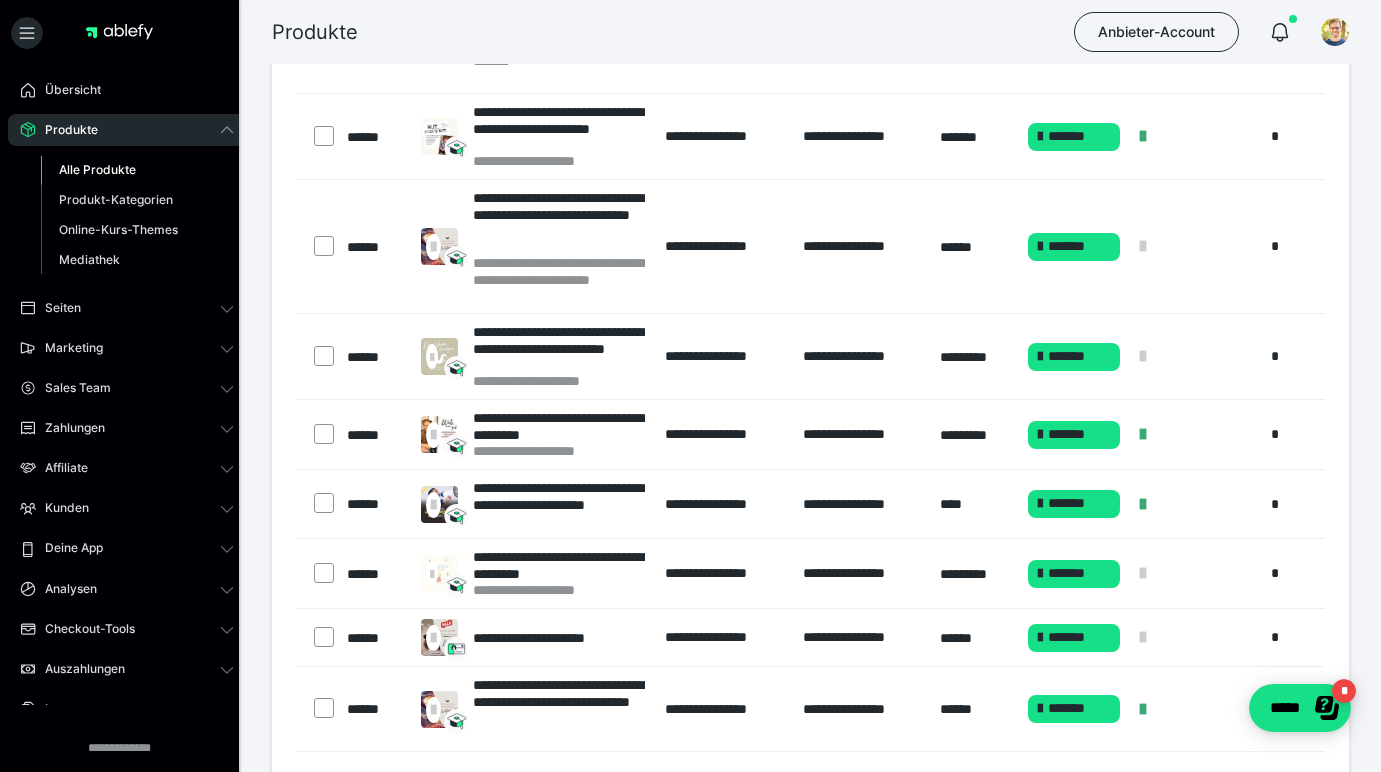 scroll, scrollTop: 422, scrollLeft: 0, axis: vertical 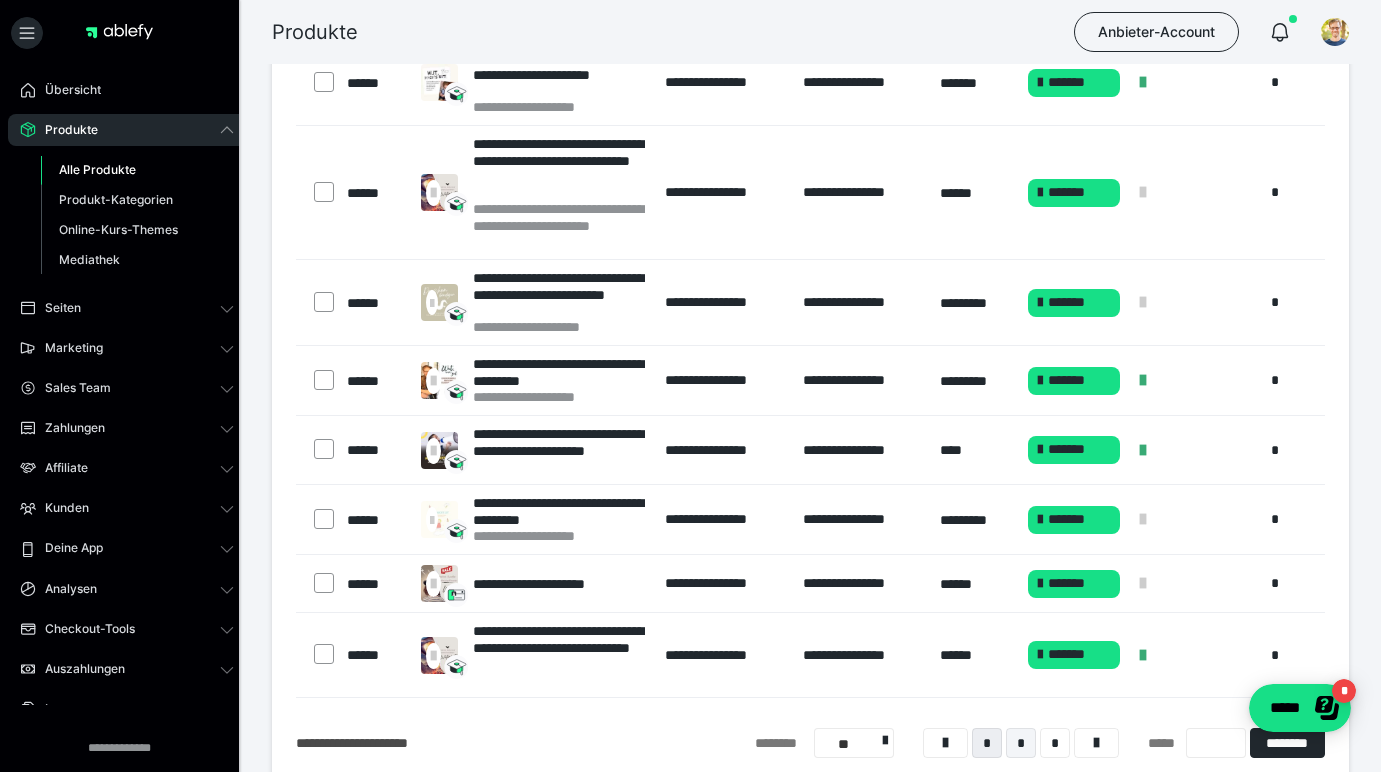 click on "*" at bounding box center [1021, 743] 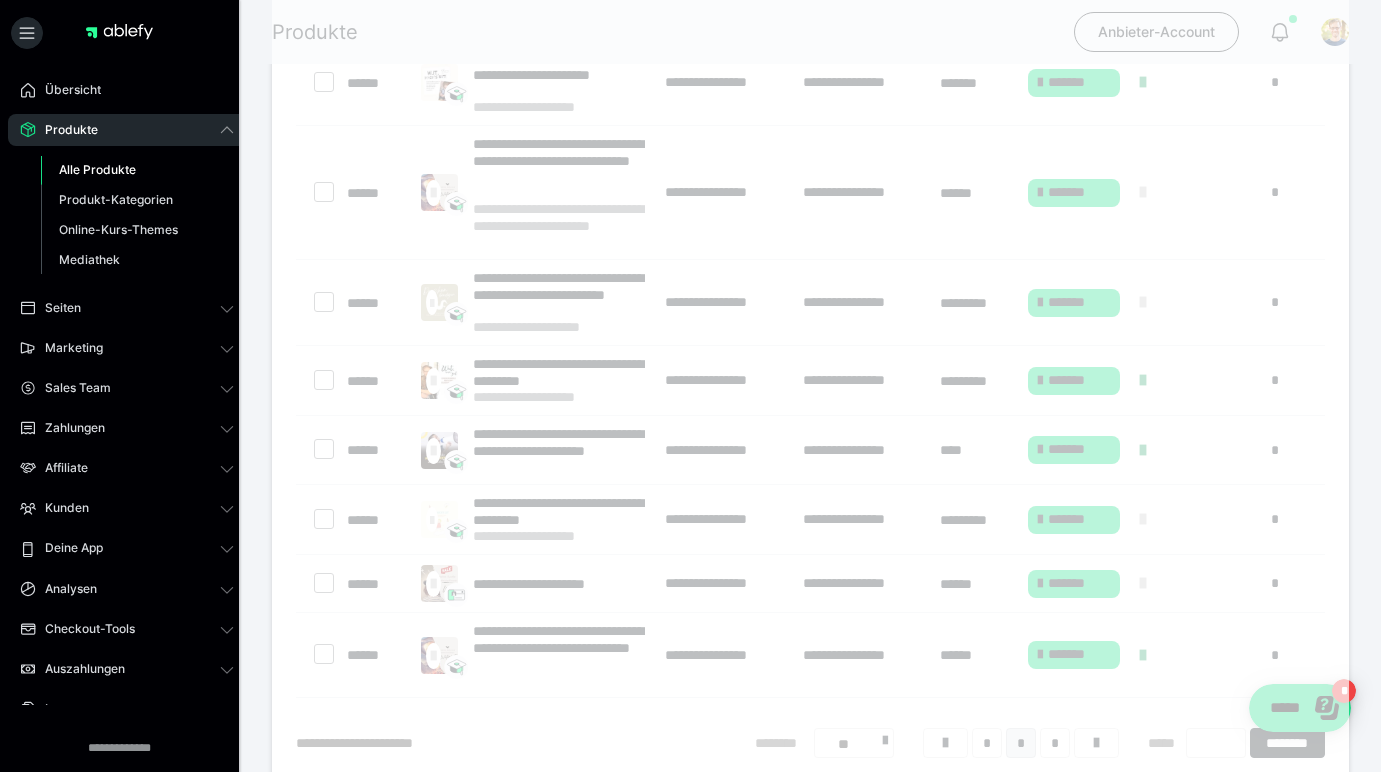 scroll, scrollTop: 16, scrollLeft: 0, axis: vertical 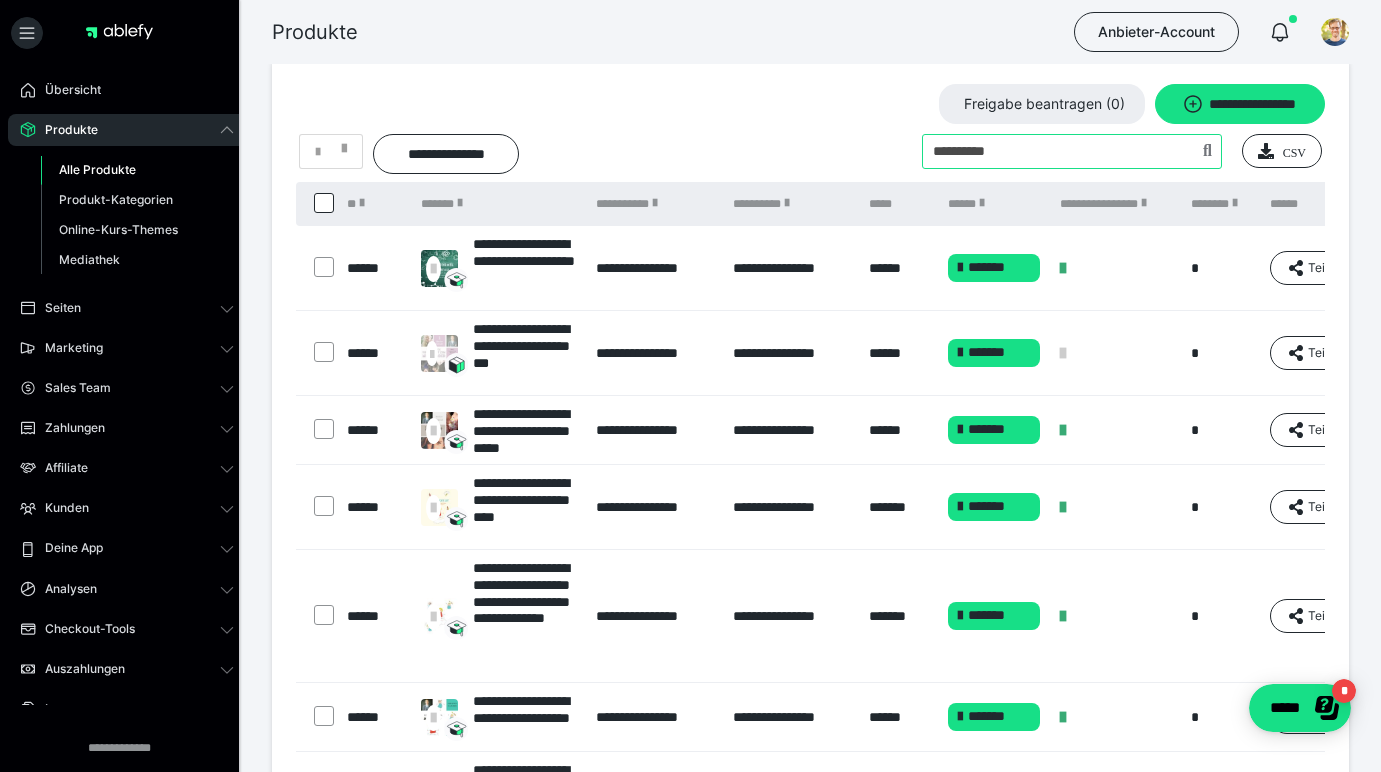 click at bounding box center [1072, 151] 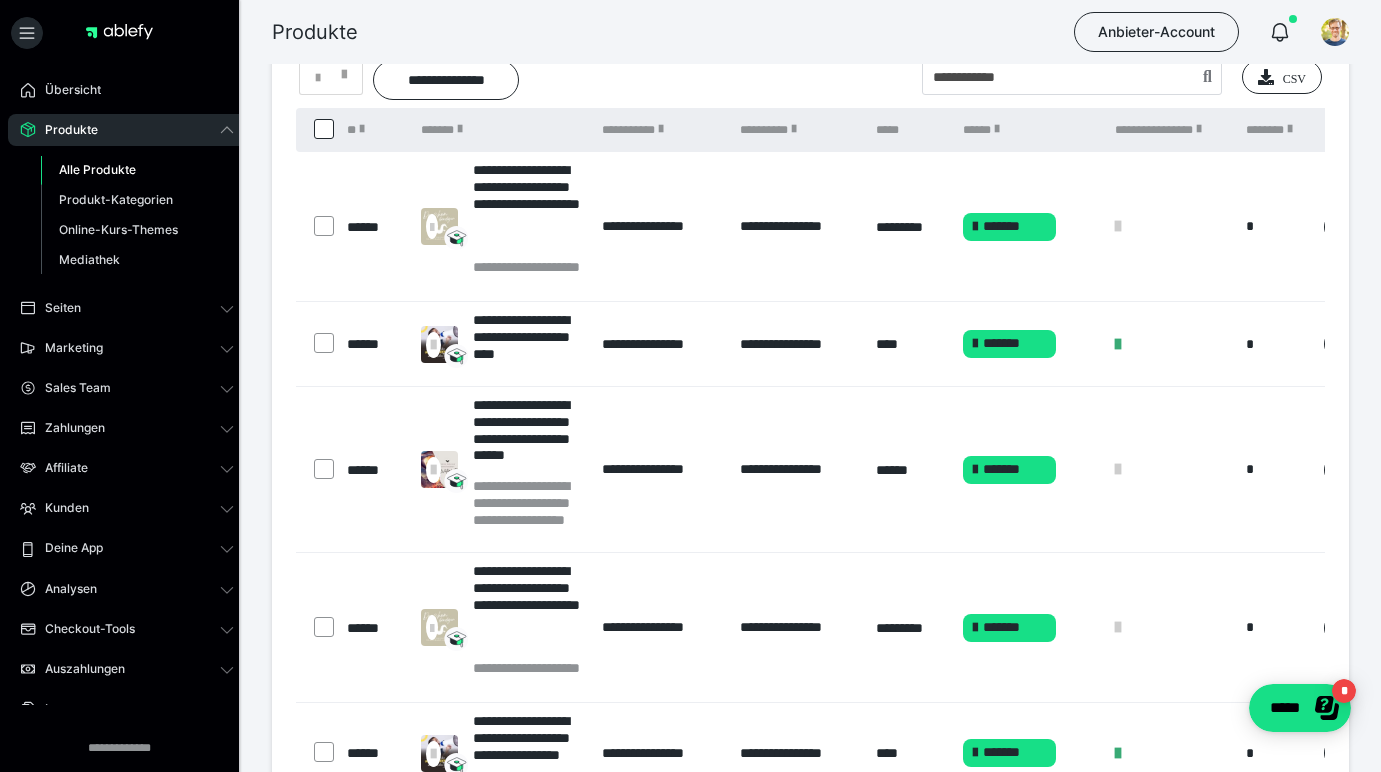 scroll, scrollTop: 0, scrollLeft: 0, axis: both 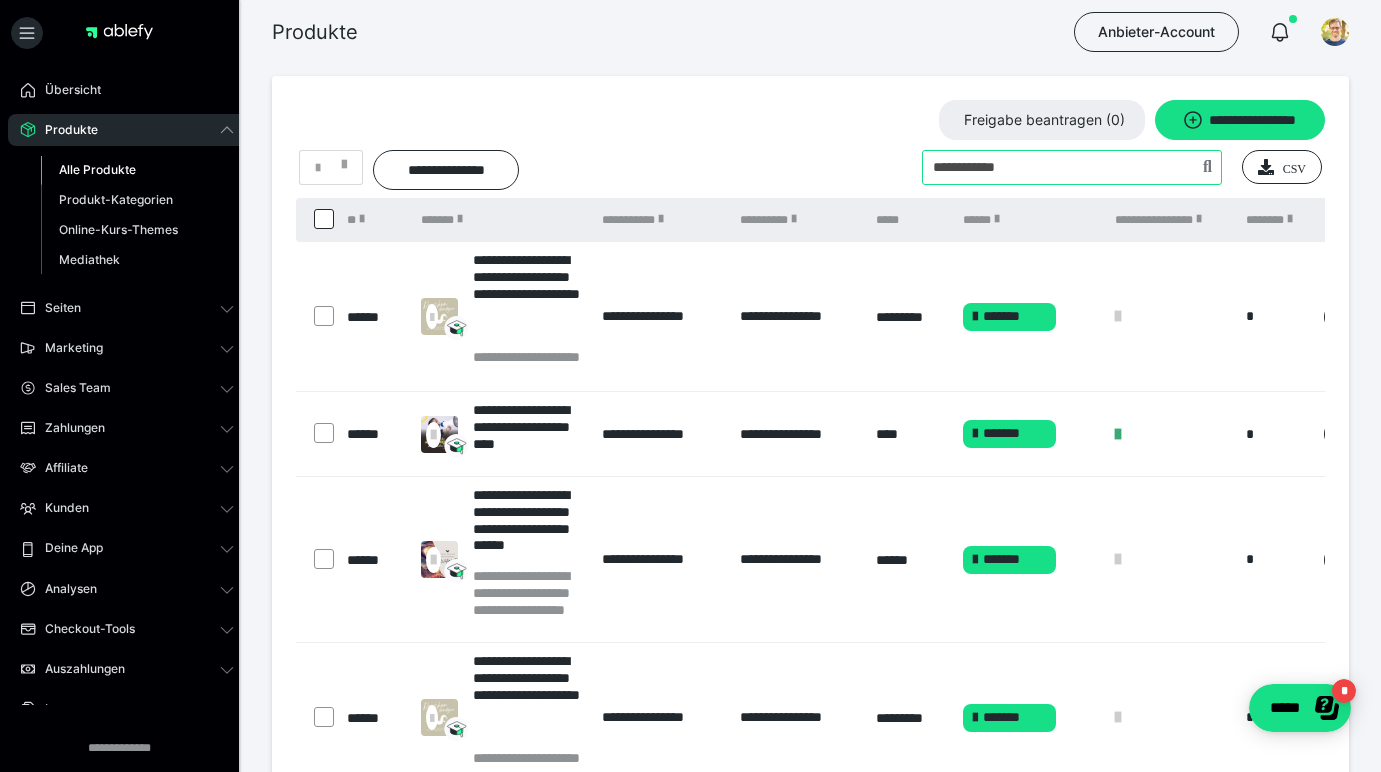 click at bounding box center [1072, 167] 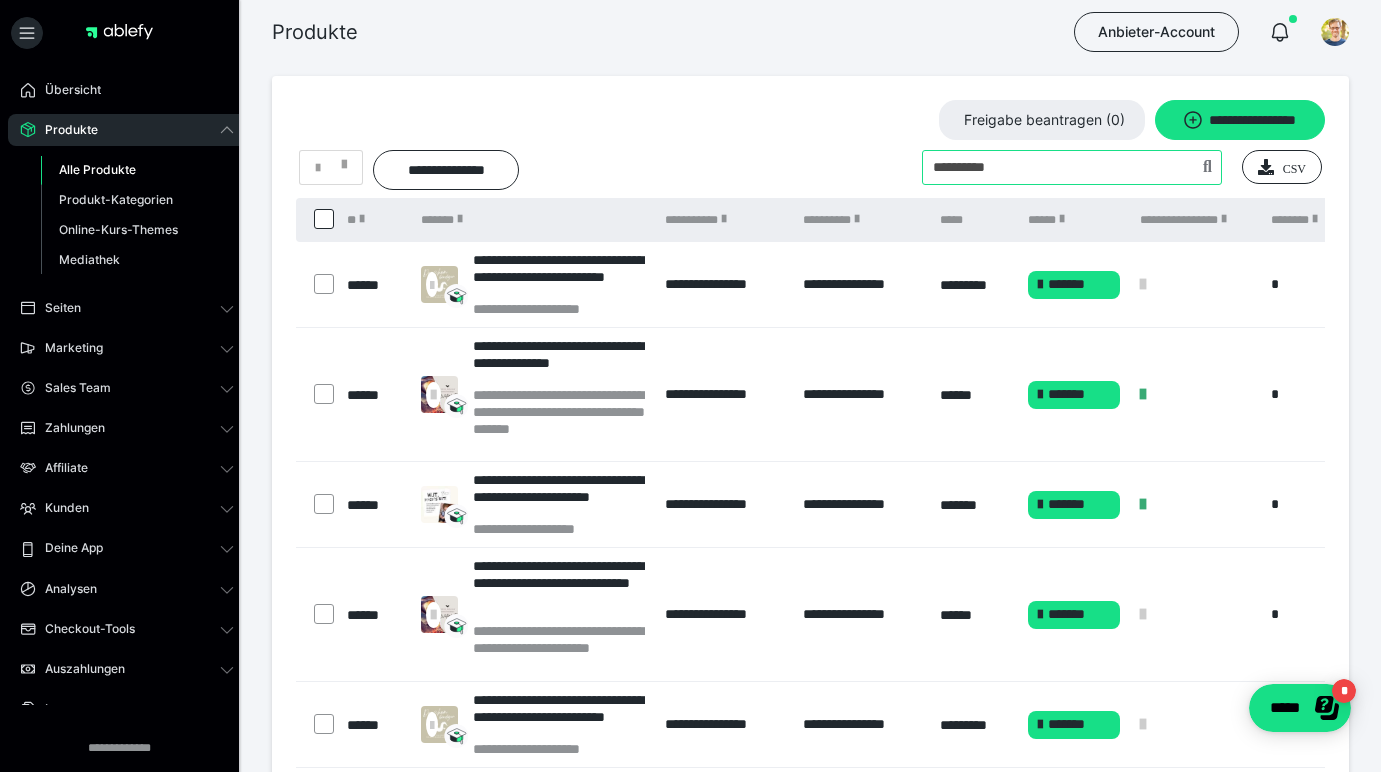 click at bounding box center [1072, 167] 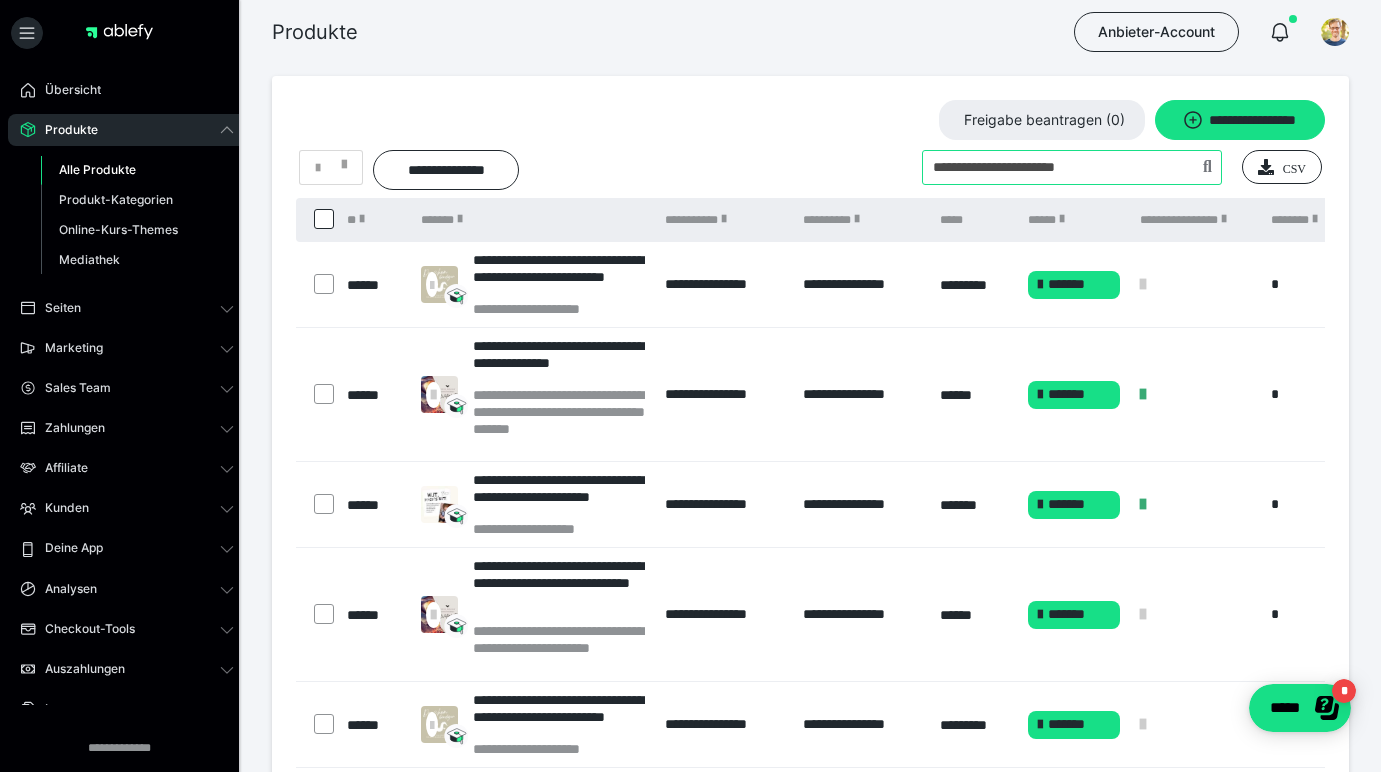 type on "**********" 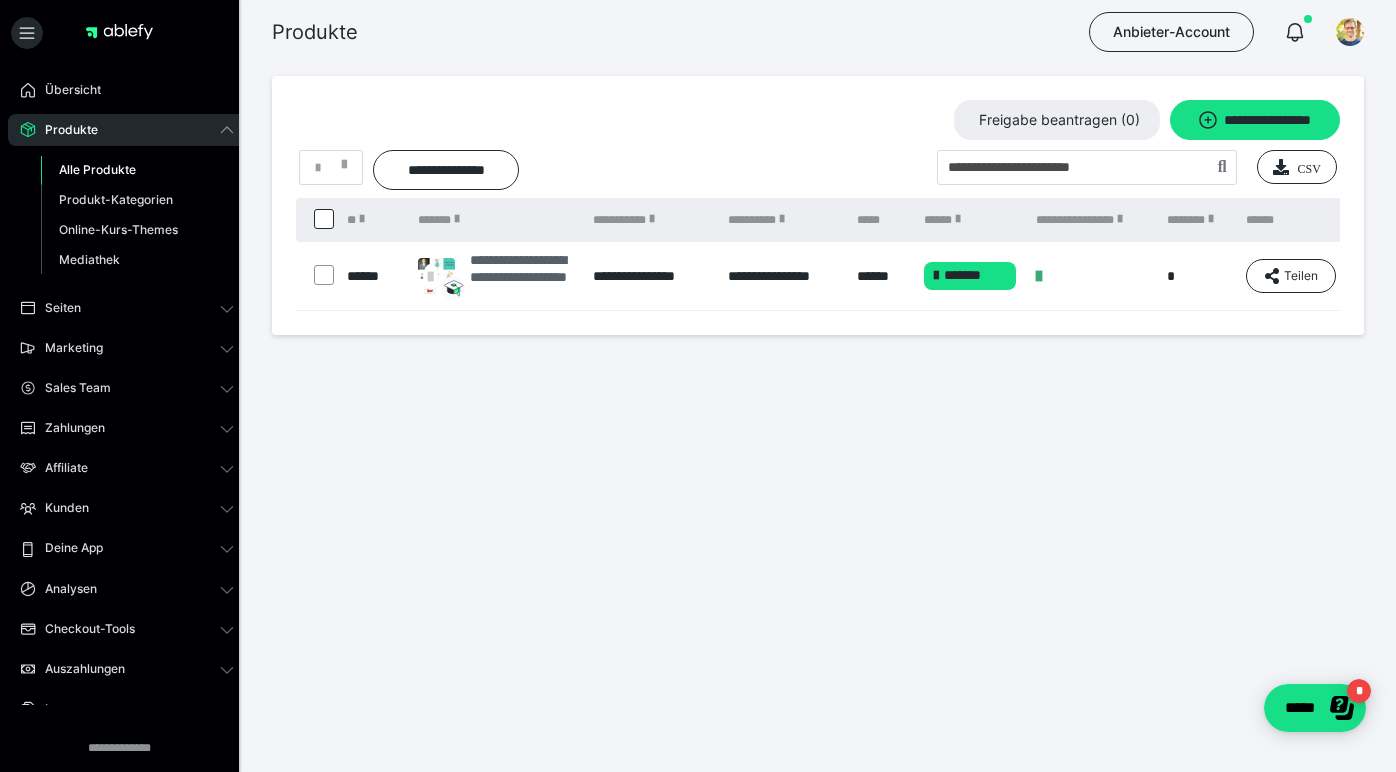 click on "**********" at bounding box center [521, 276] 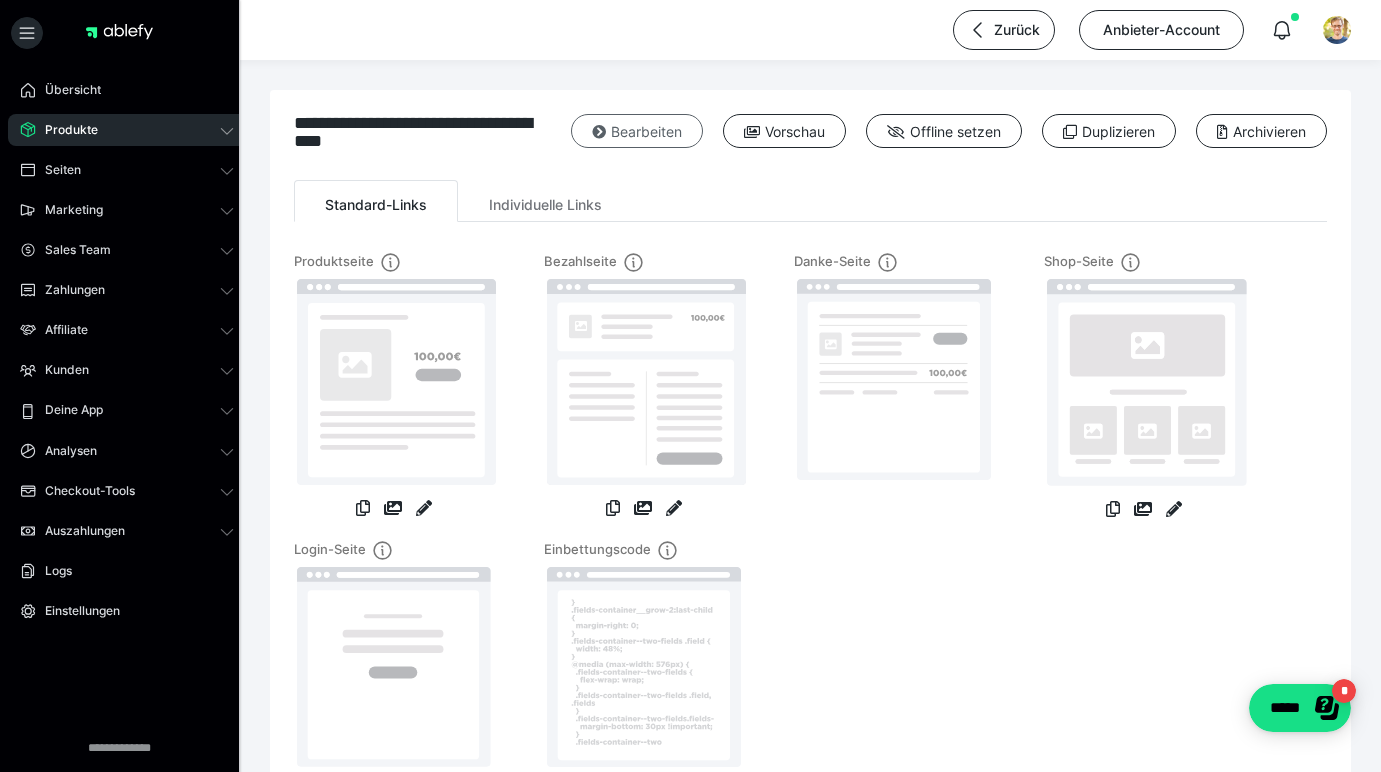 click on "Bearbeiten" at bounding box center (637, 131) 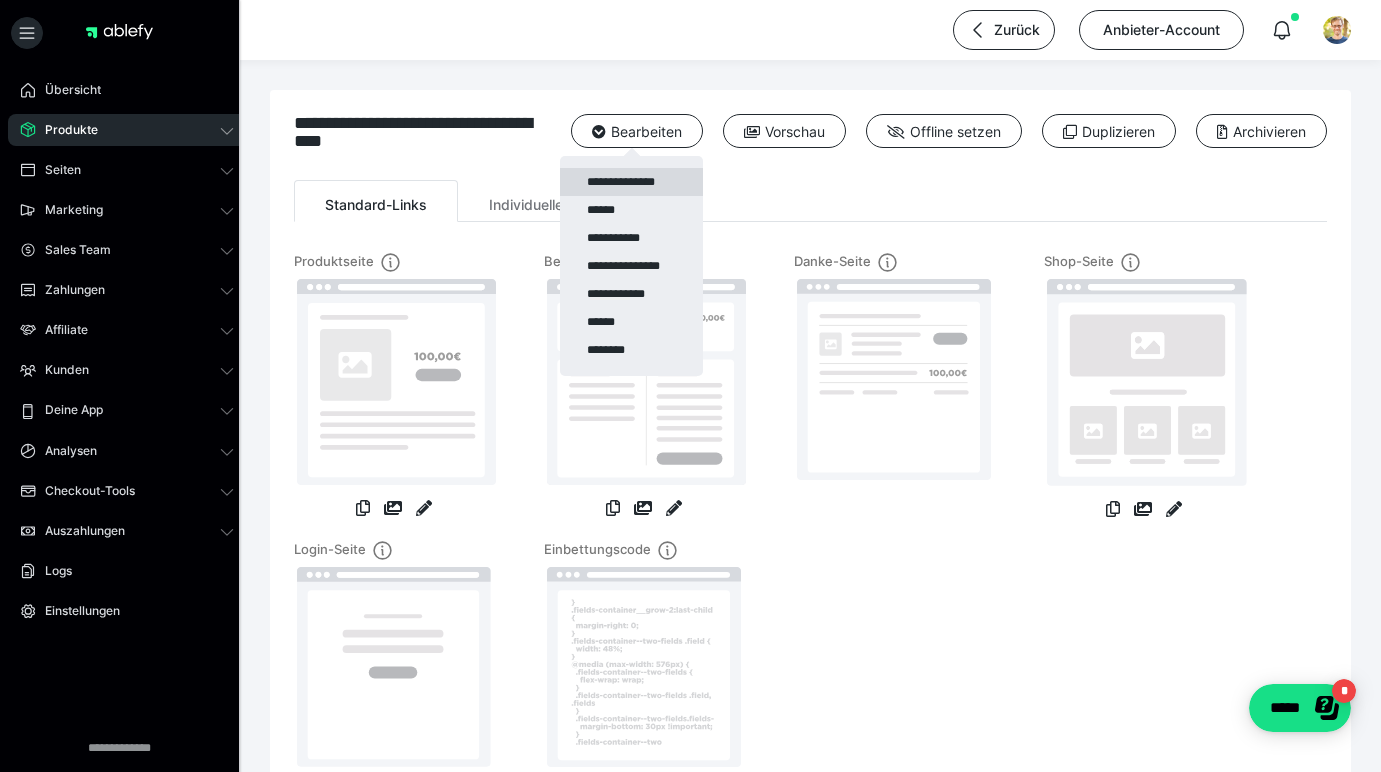 click on "**********" at bounding box center (631, 182) 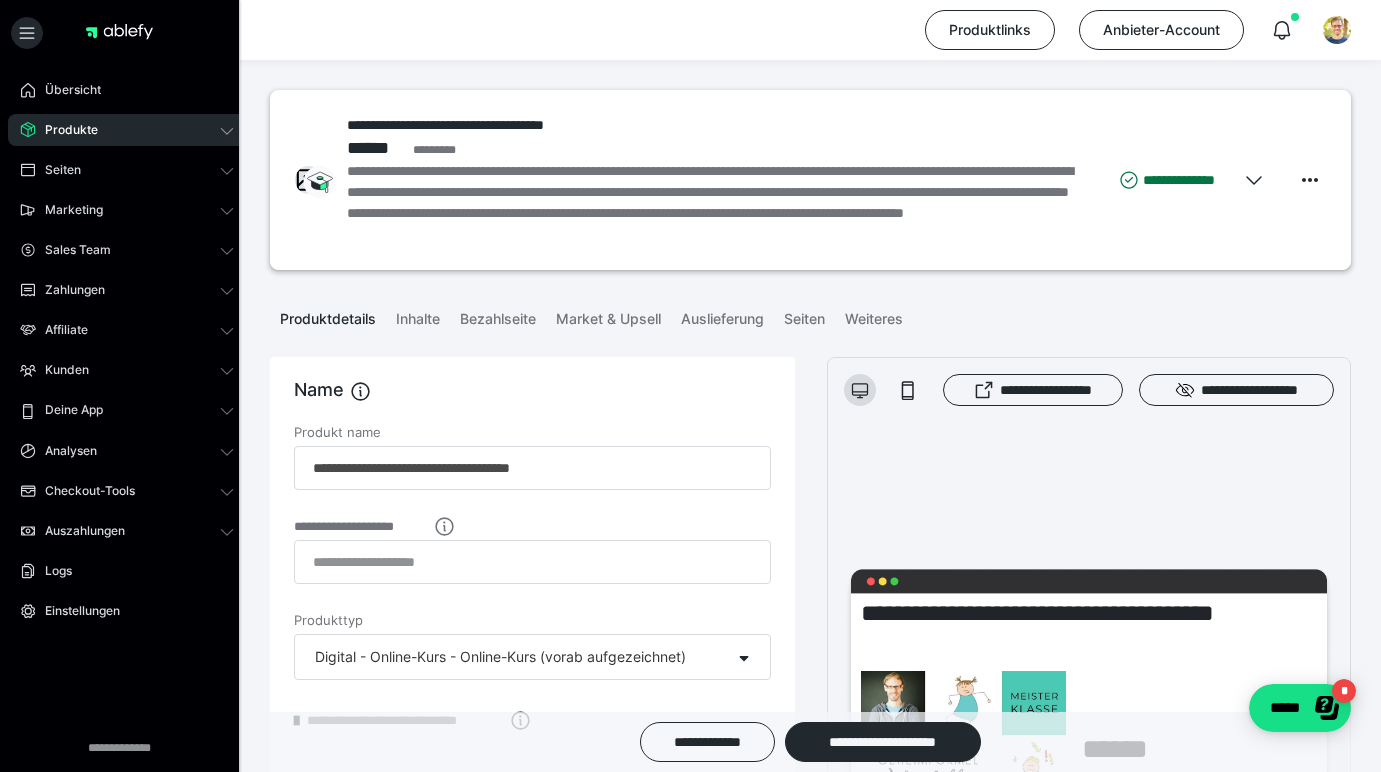scroll, scrollTop: 4, scrollLeft: 0, axis: vertical 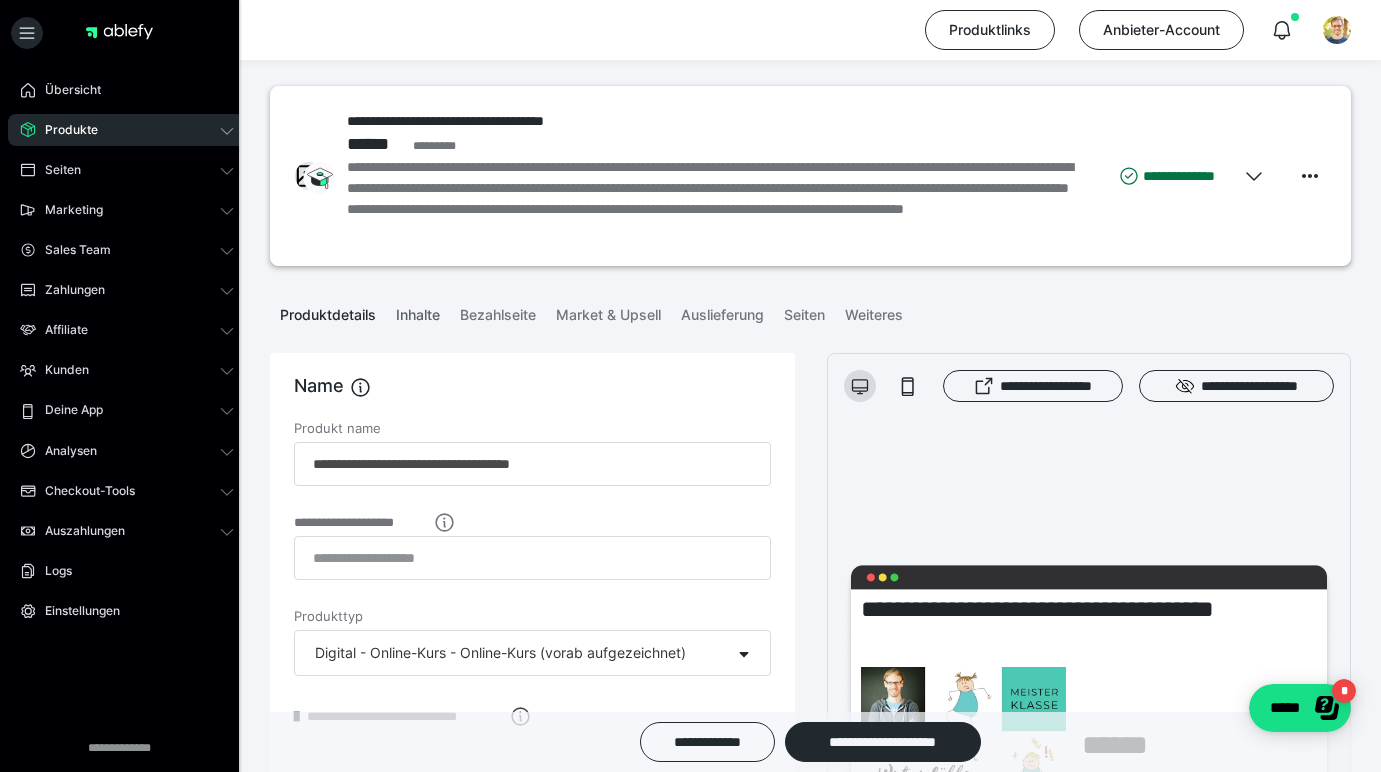 click on "Inhalte" at bounding box center (418, 311) 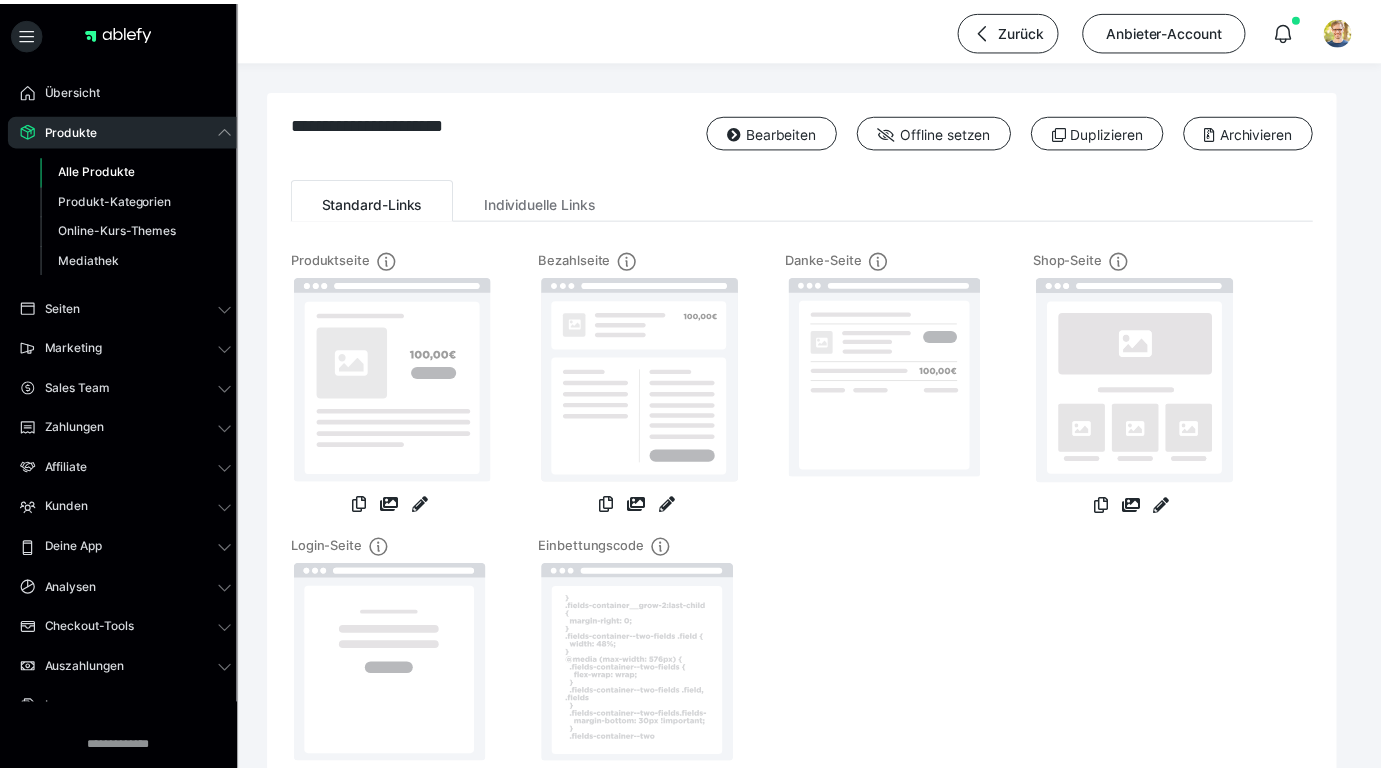 scroll, scrollTop: 0, scrollLeft: 0, axis: both 